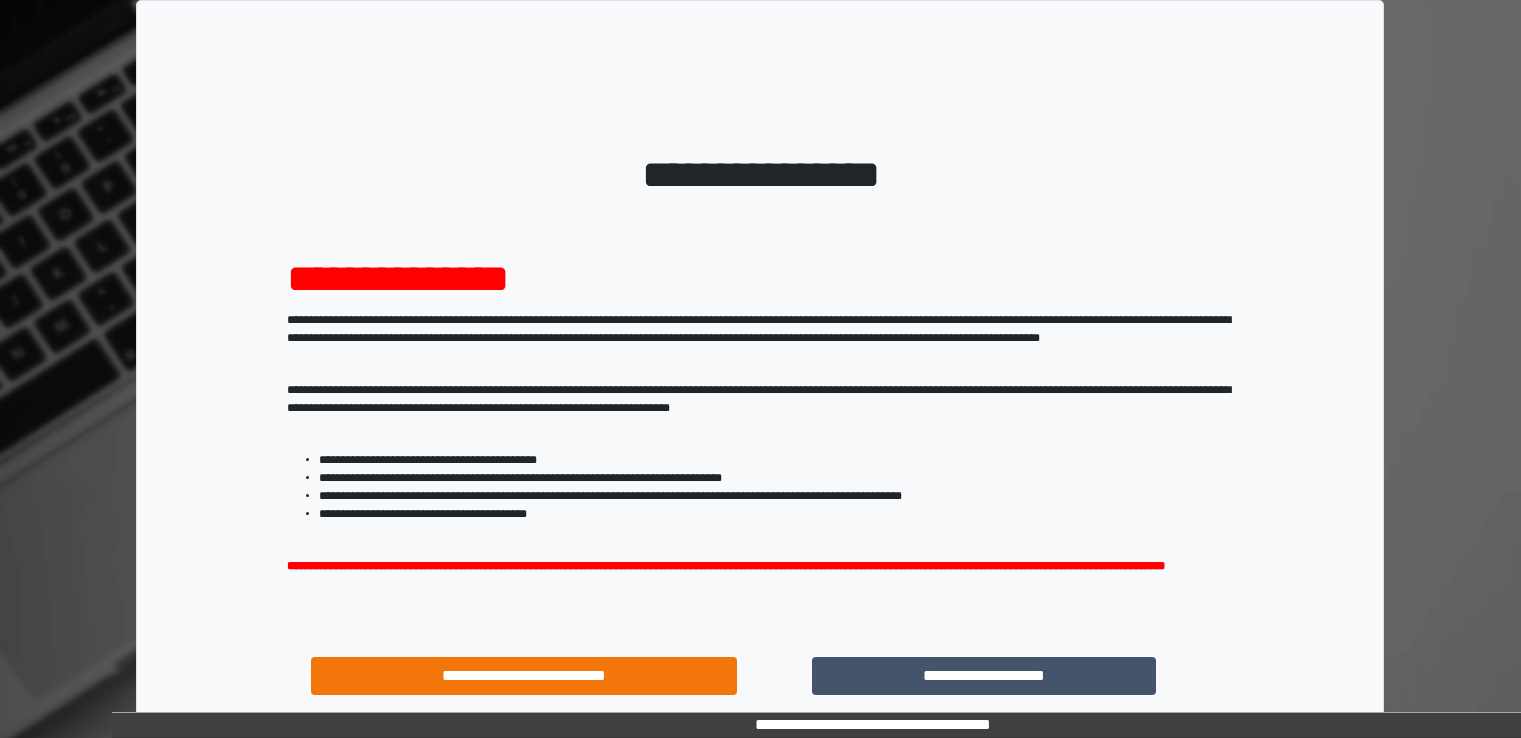 scroll, scrollTop: 0, scrollLeft: 0, axis: both 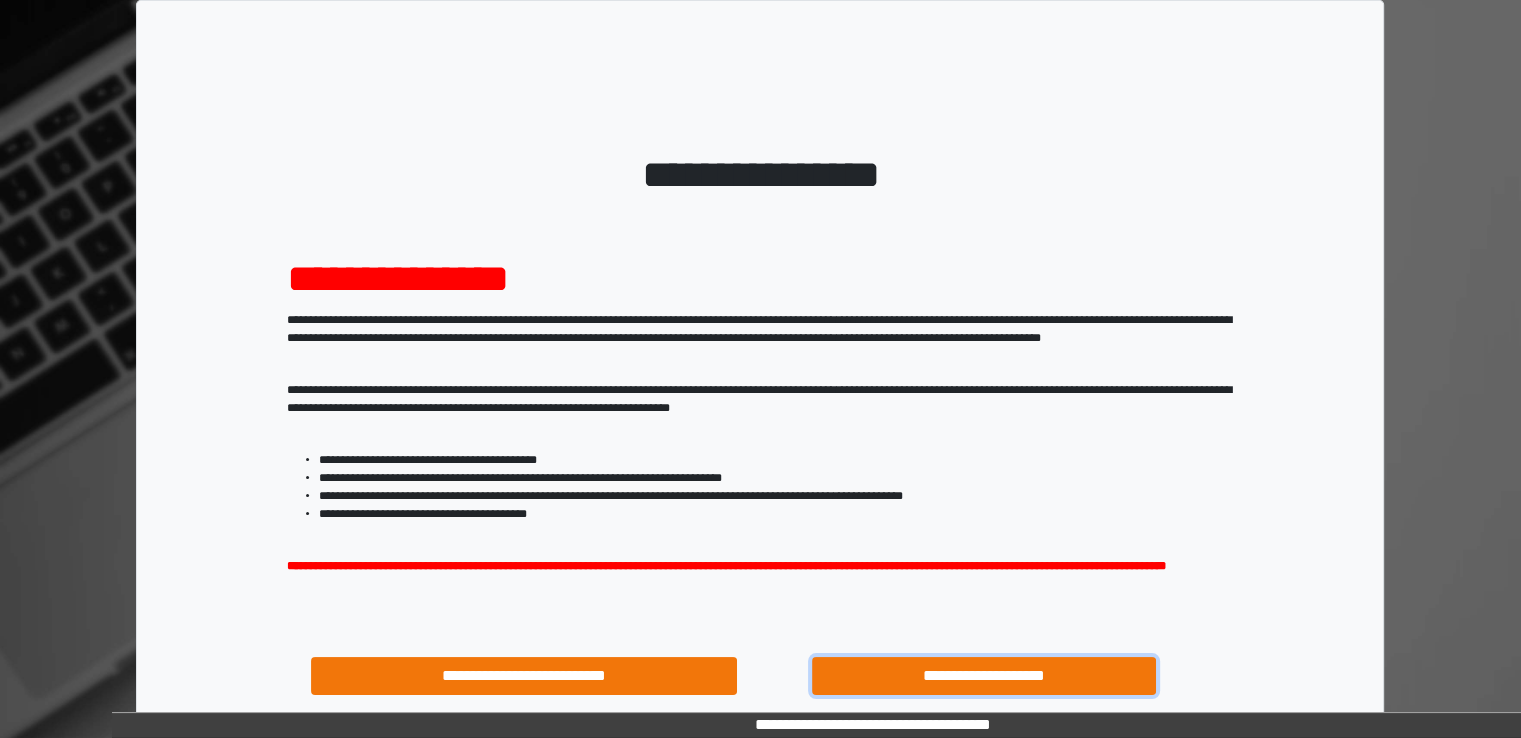 click on "**********" at bounding box center (984, 676) 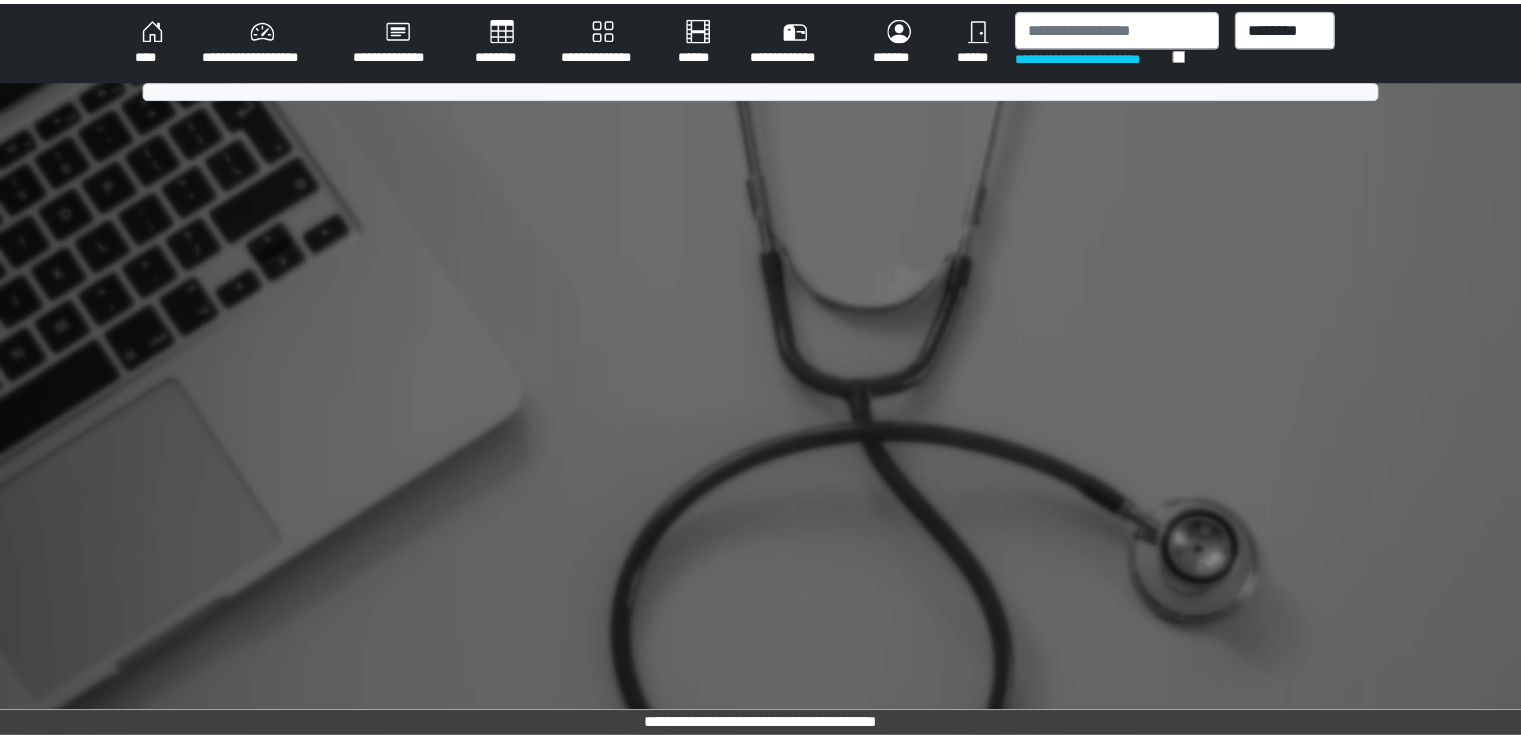 scroll, scrollTop: 0, scrollLeft: 0, axis: both 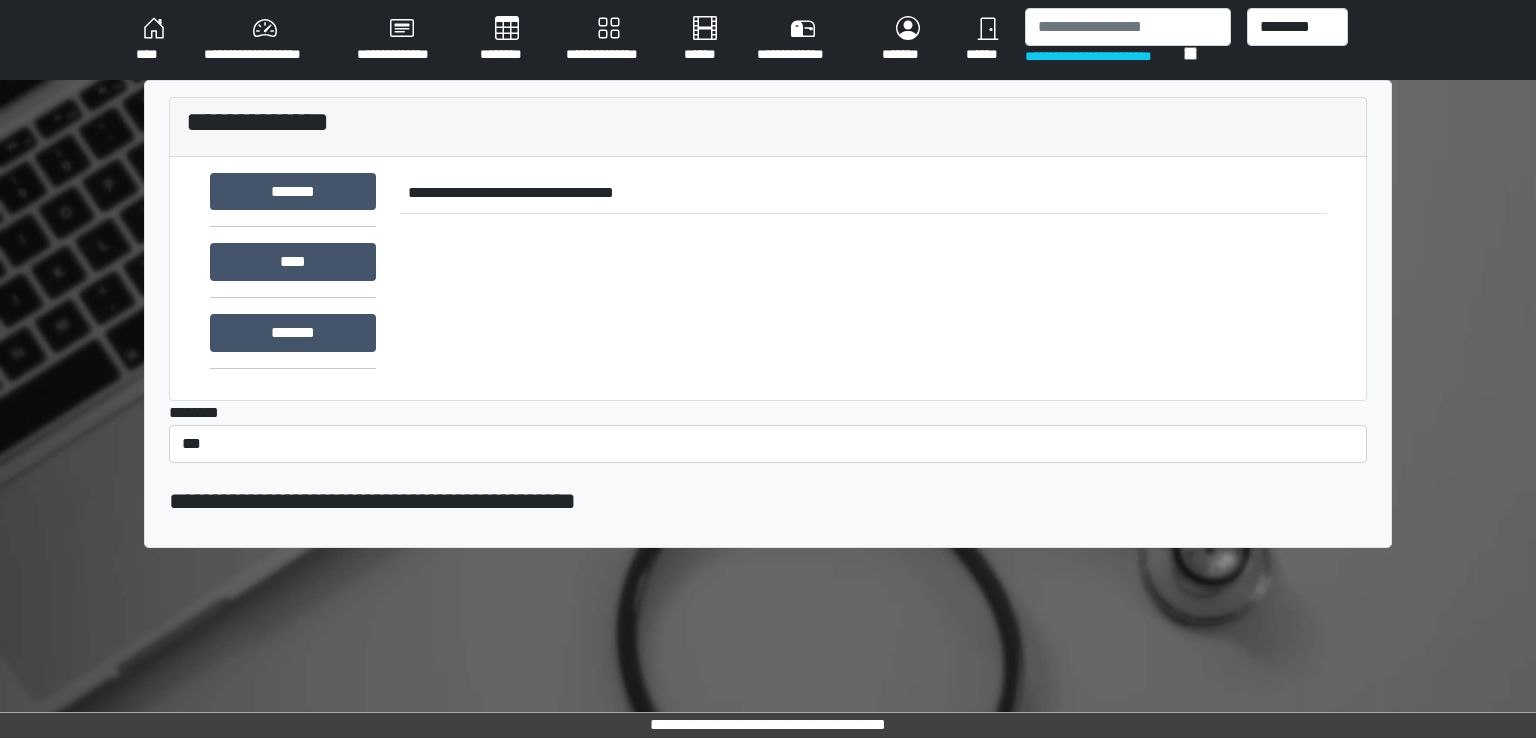 click on "********" at bounding box center (507, 40) 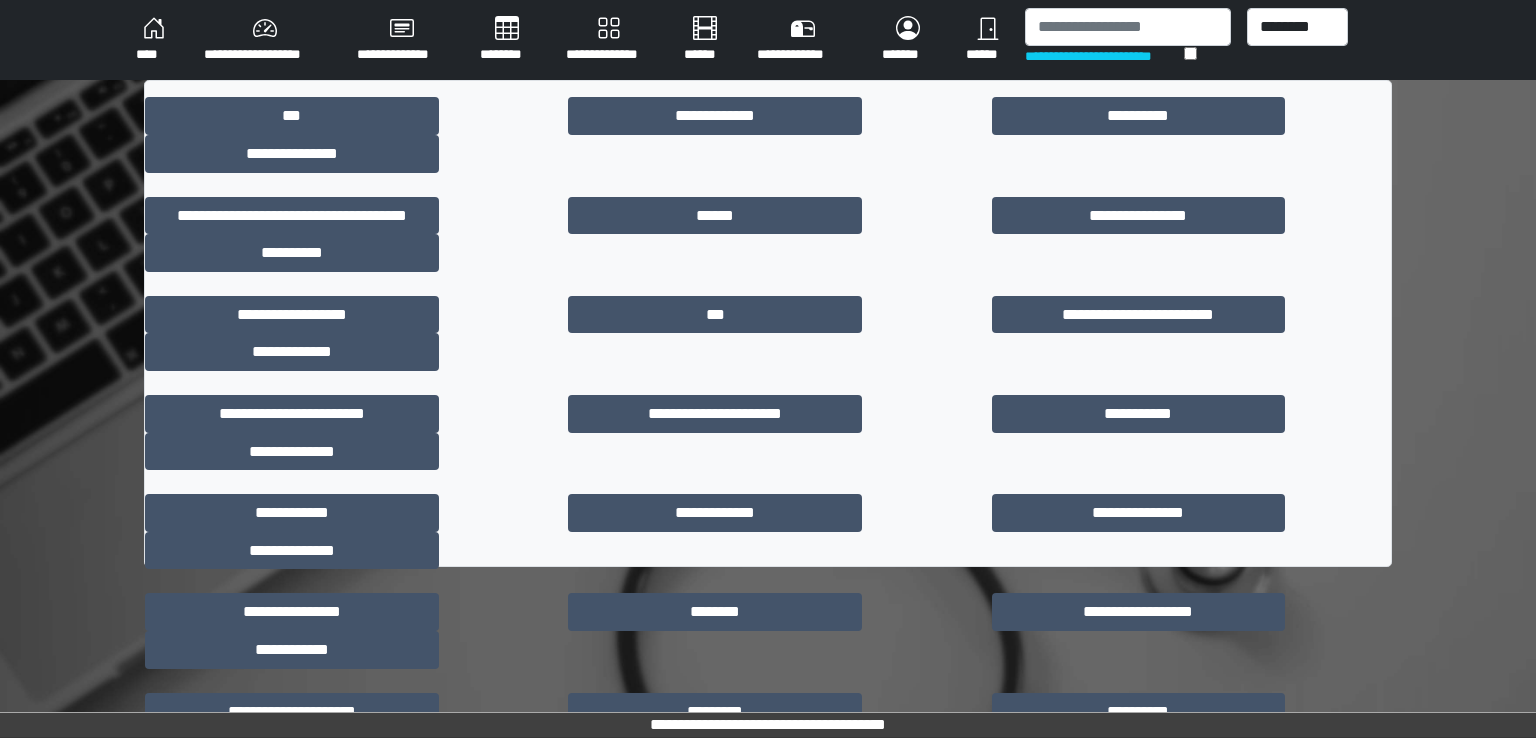 click at bounding box center [768, 482] 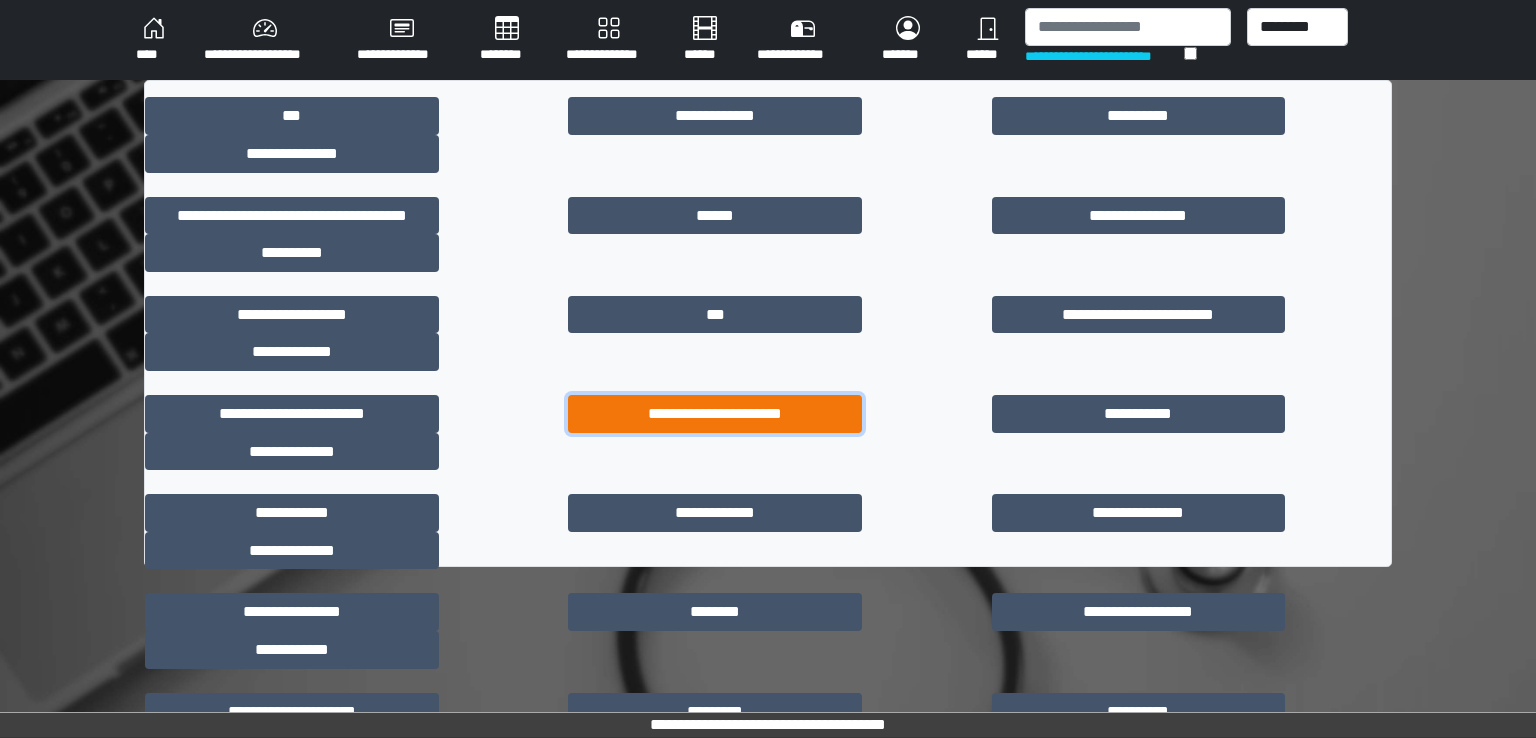 click on "**********" at bounding box center (715, 414) 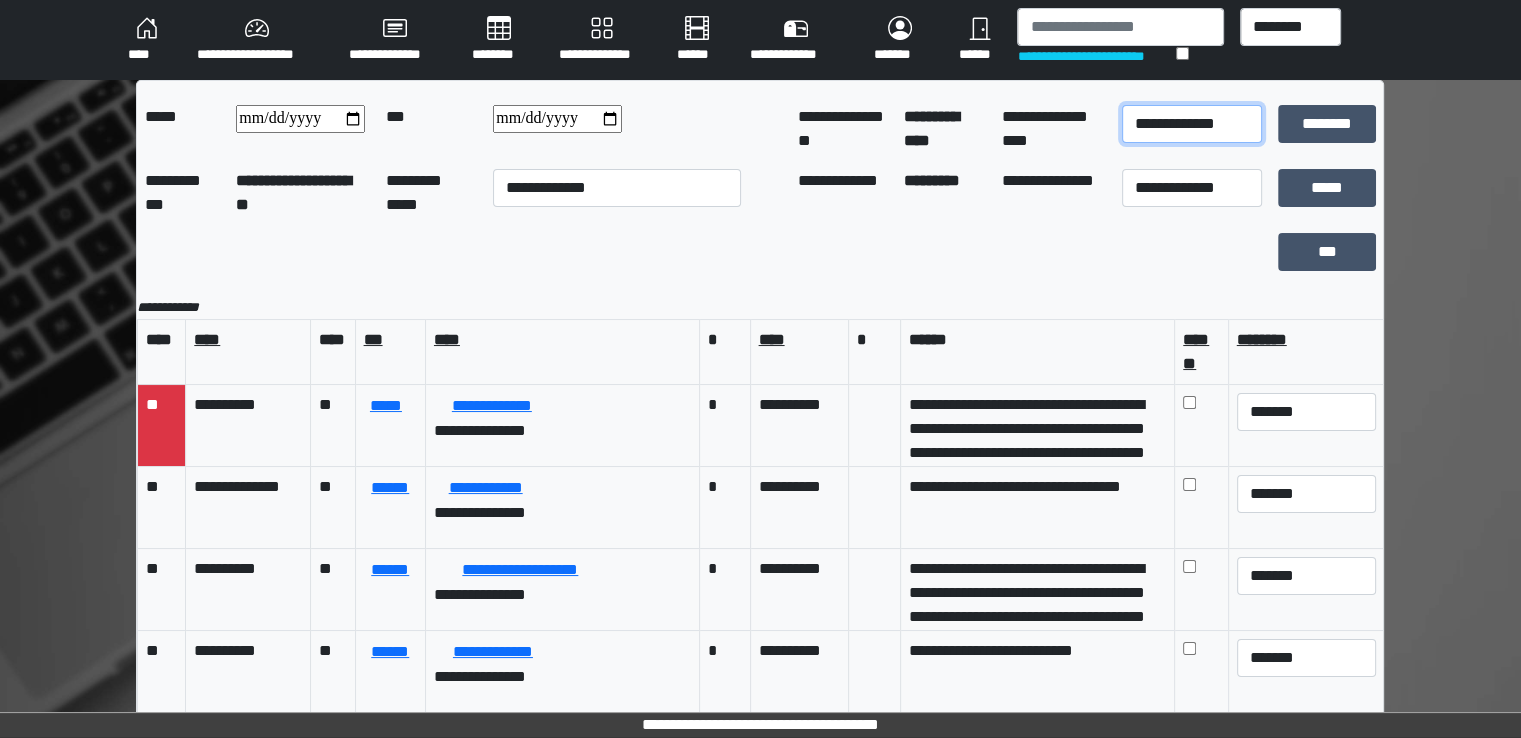 click on "**********" at bounding box center [1192, 124] 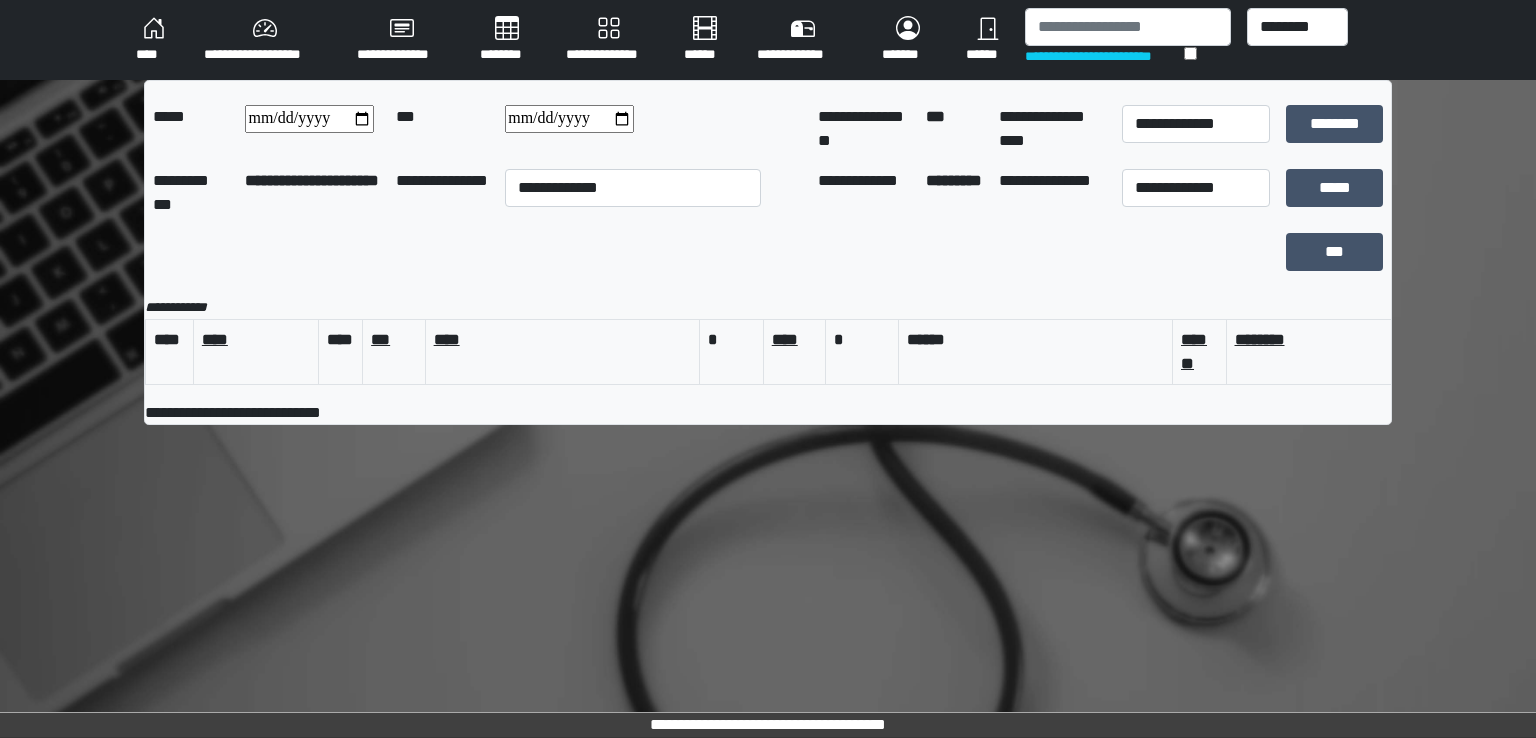 click on "********" at bounding box center (507, 40) 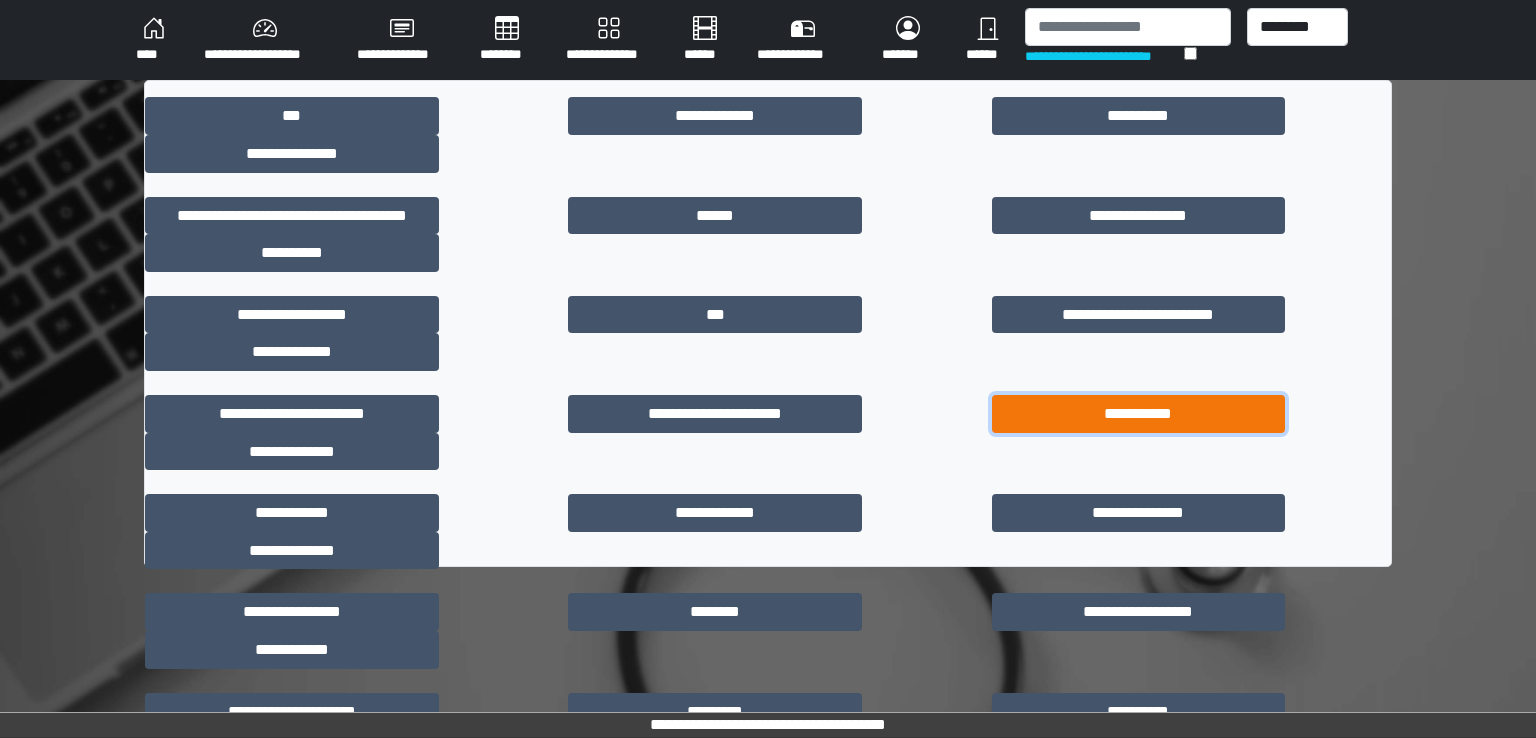 click on "**********" at bounding box center [1139, 414] 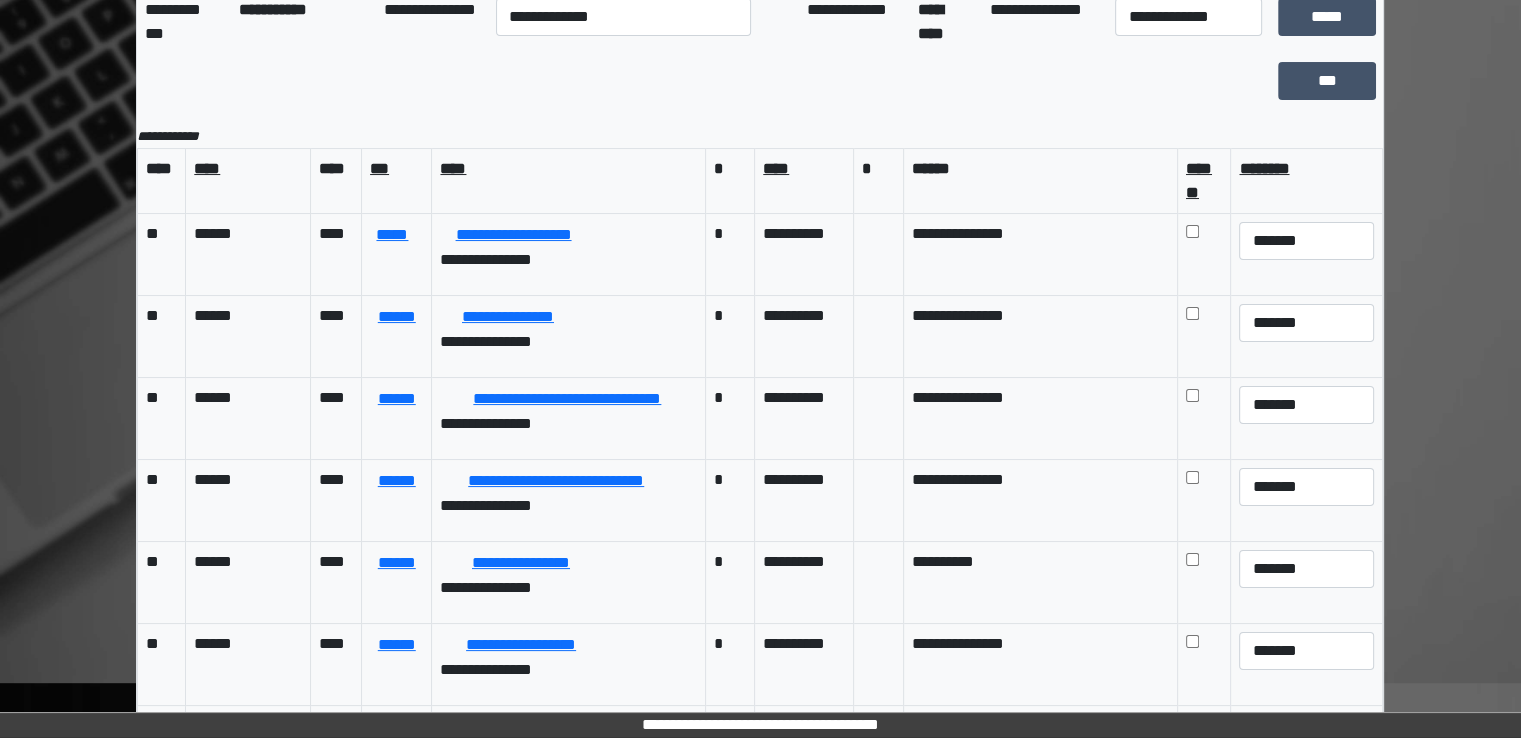 scroll, scrollTop: 174, scrollLeft: 0, axis: vertical 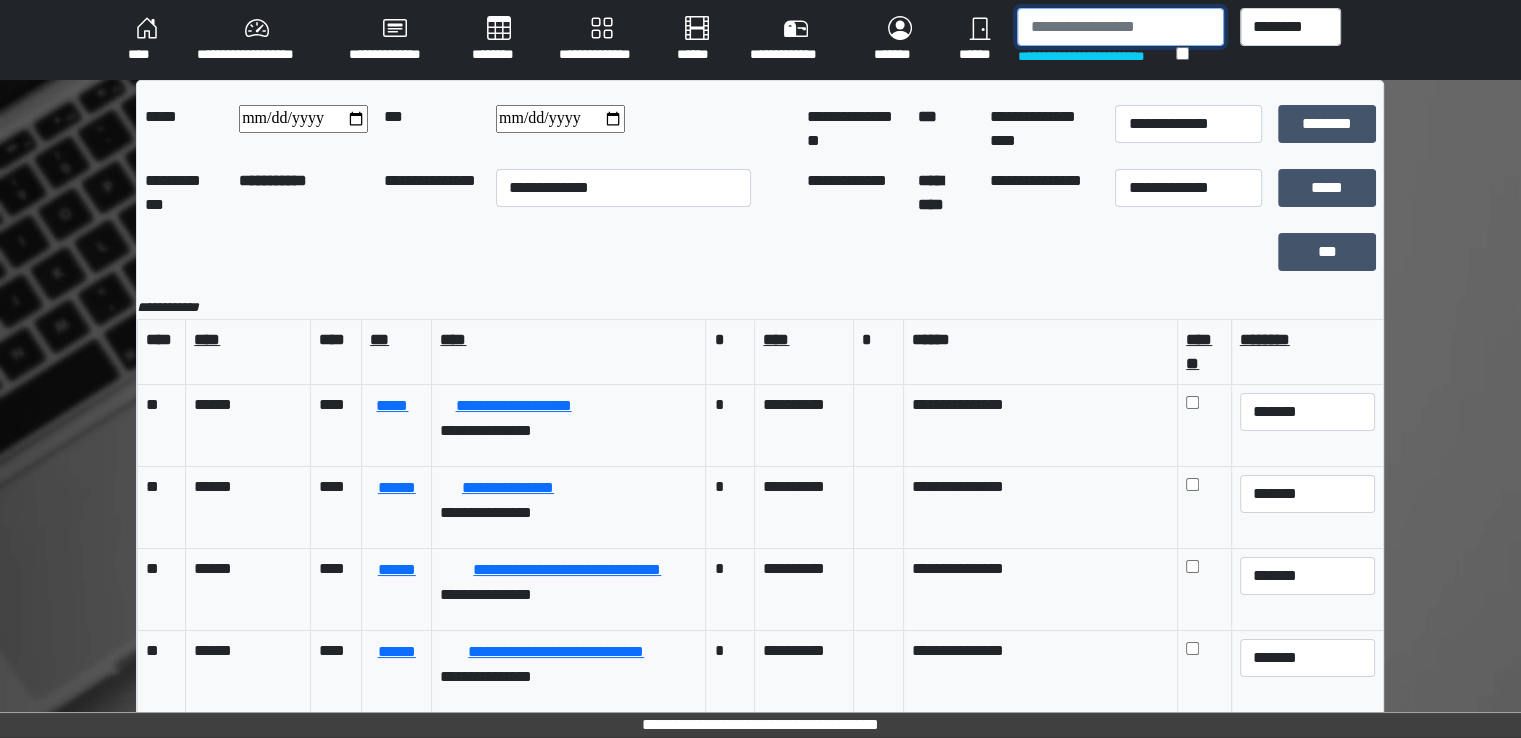 click at bounding box center [1120, 27] 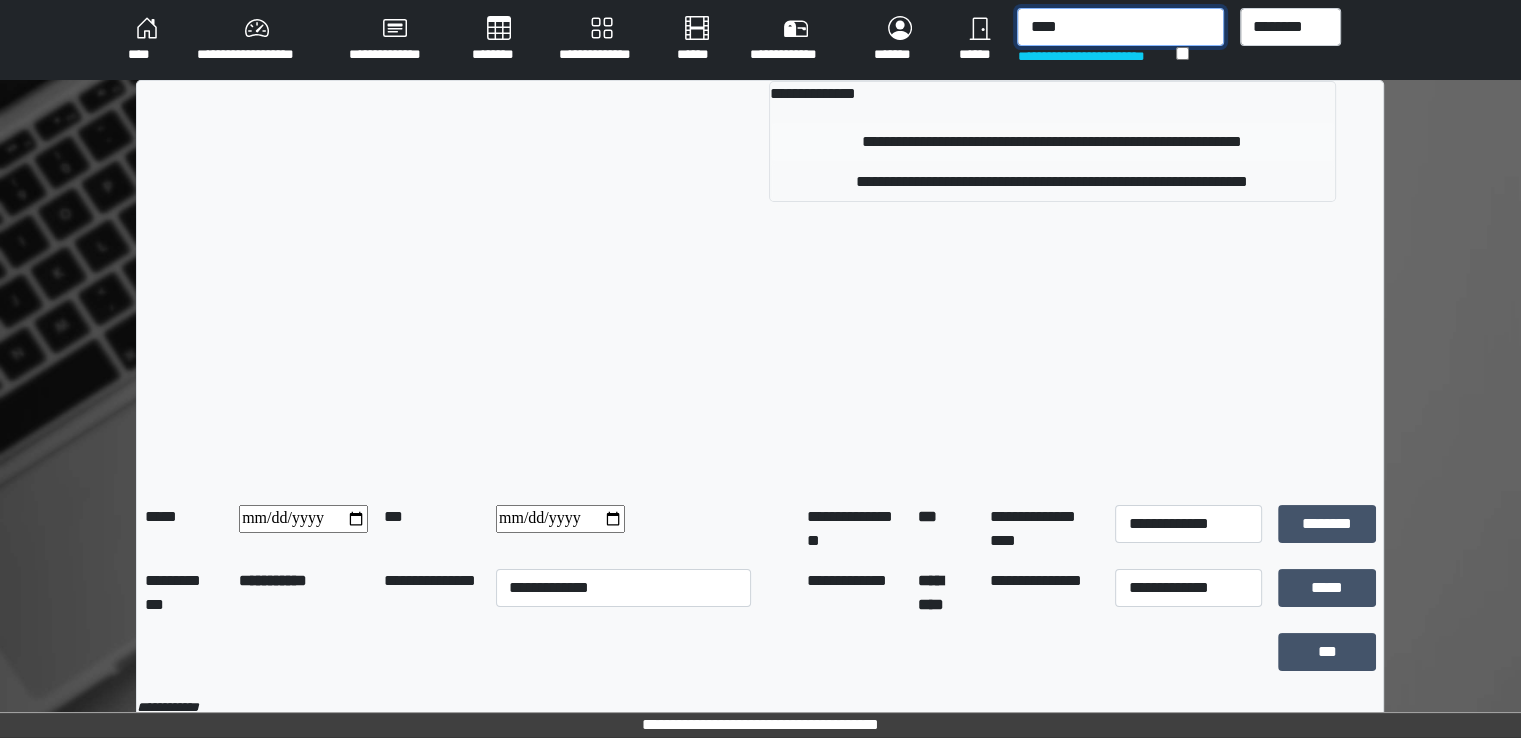 type on "****" 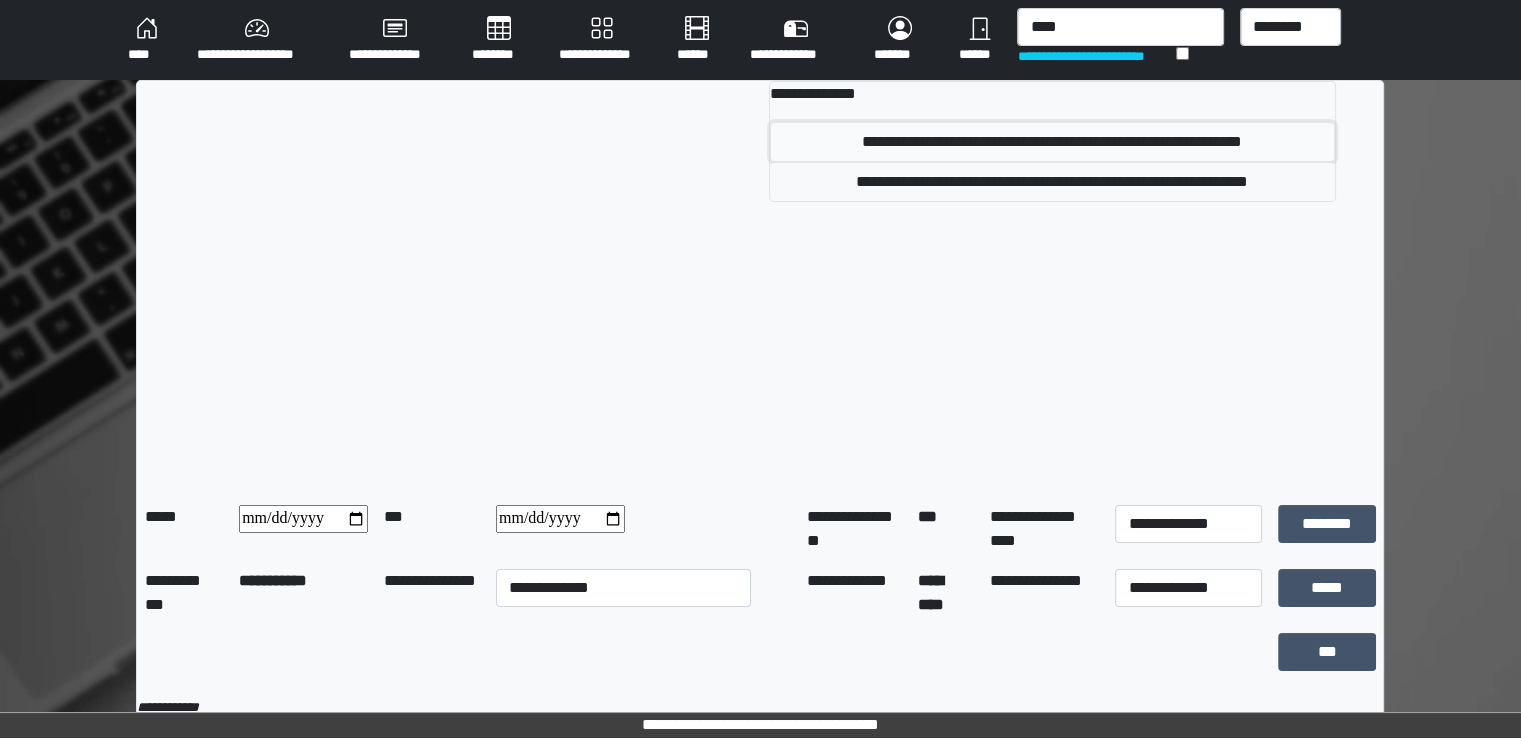click on "**********" at bounding box center [1052, 142] 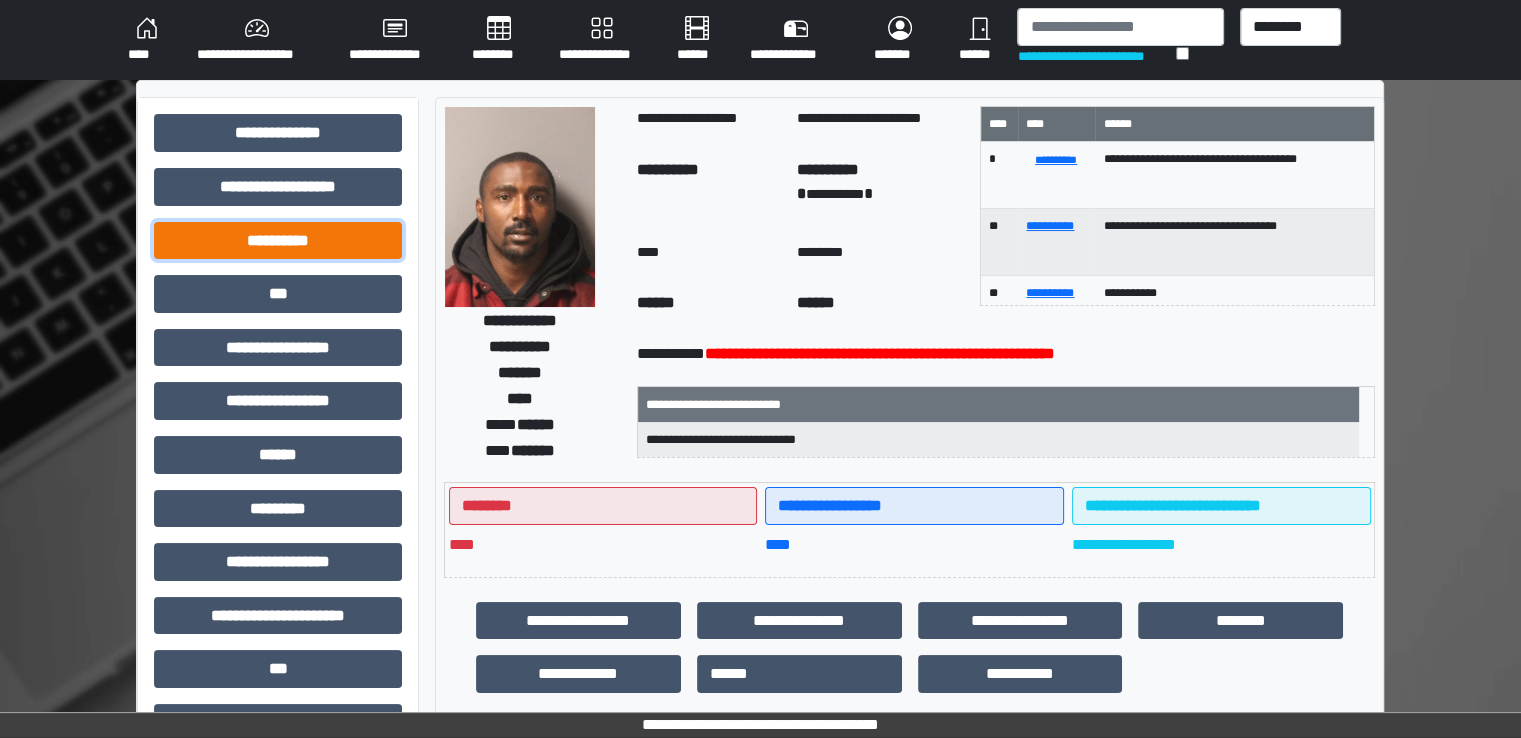 click on "**********" at bounding box center [278, 241] 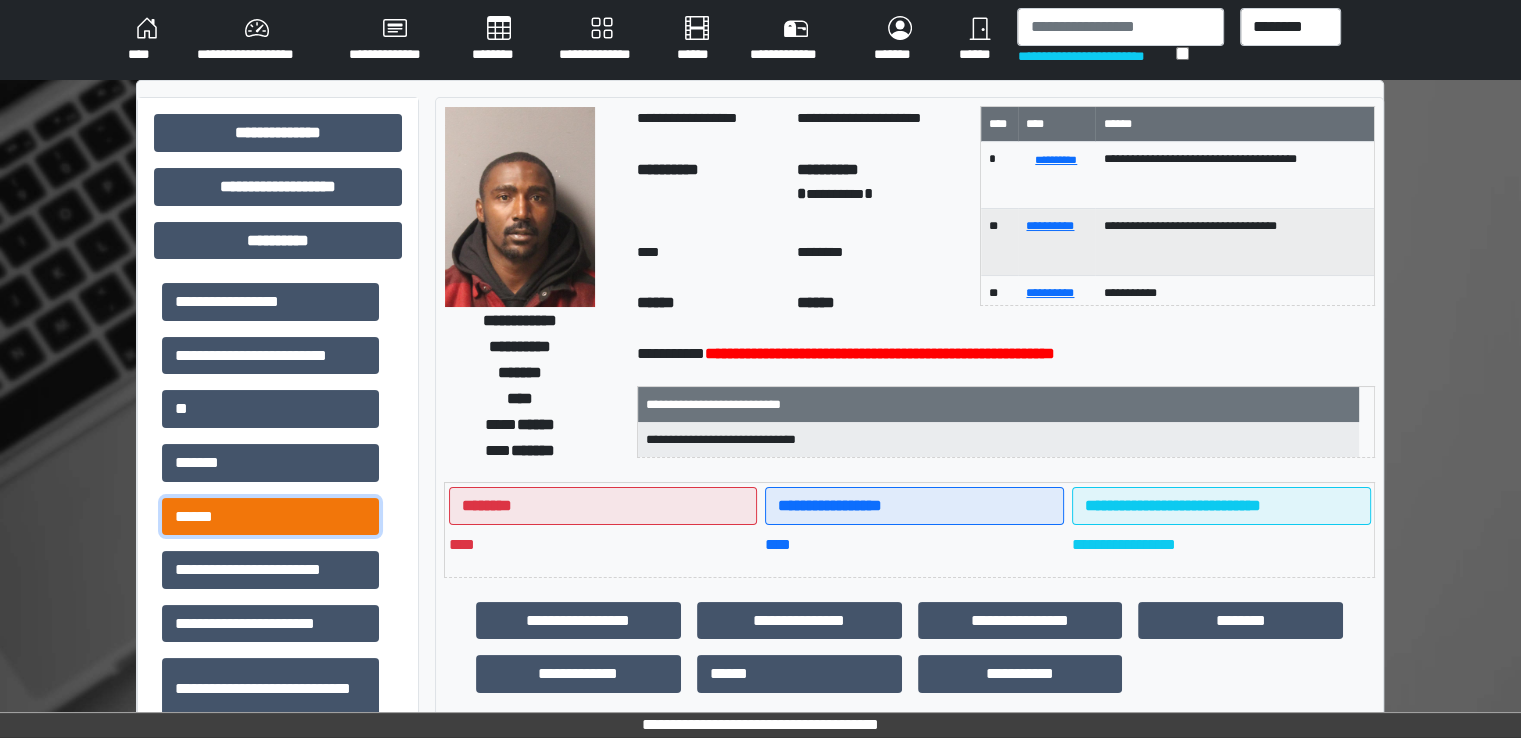 click on "******" at bounding box center (270, 517) 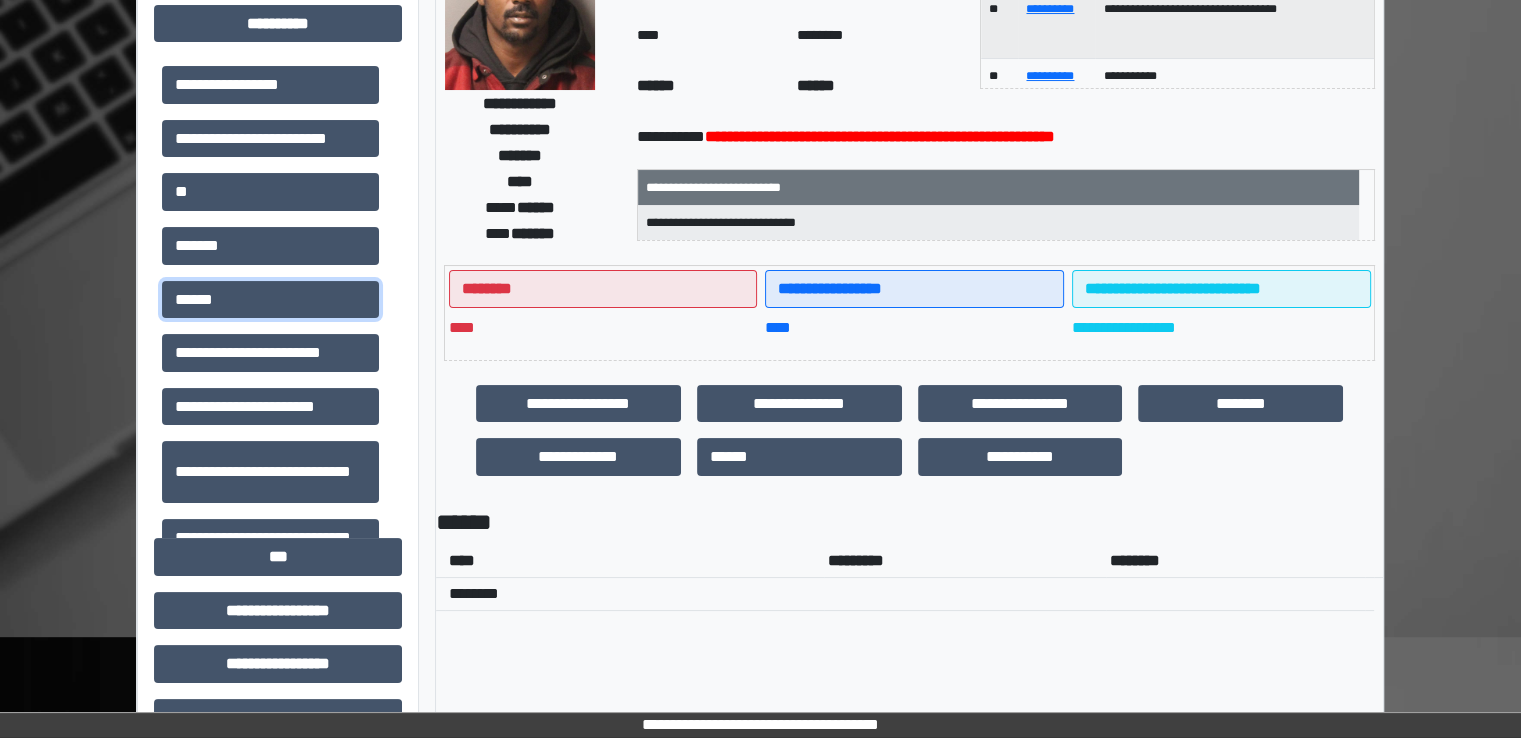 scroll, scrollTop: 100, scrollLeft: 0, axis: vertical 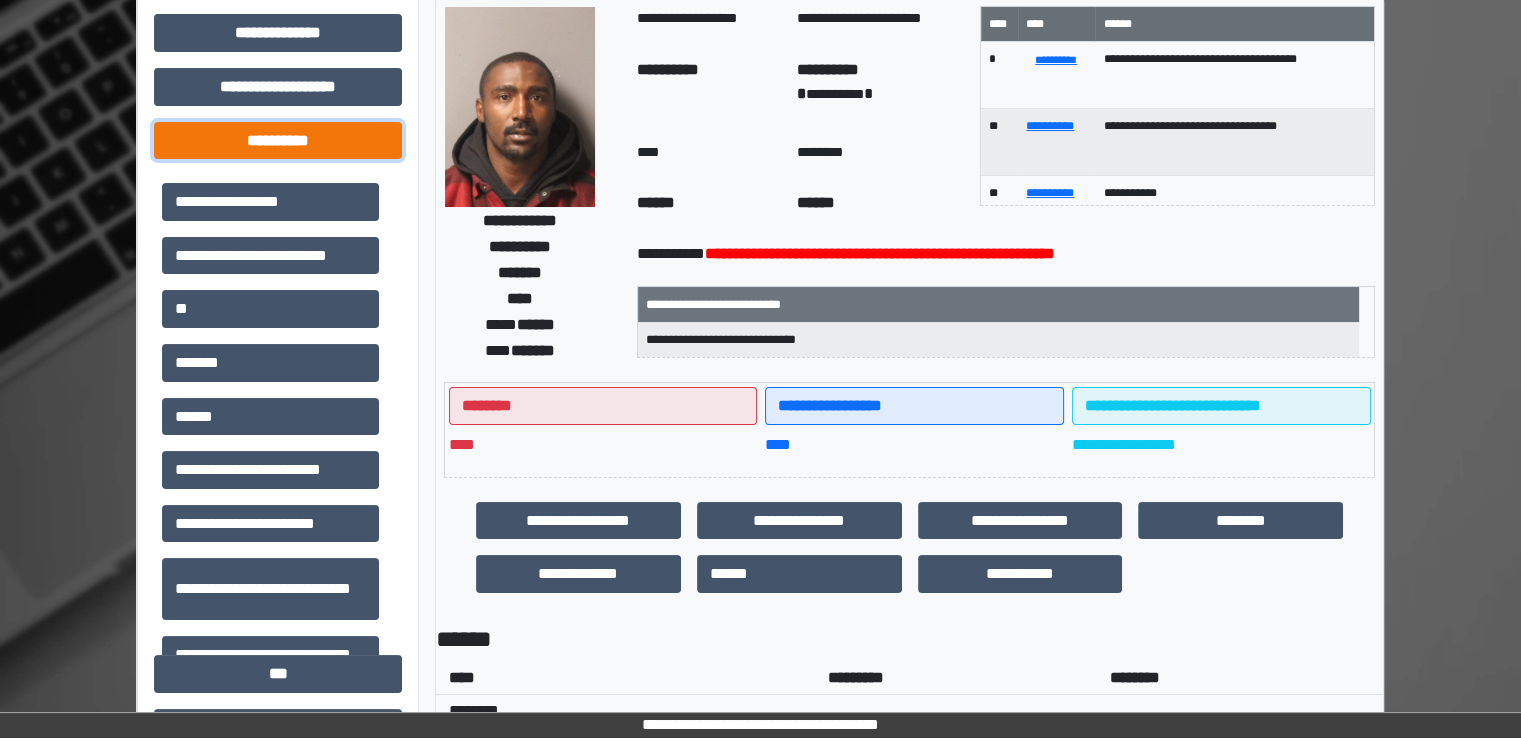 click on "**********" at bounding box center (278, 141) 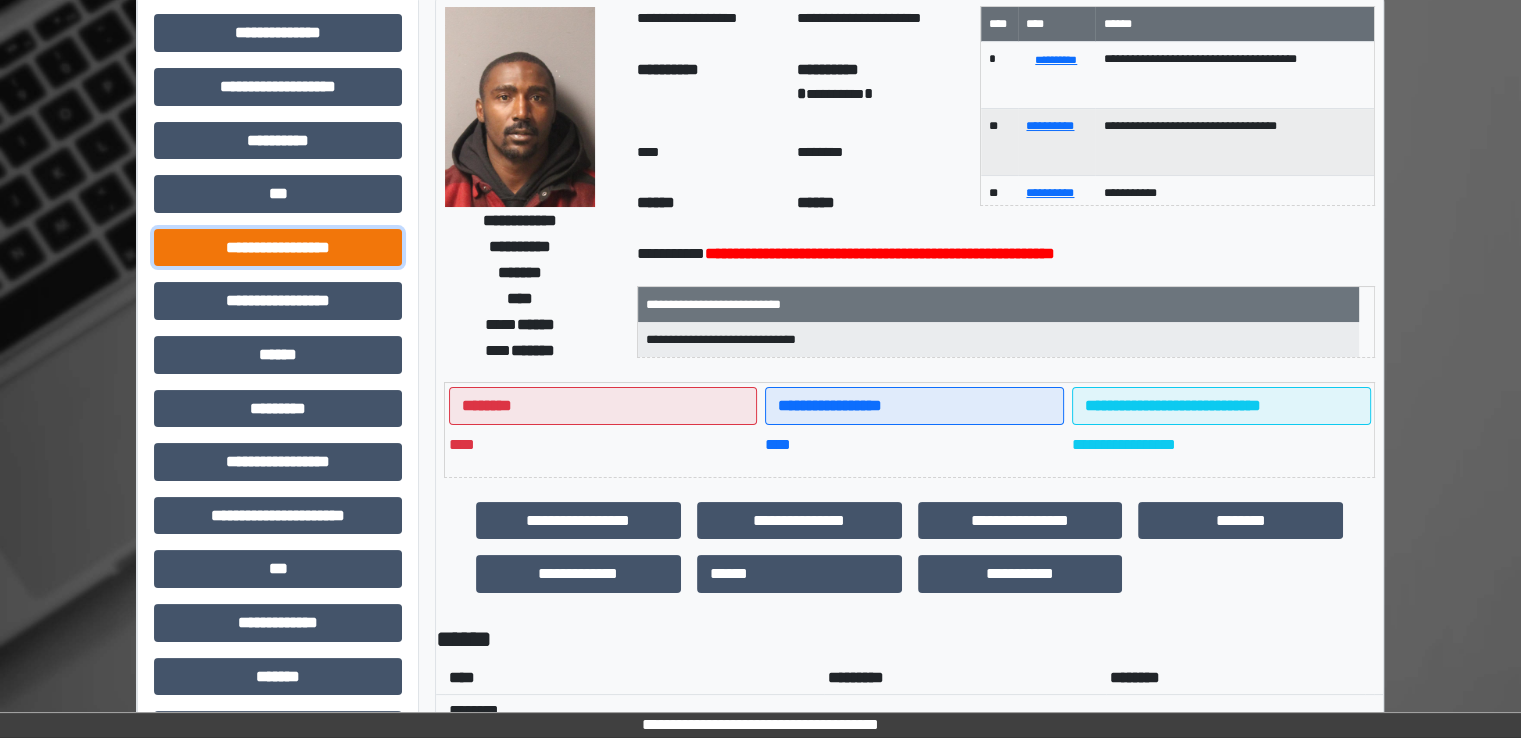 click on "**********" at bounding box center [278, 248] 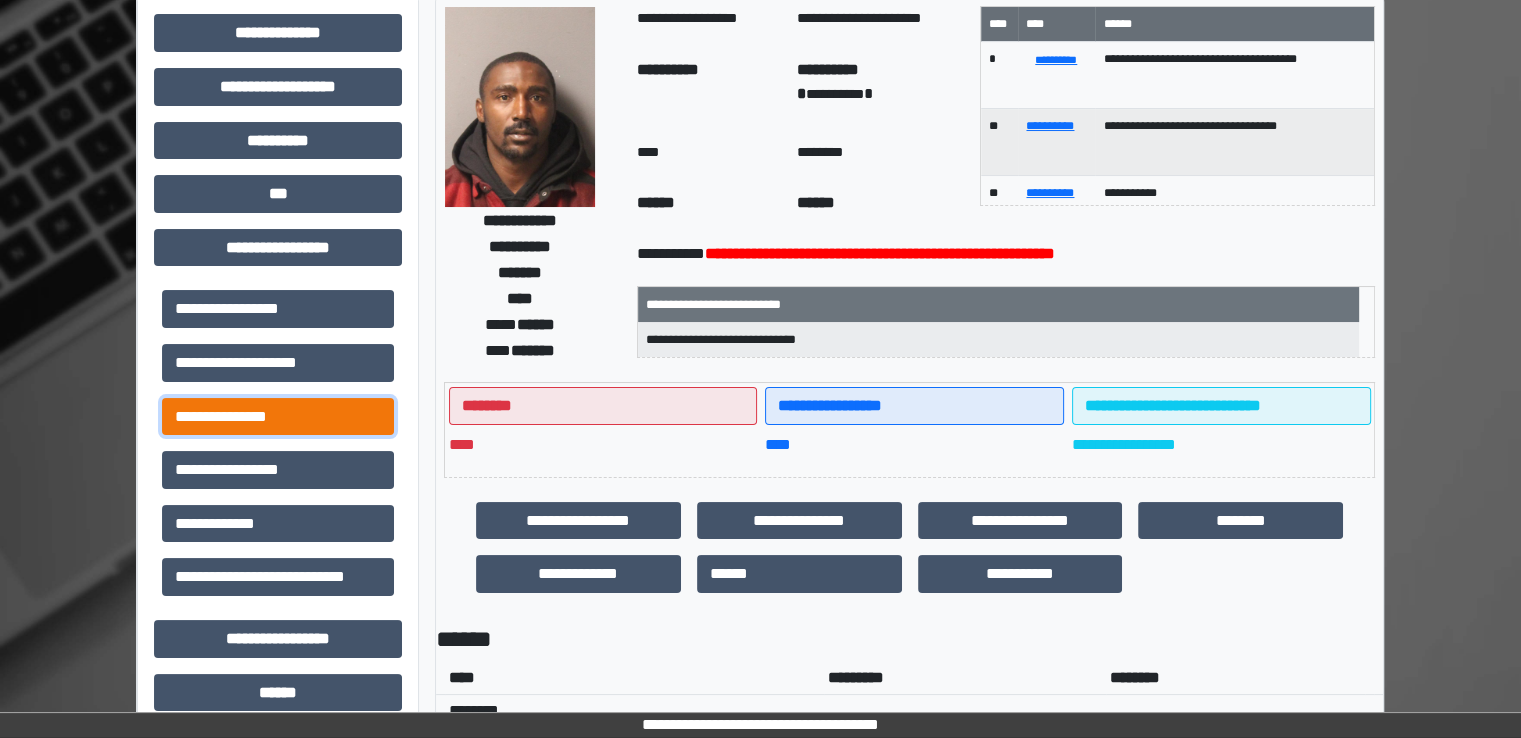 click on "**********" at bounding box center (278, 417) 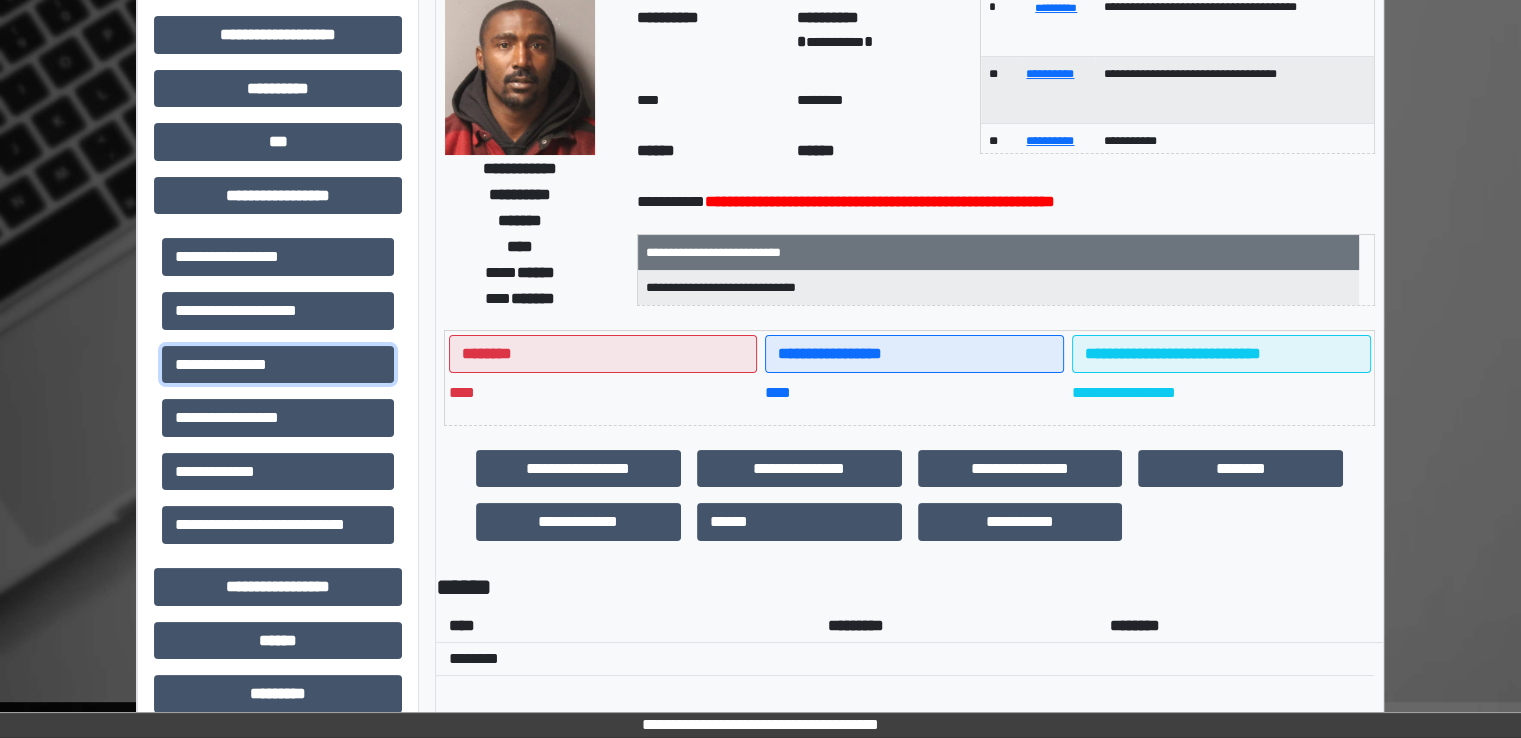scroll, scrollTop: 200, scrollLeft: 0, axis: vertical 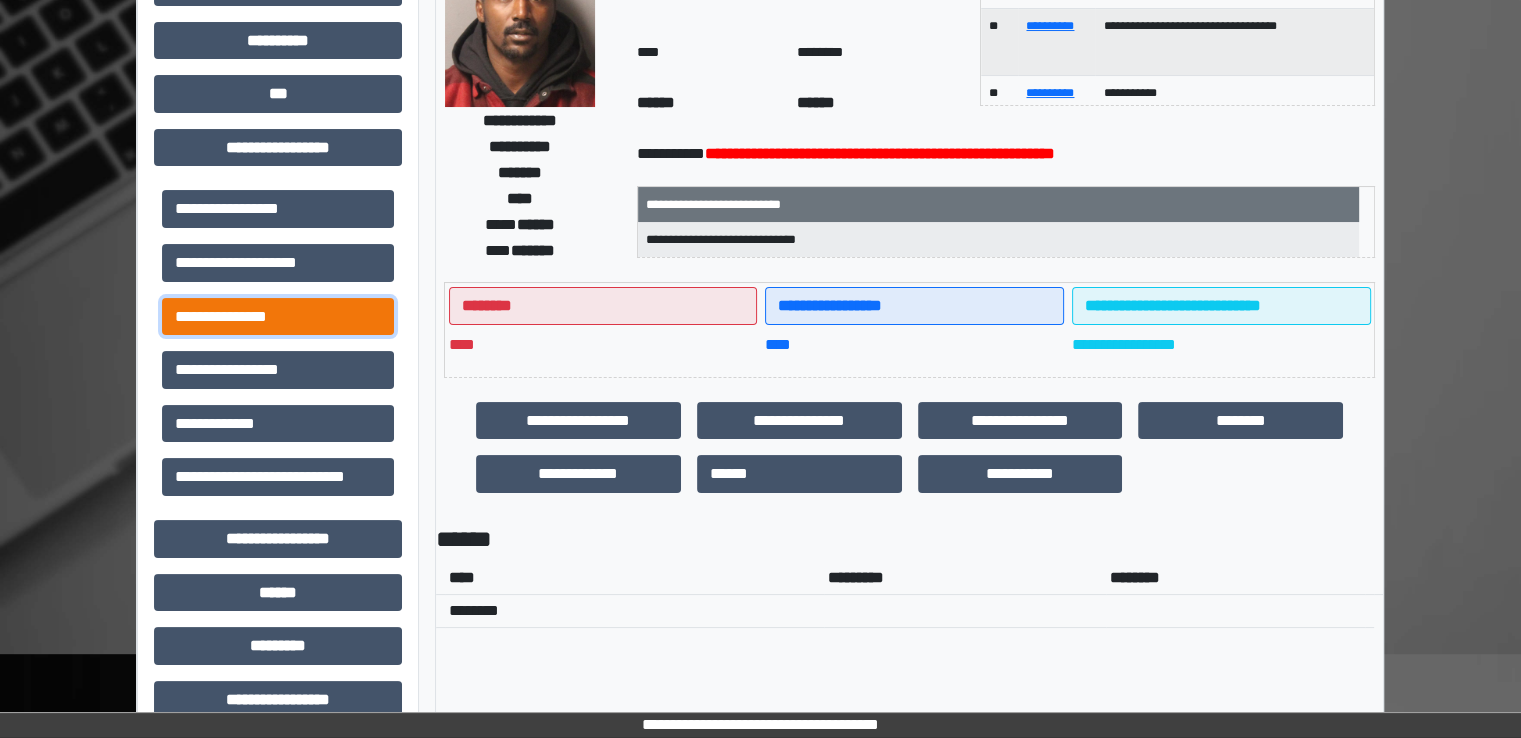 click on "**********" at bounding box center (278, 317) 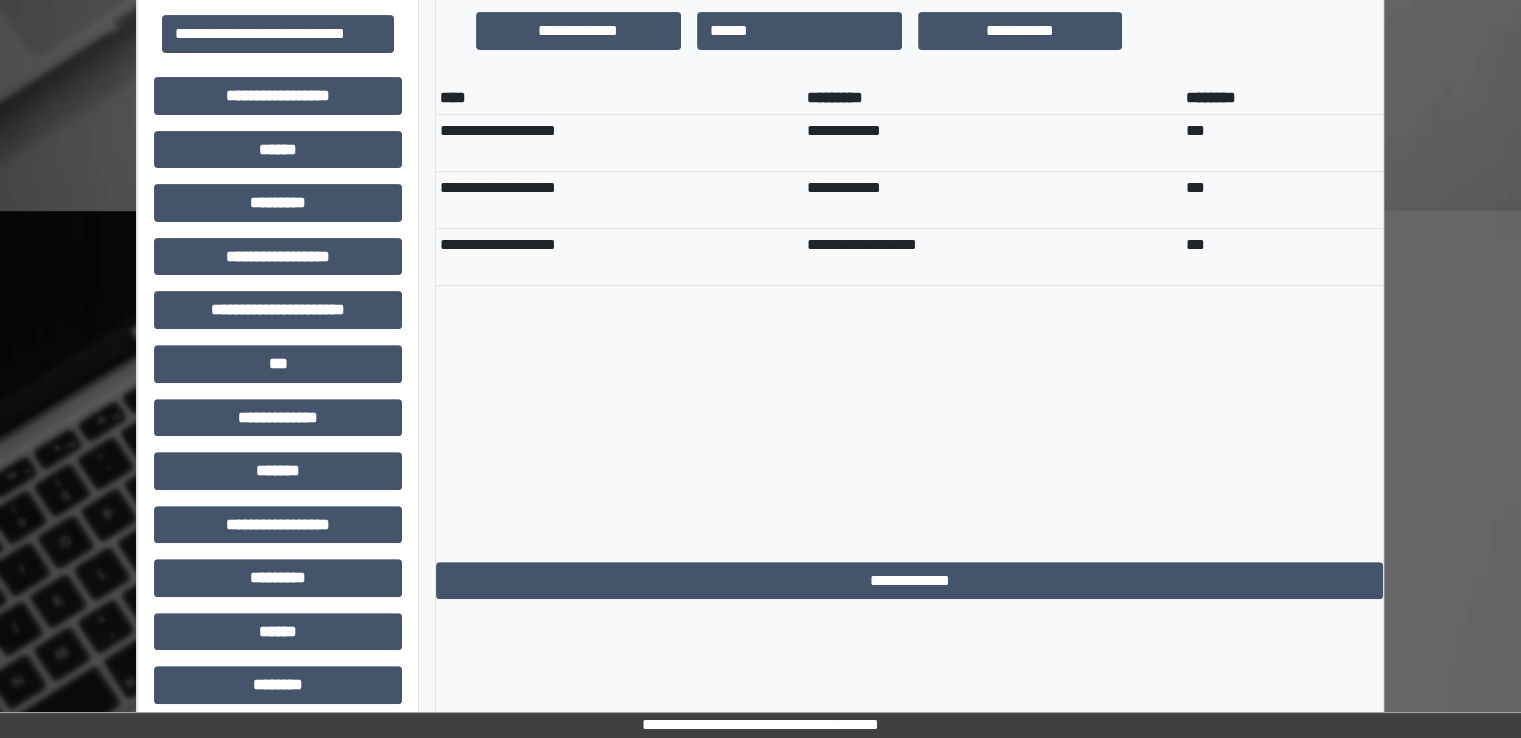 scroll, scrollTop: 766, scrollLeft: 0, axis: vertical 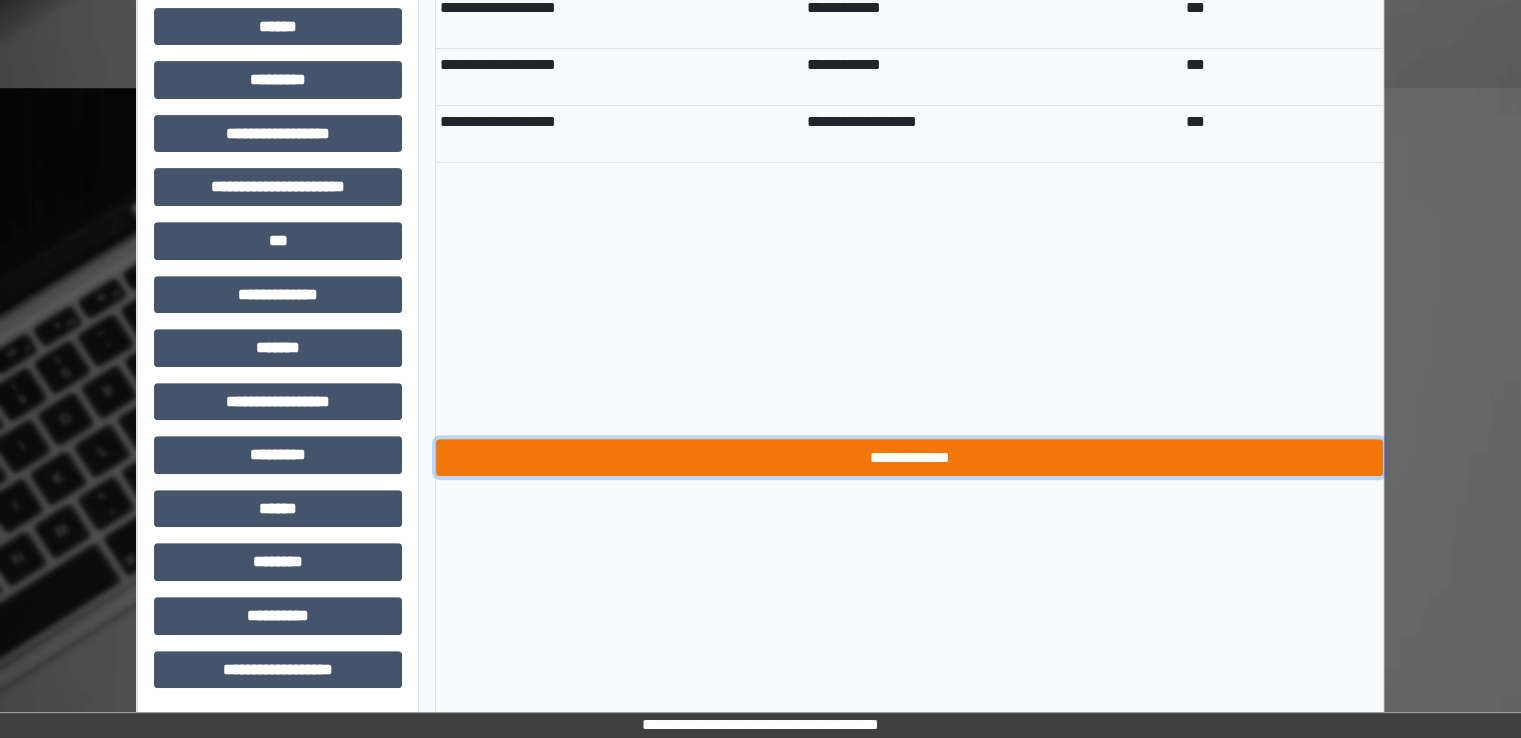 click on "**********" at bounding box center (909, 458) 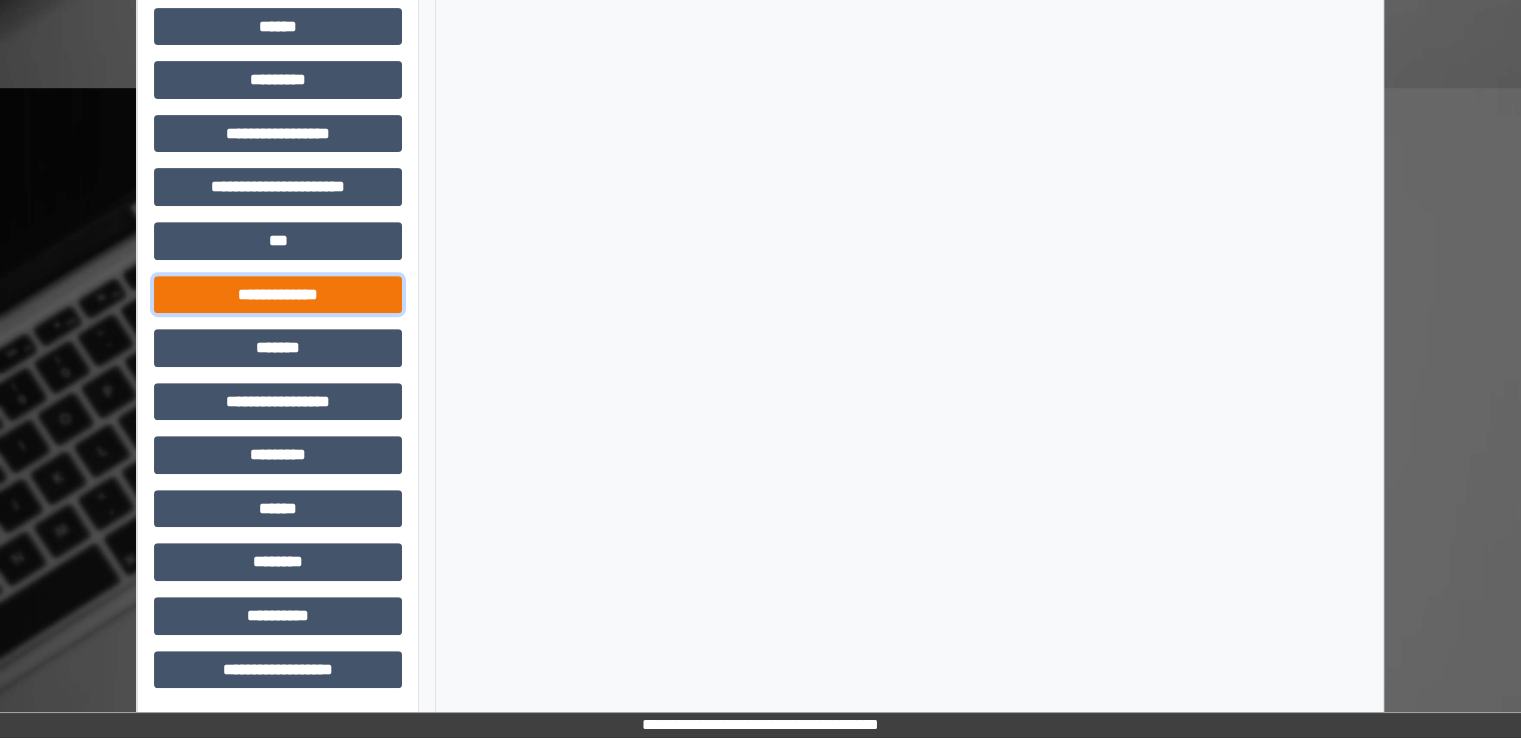 click on "**********" at bounding box center (278, 295) 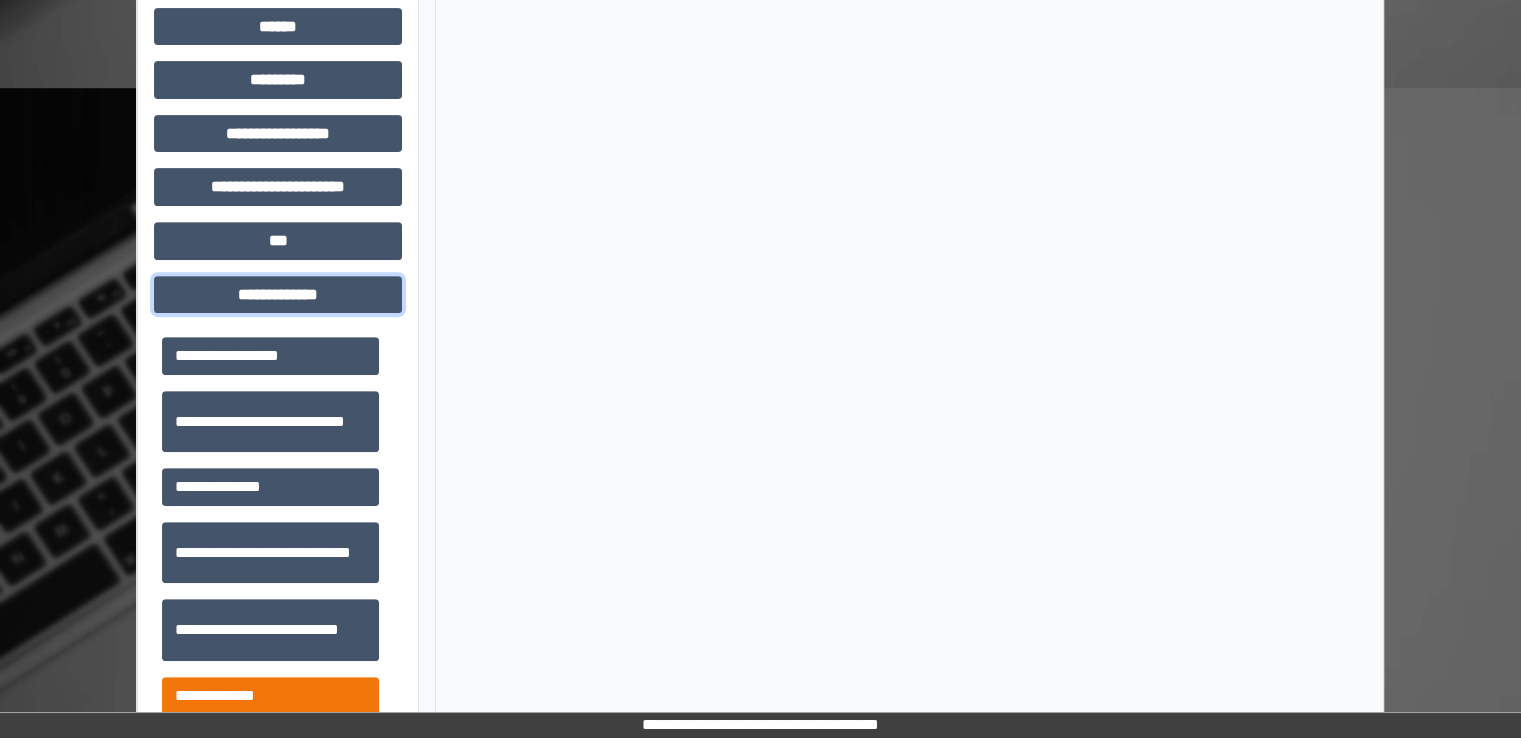 scroll, scrollTop: 700, scrollLeft: 0, axis: vertical 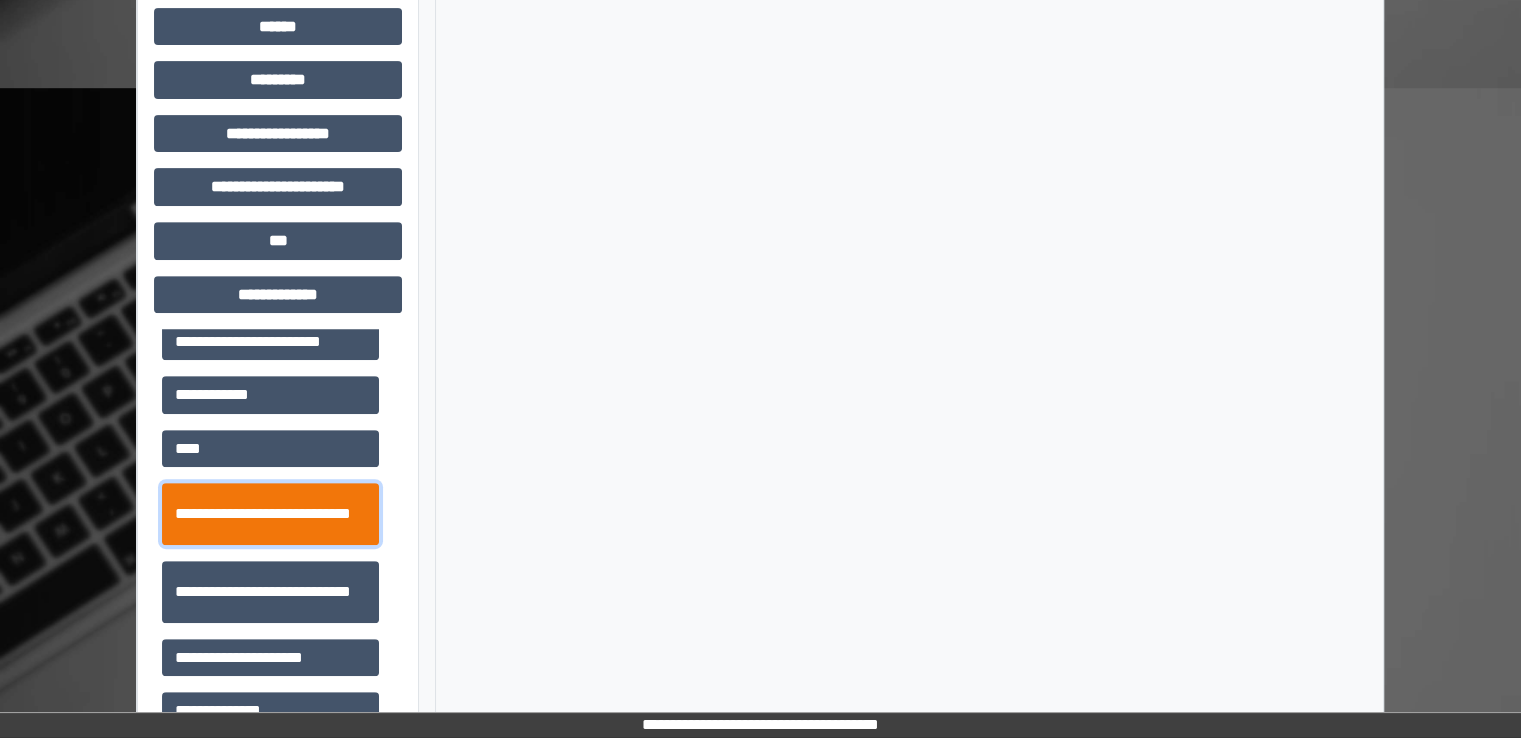 click on "**********" at bounding box center [270, 514] 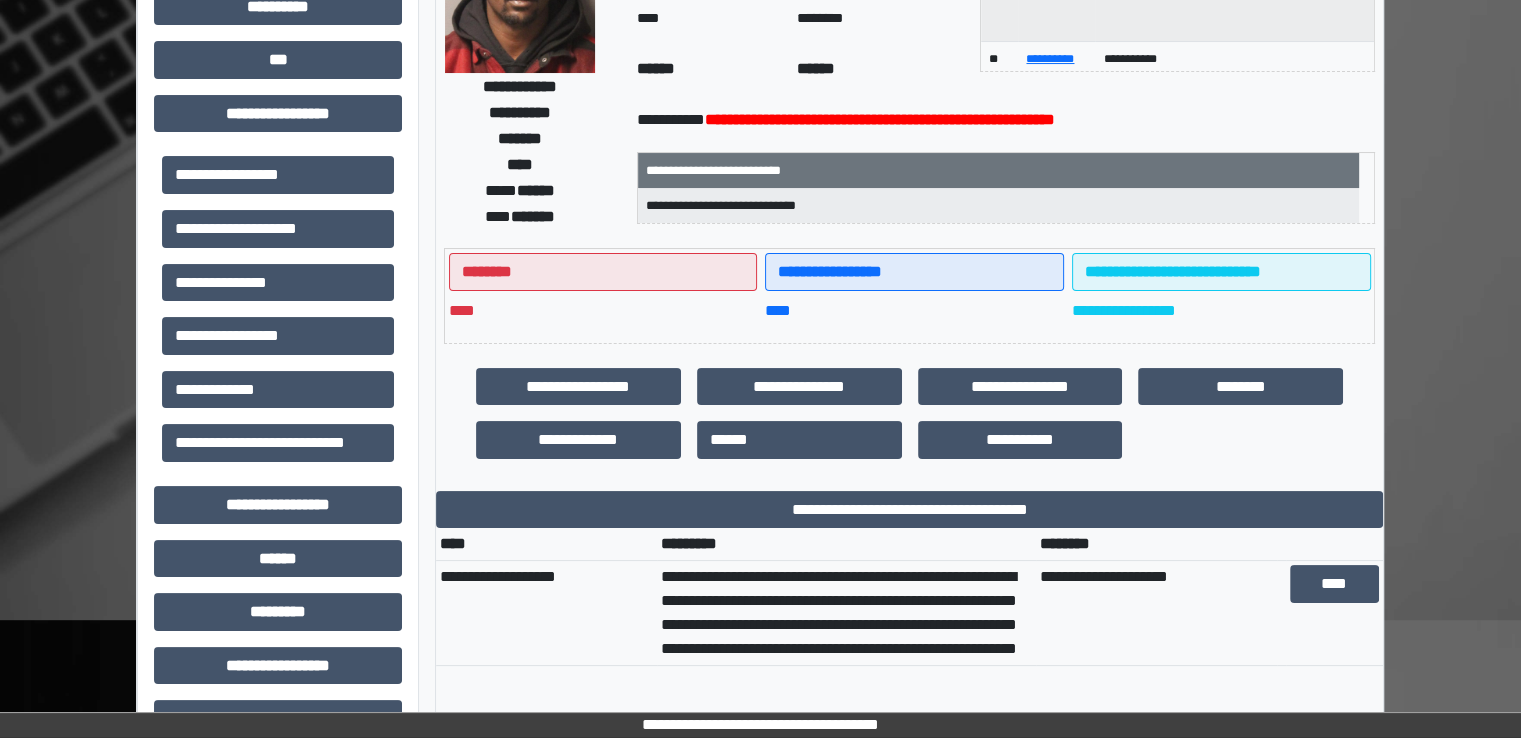 scroll, scrollTop: 0, scrollLeft: 0, axis: both 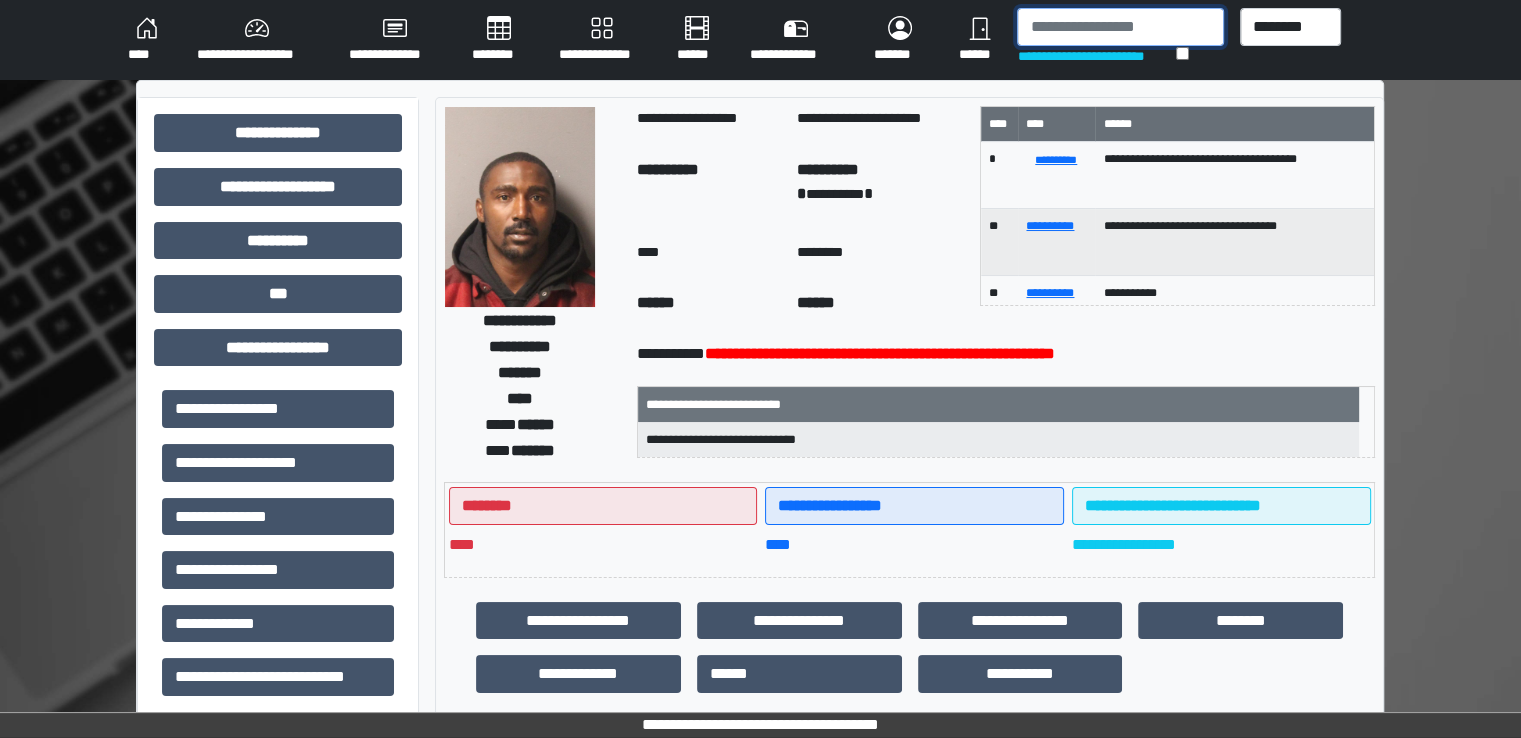 click at bounding box center [1120, 27] 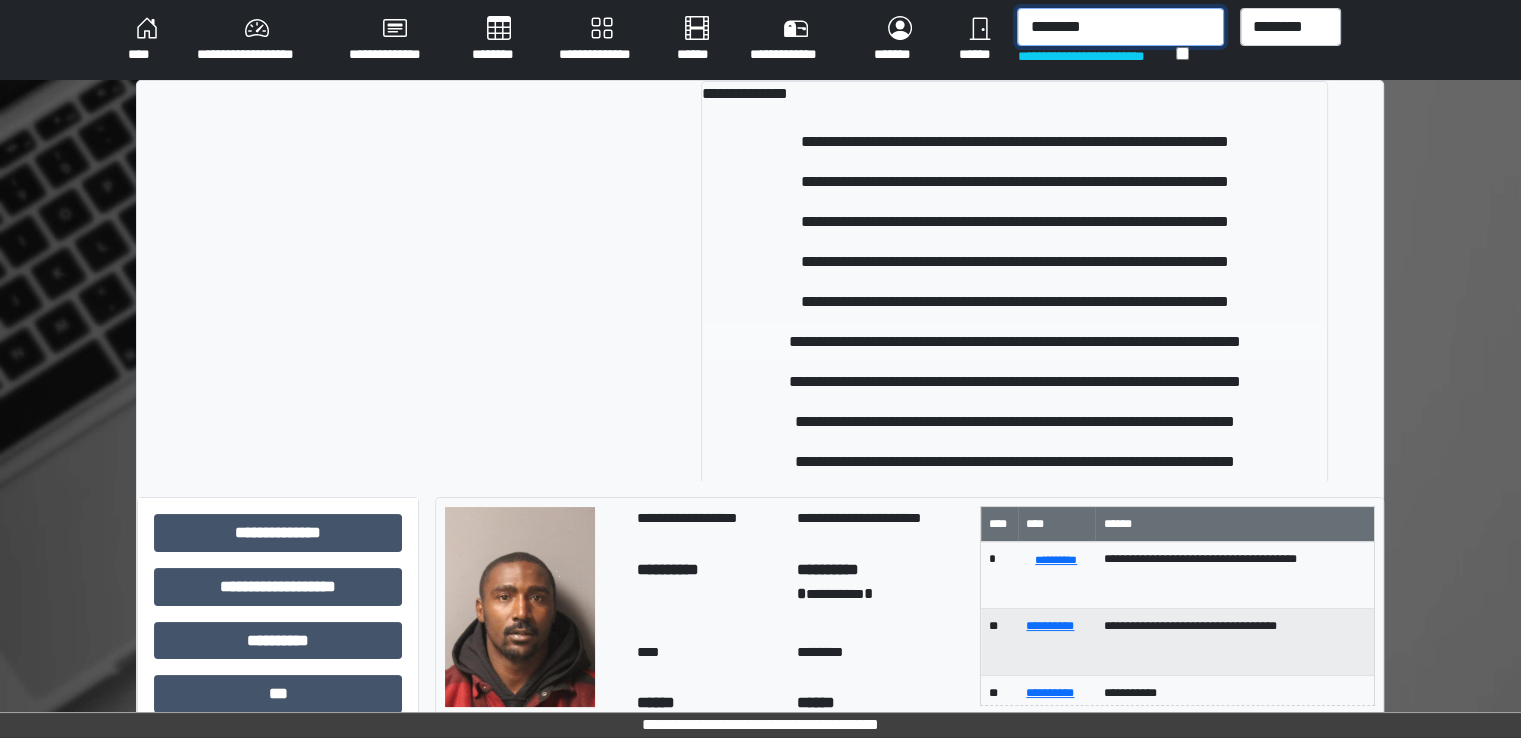 type on "********" 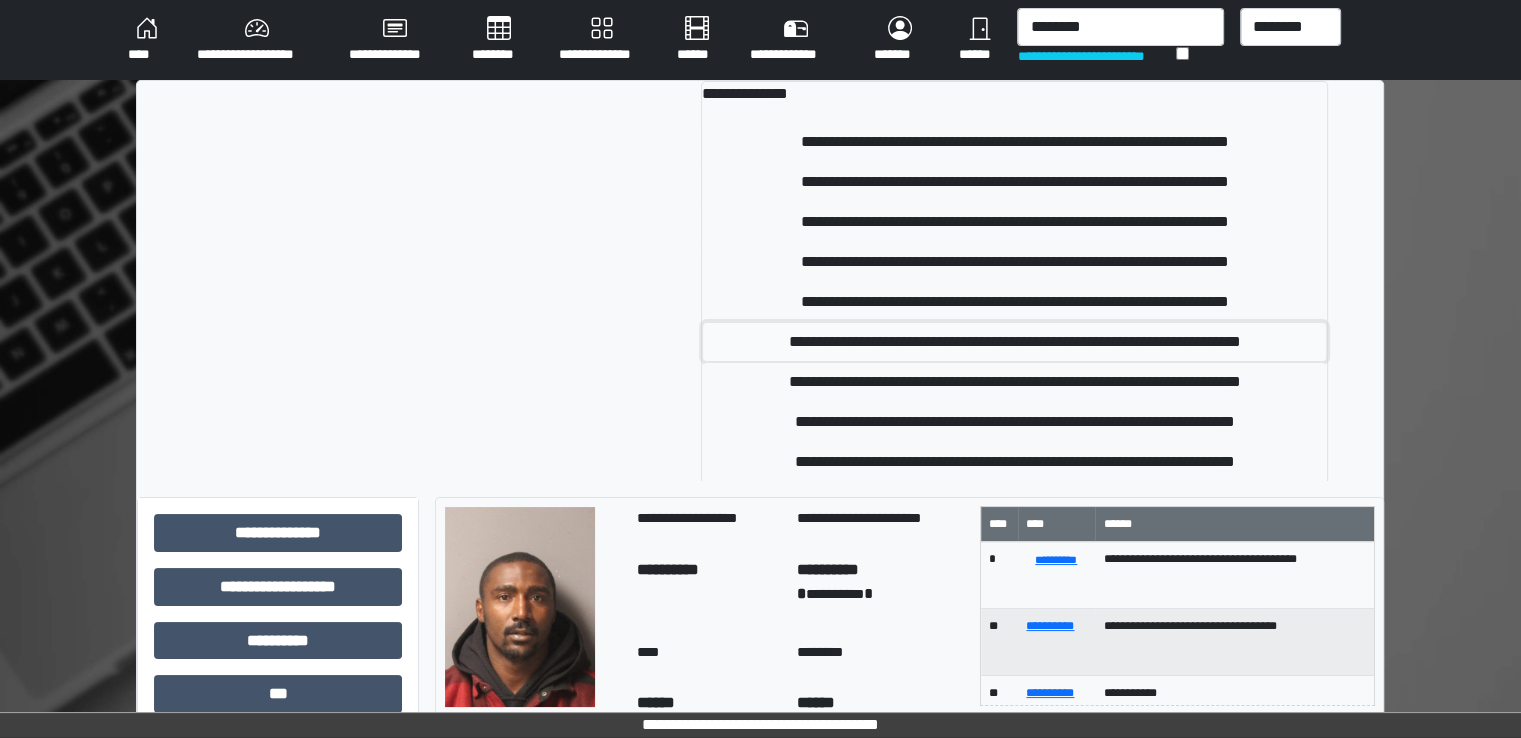 click on "**********" at bounding box center (1014, 342) 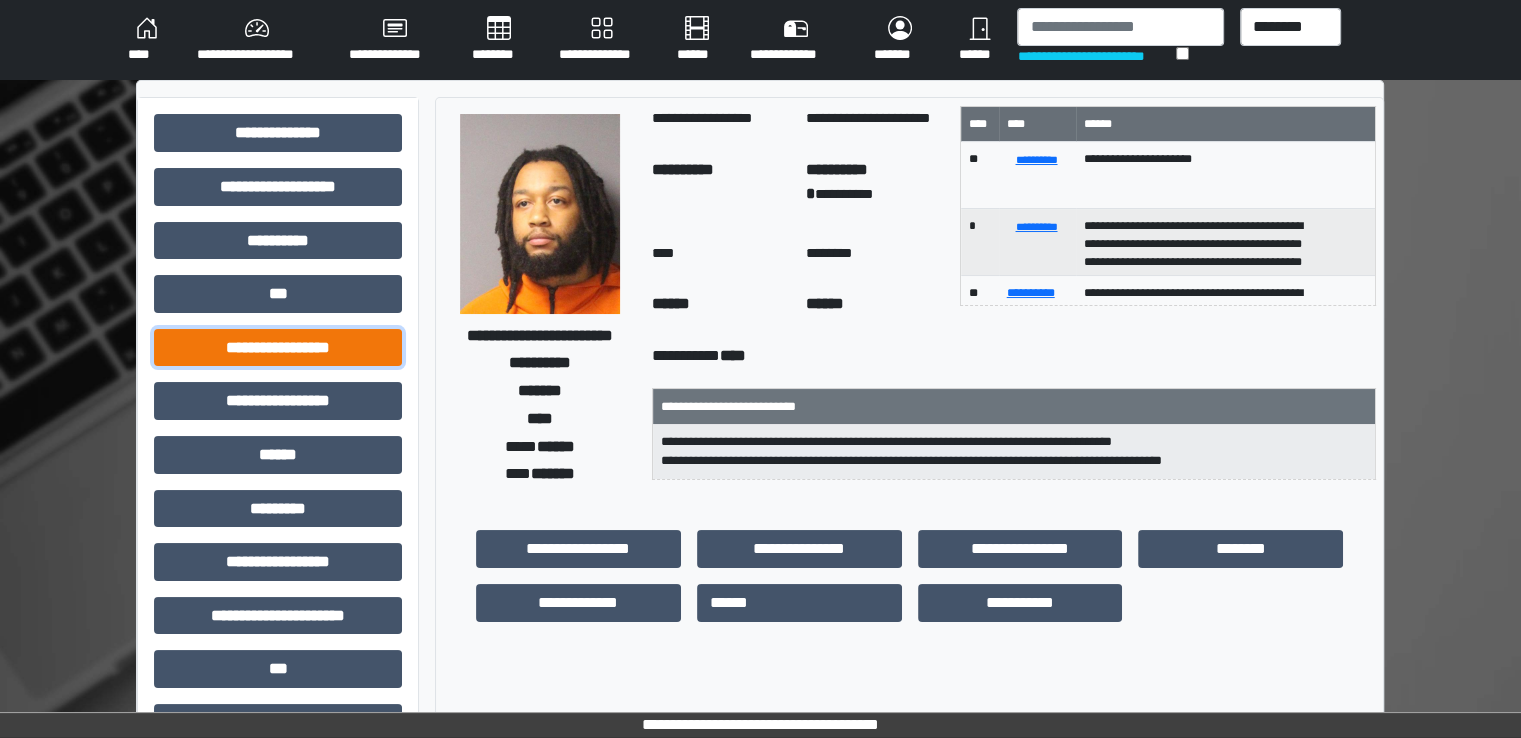 click on "**********" at bounding box center [278, 348] 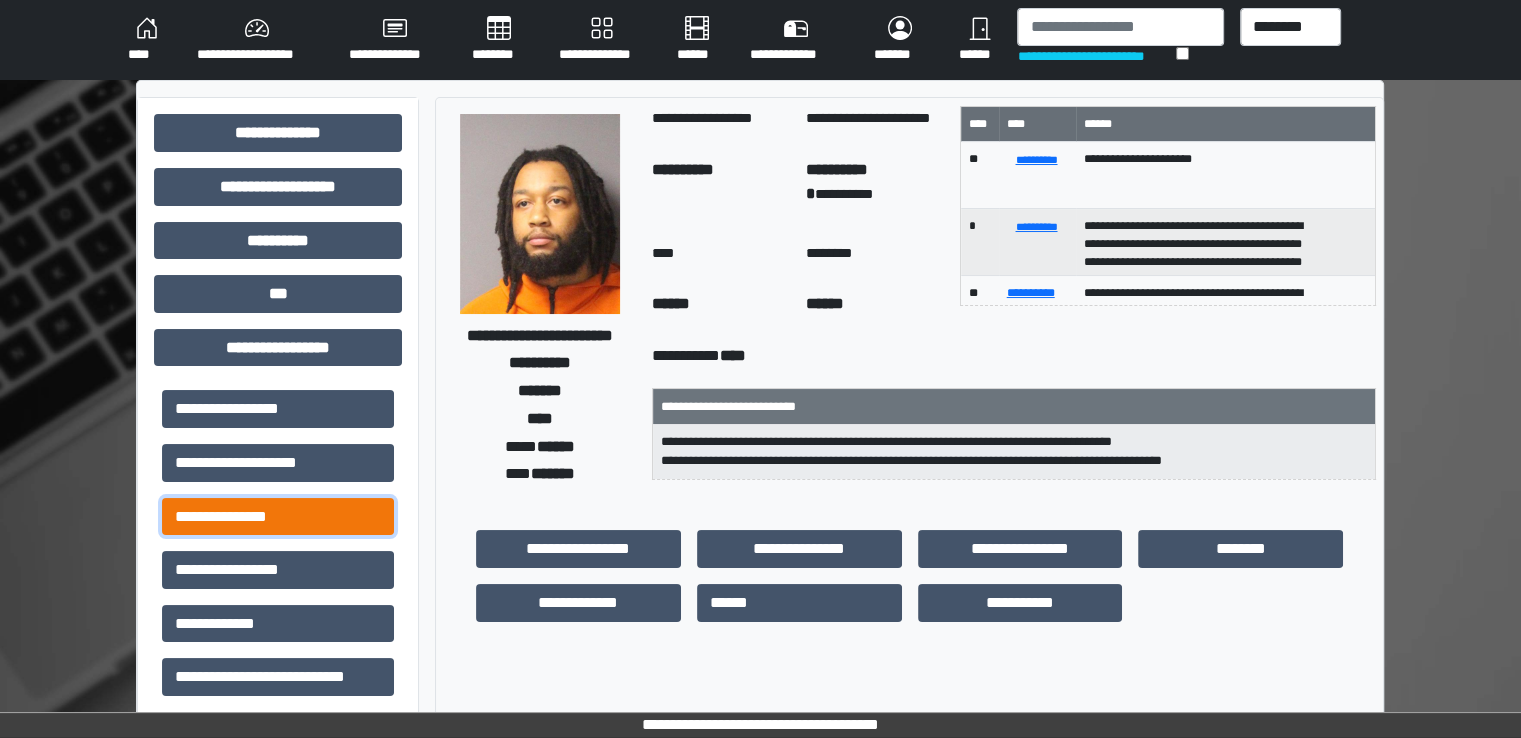 click on "**********" at bounding box center (278, 517) 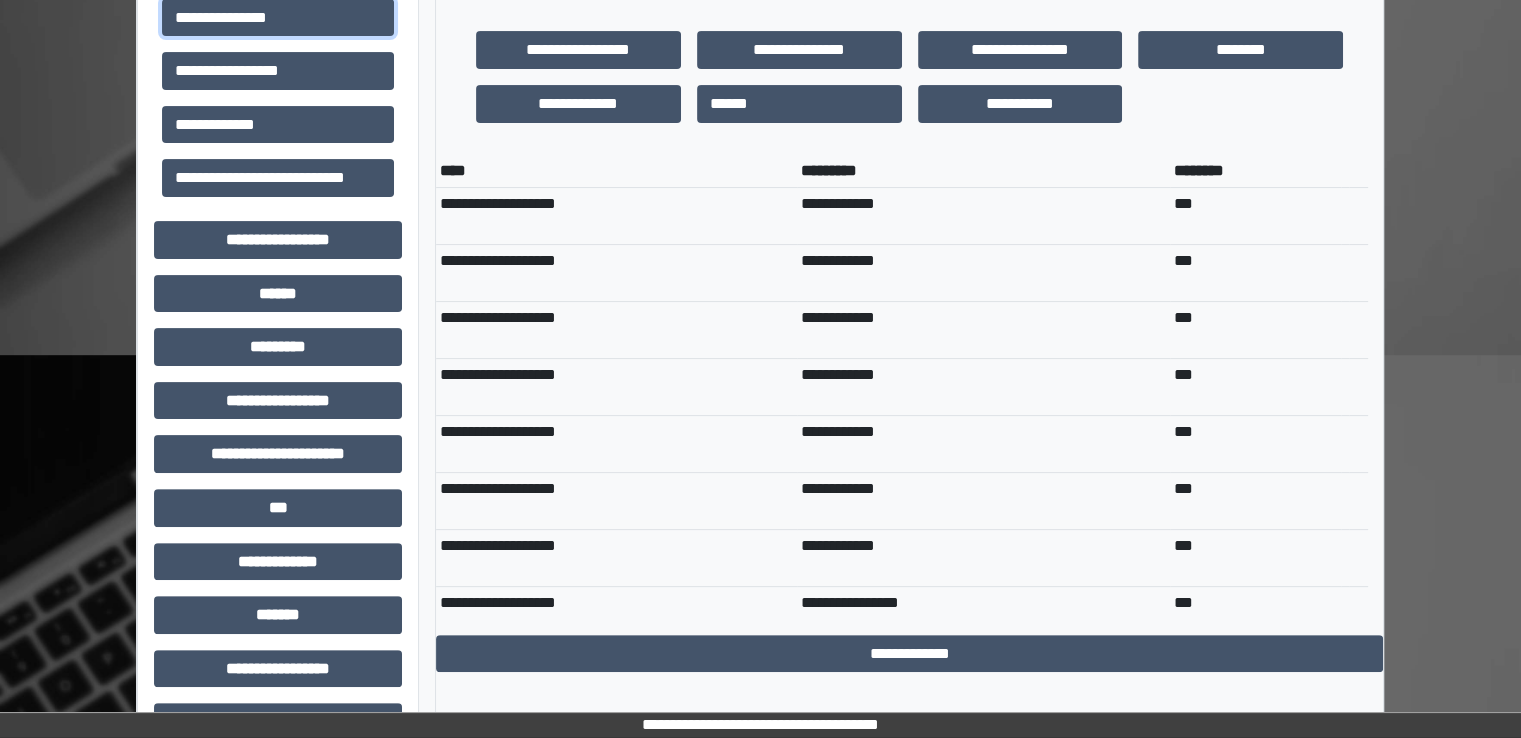 scroll, scrollTop: 766, scrollLeft: 0, axis: vertical 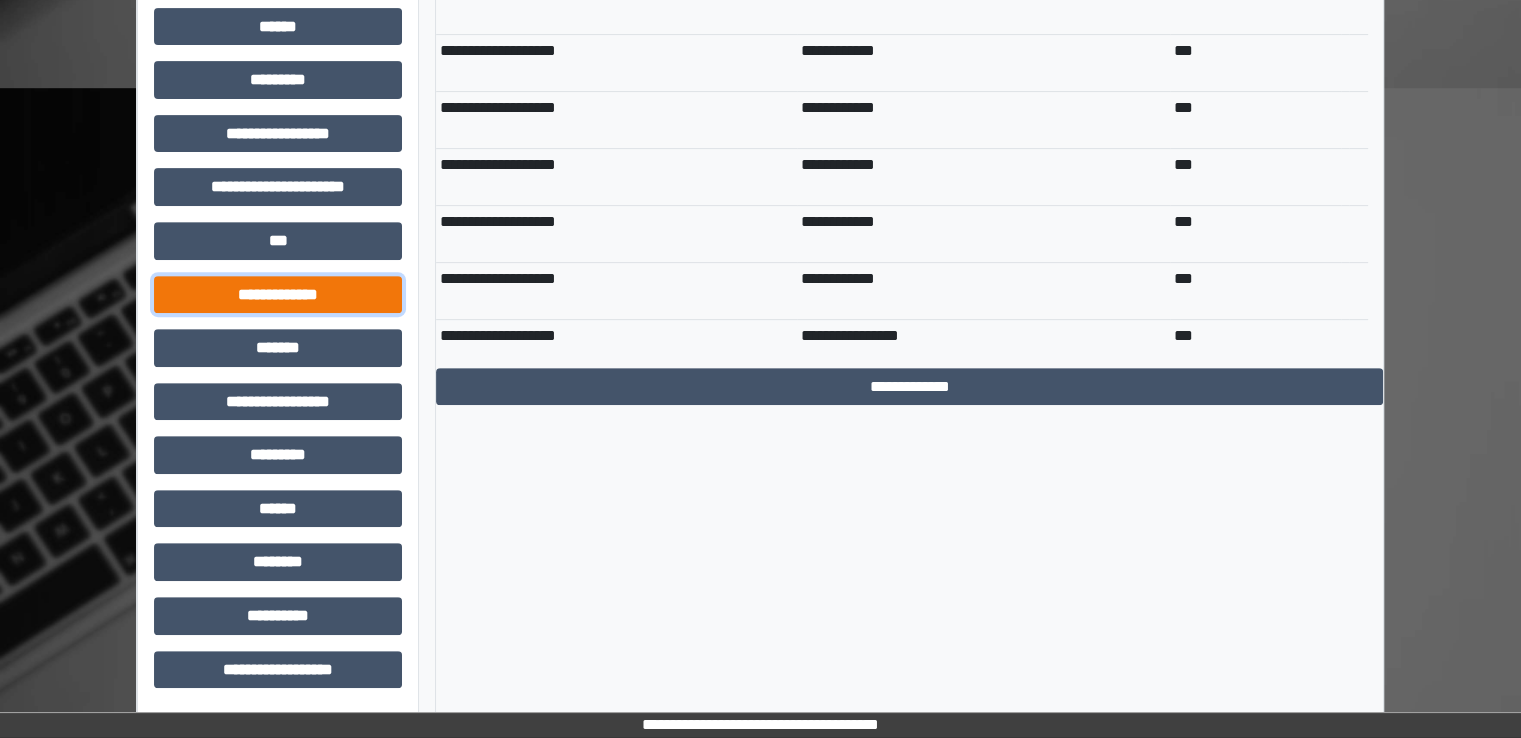 click on "**********" at bounding box center [278, 295] 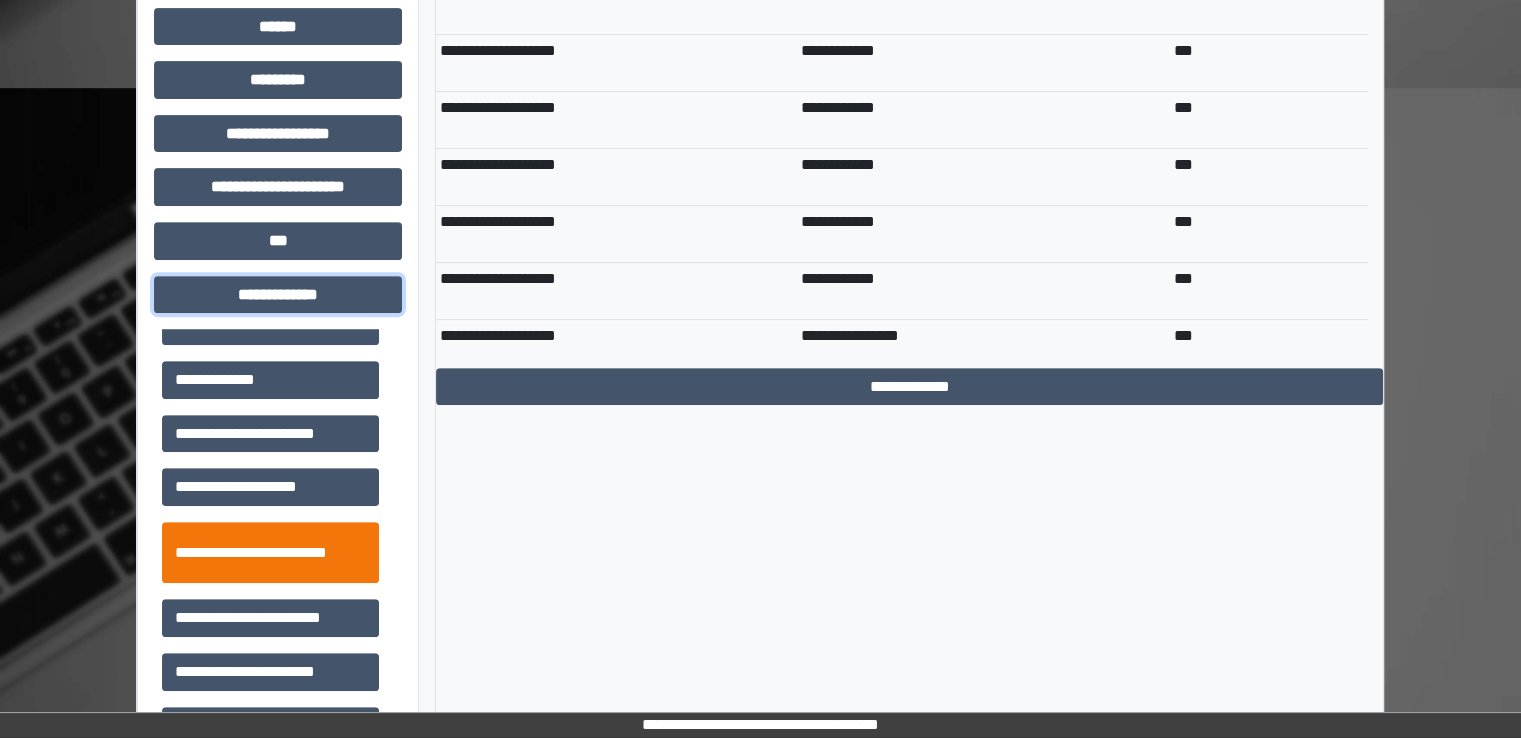 scroll, scrollTop: 700, scrollLeft: 0, axis: vertical 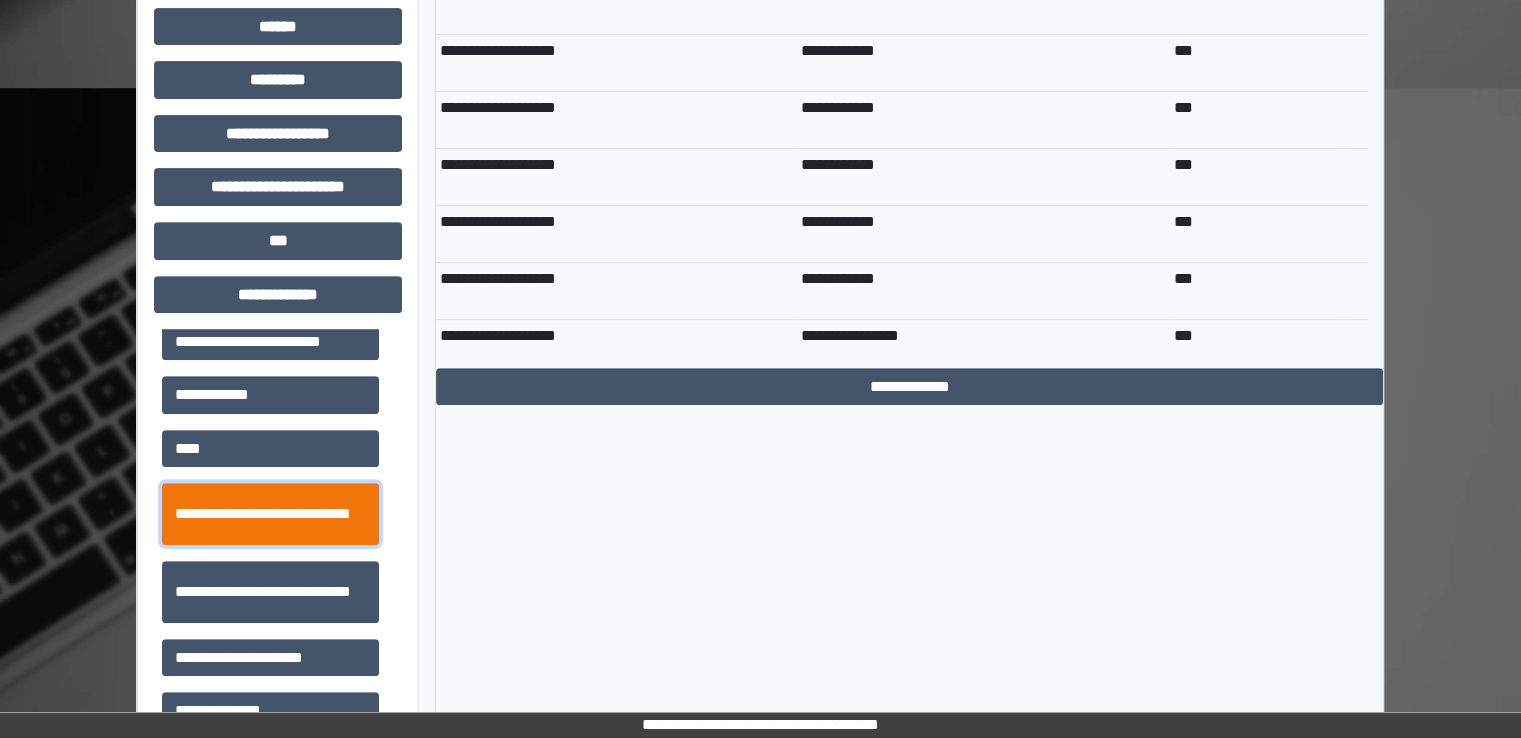 click on "**********" at bounding box center (270, 514) 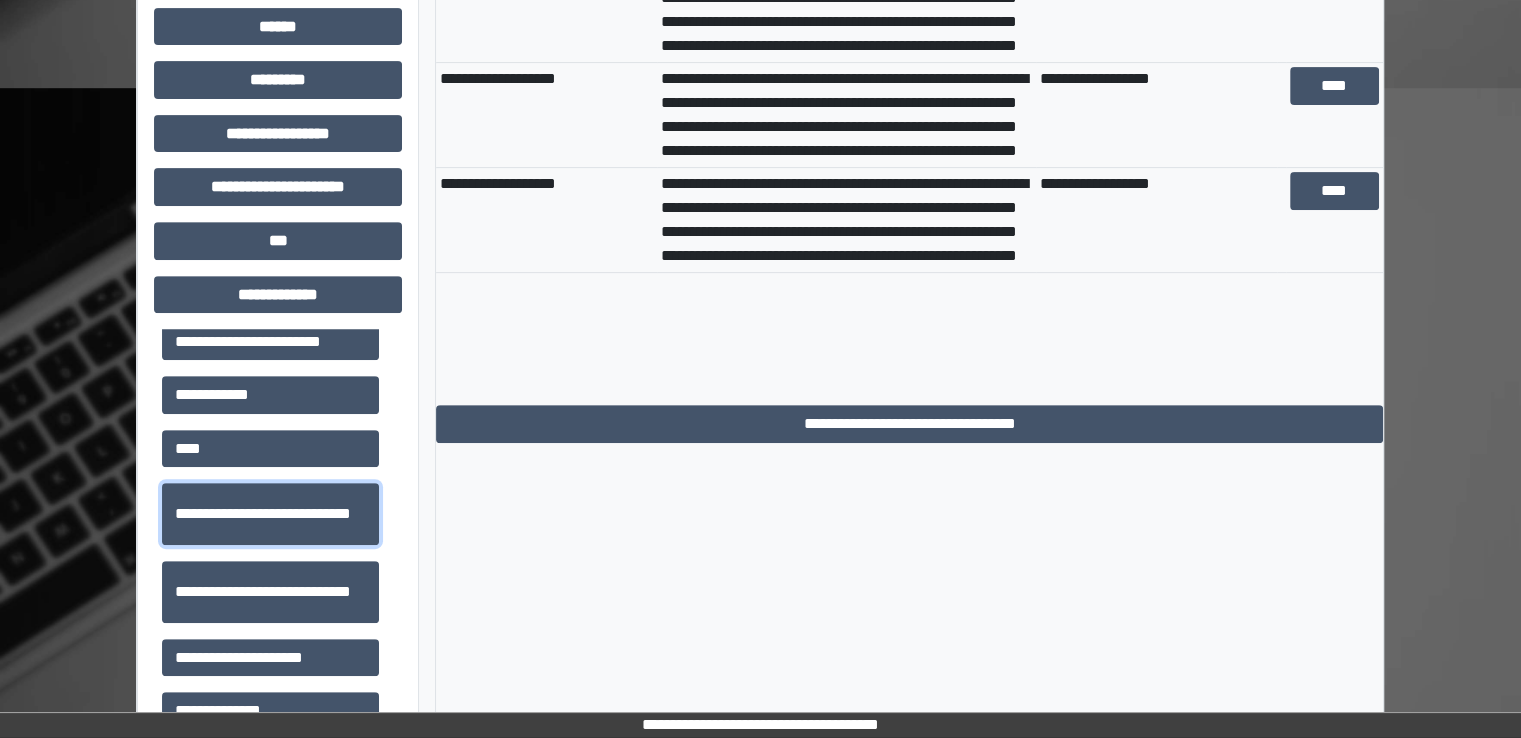 scroll, scrollTop: 566, scrollLeft: 0, axis: vertical 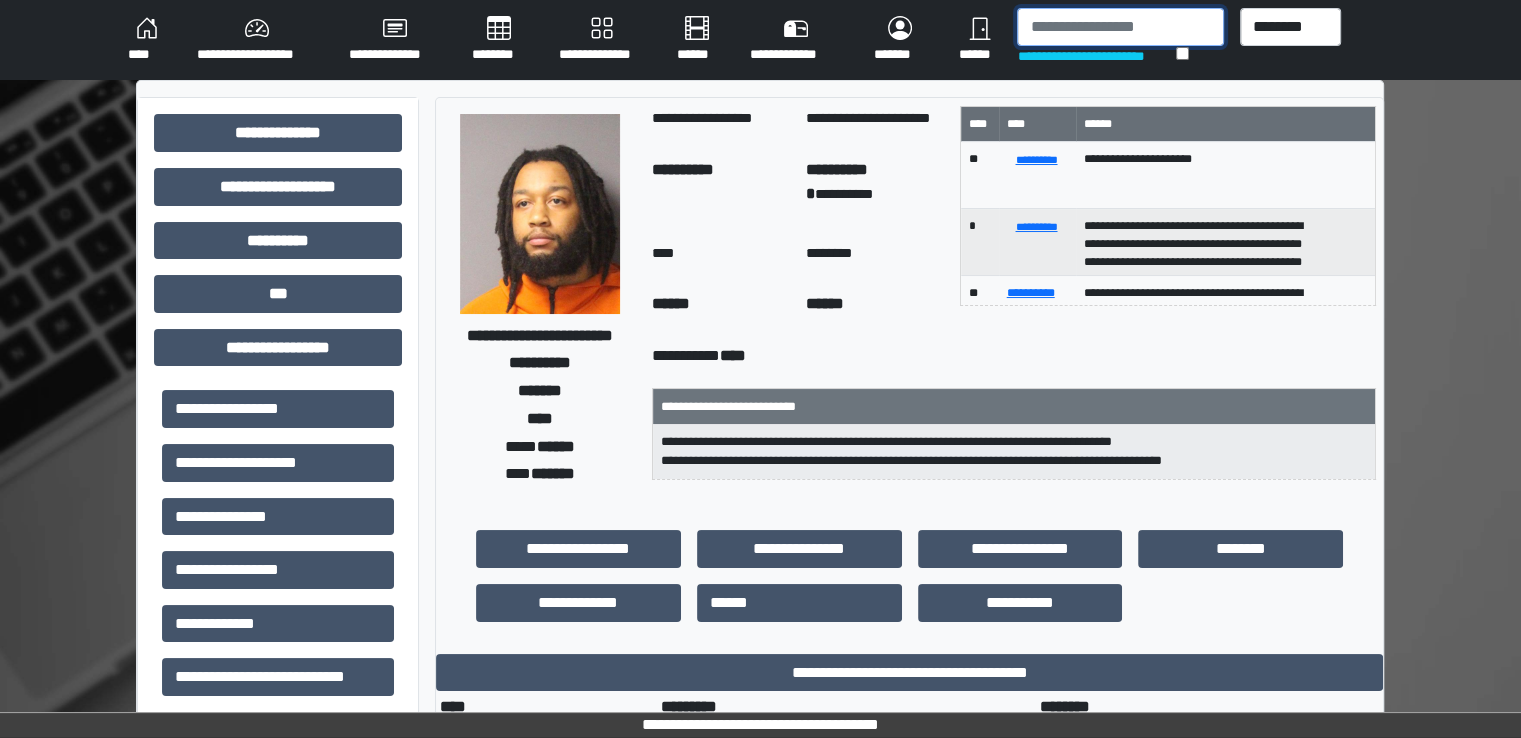 click at bounding box center (1120, 27) 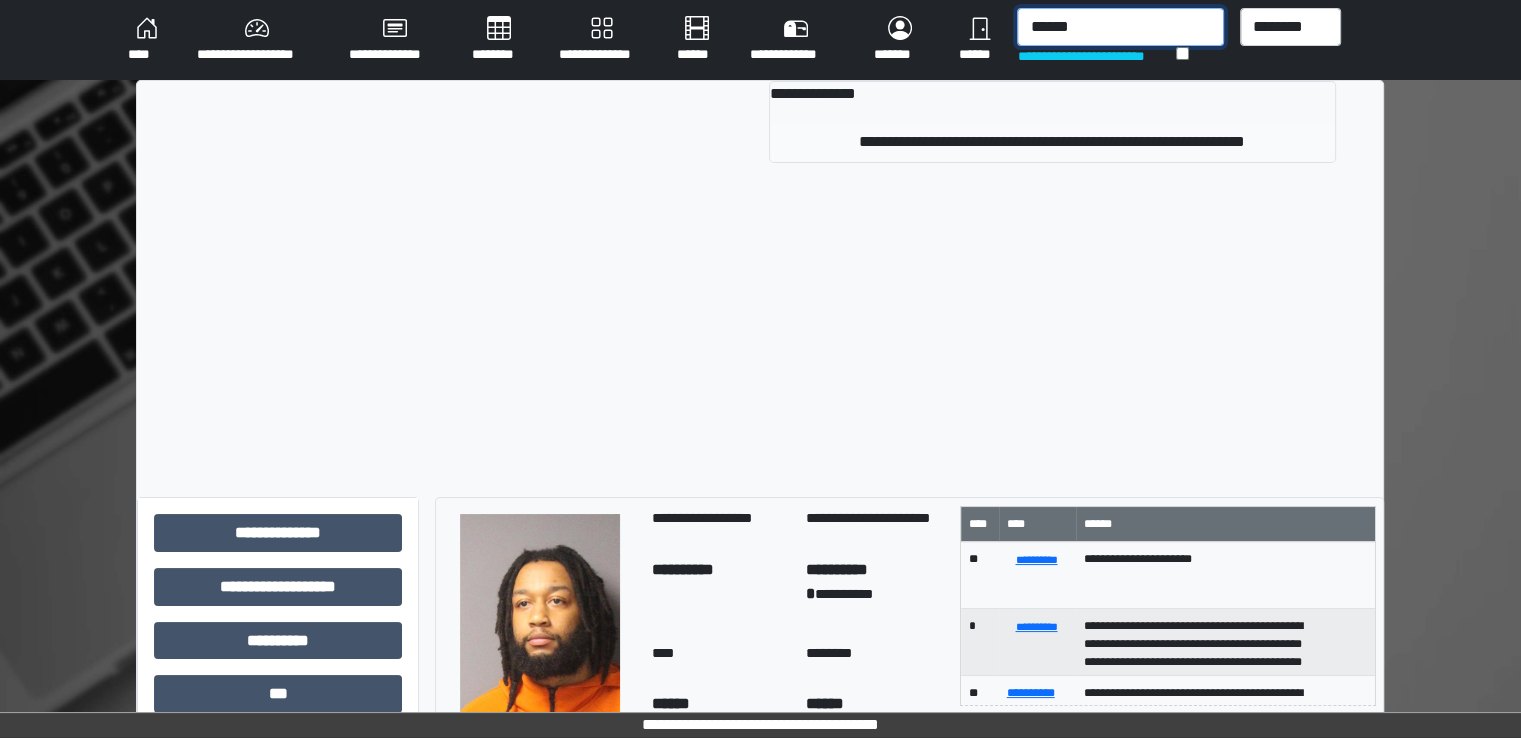type on "******" 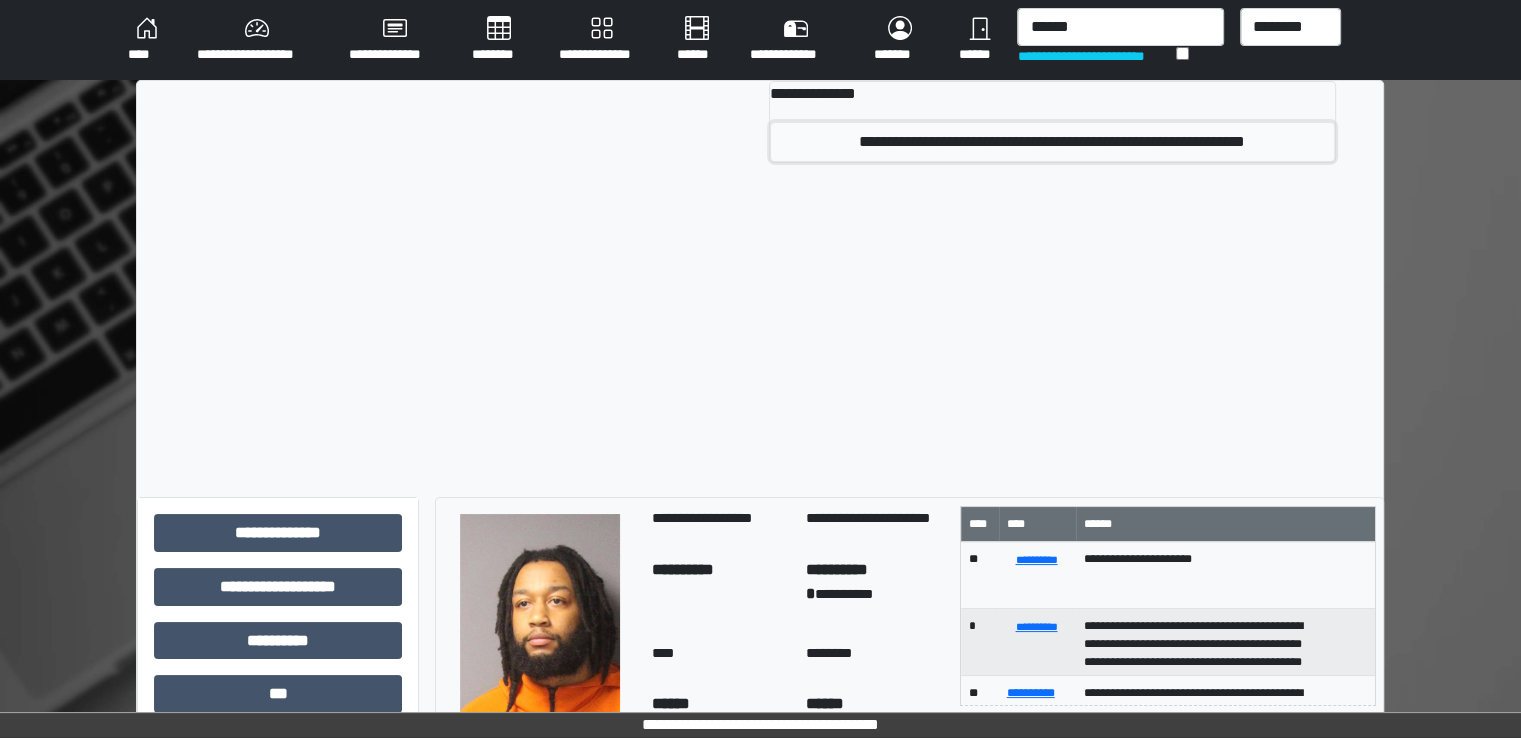 click on "**********" at bounding box center (1052, 142) 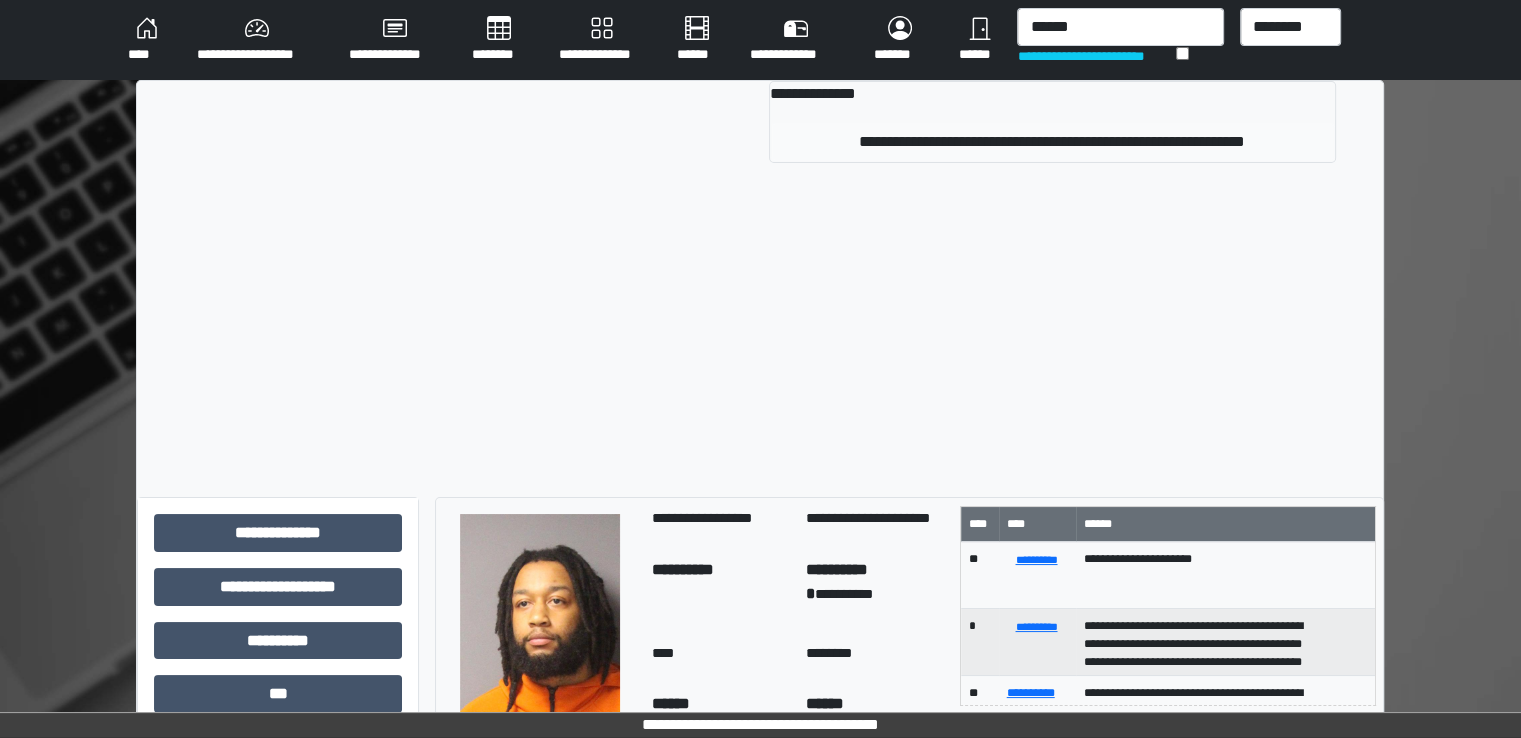 type 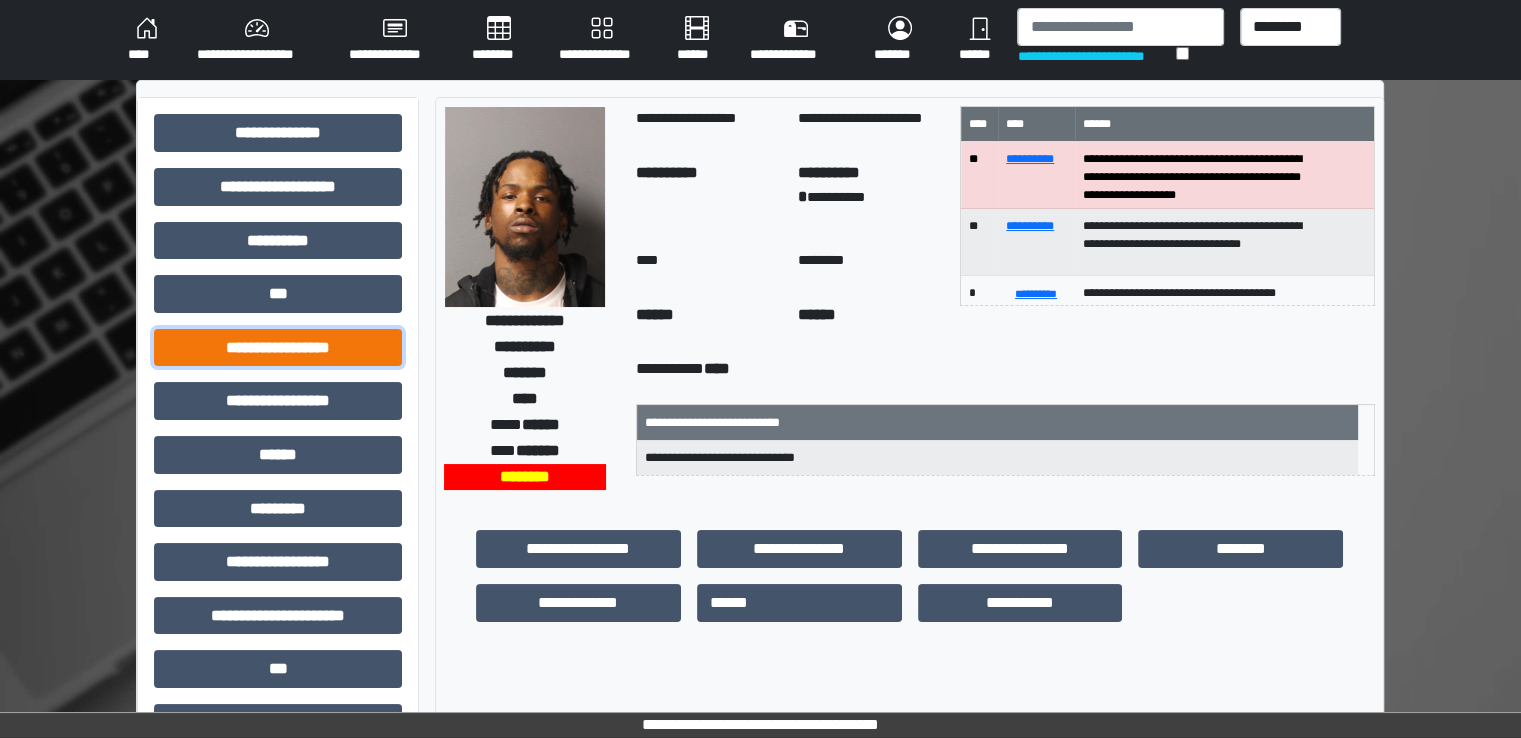 click on "**********" at bounding box center (278, 348) 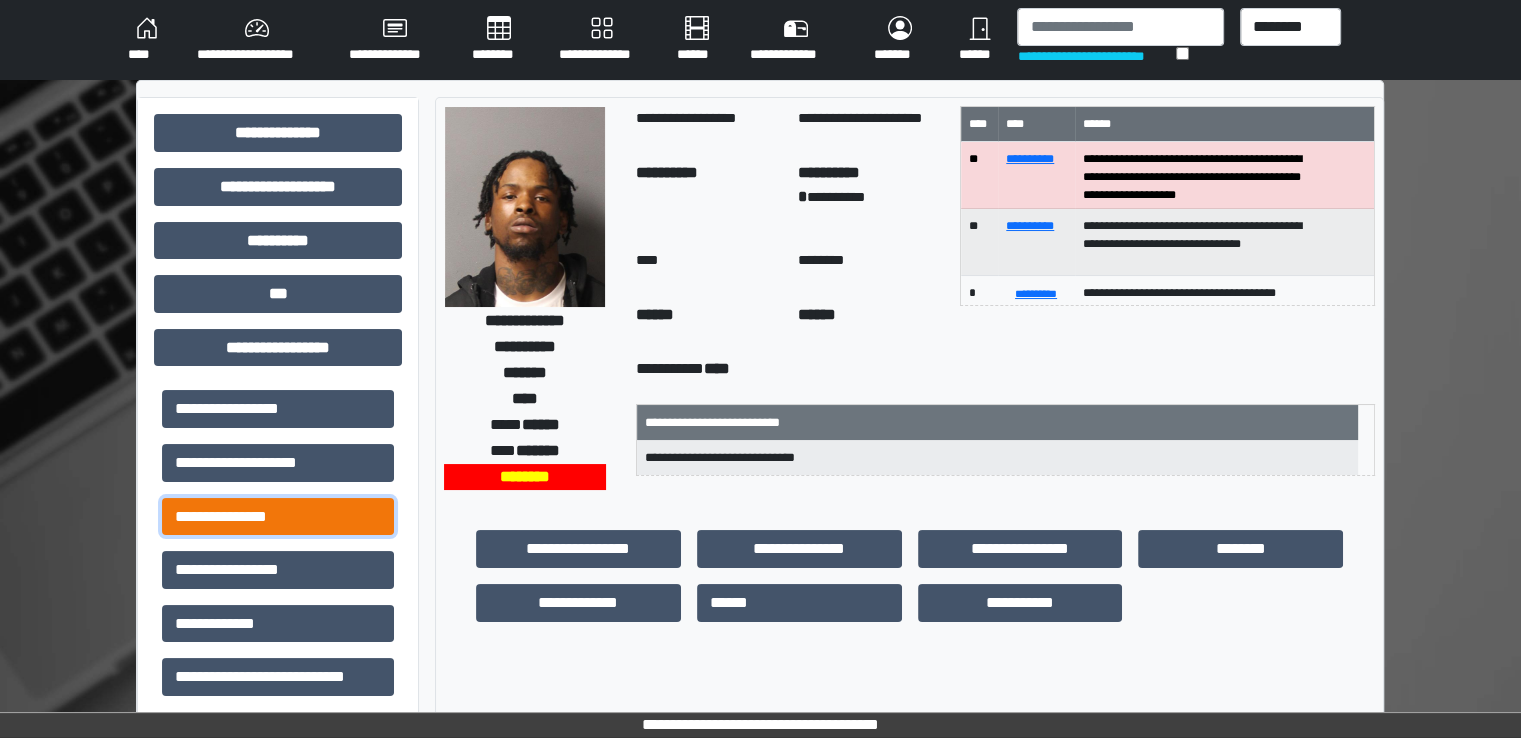 click on "**********" at bounding box center [278, 517] 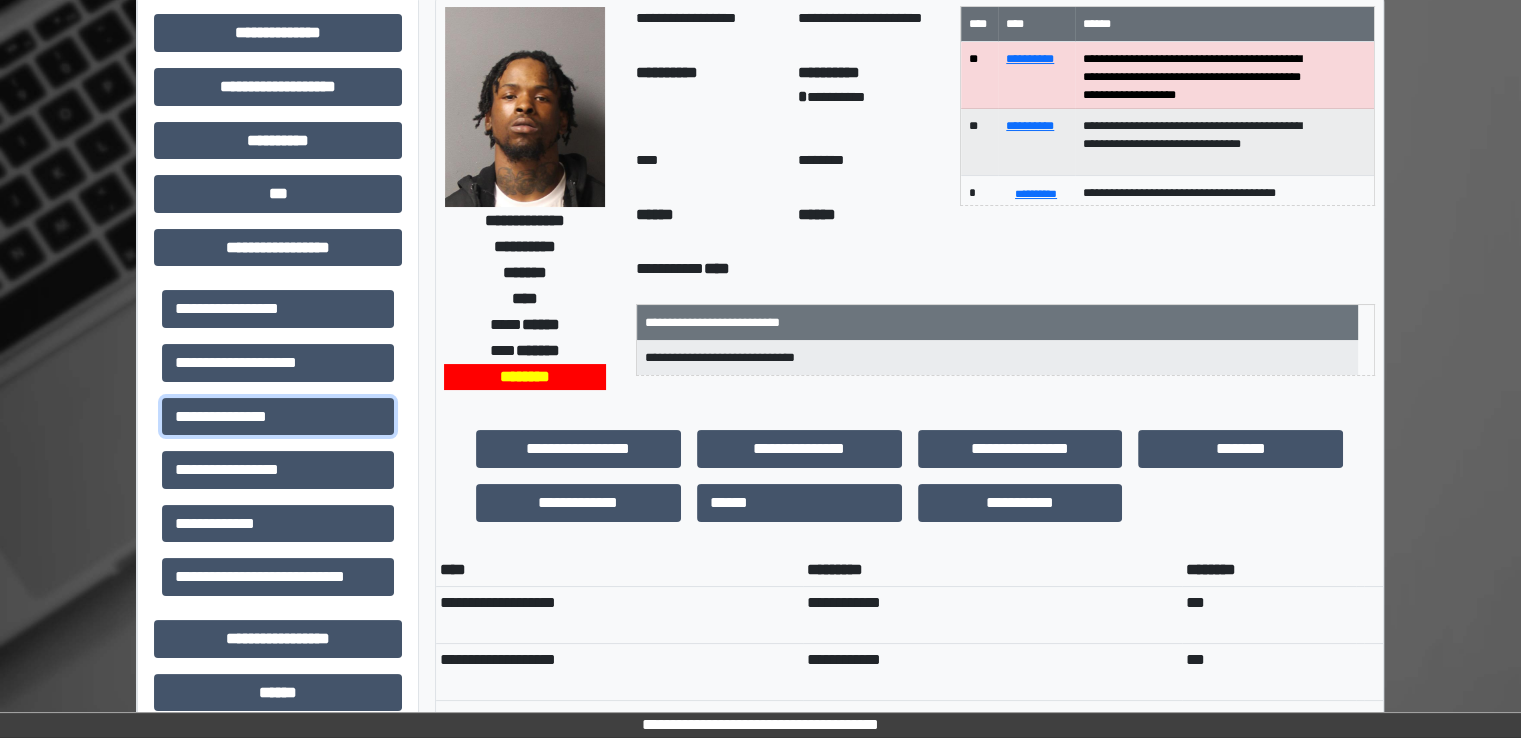 scroll, scrollTop: 766, scrollLeft: 0, axis: vertical 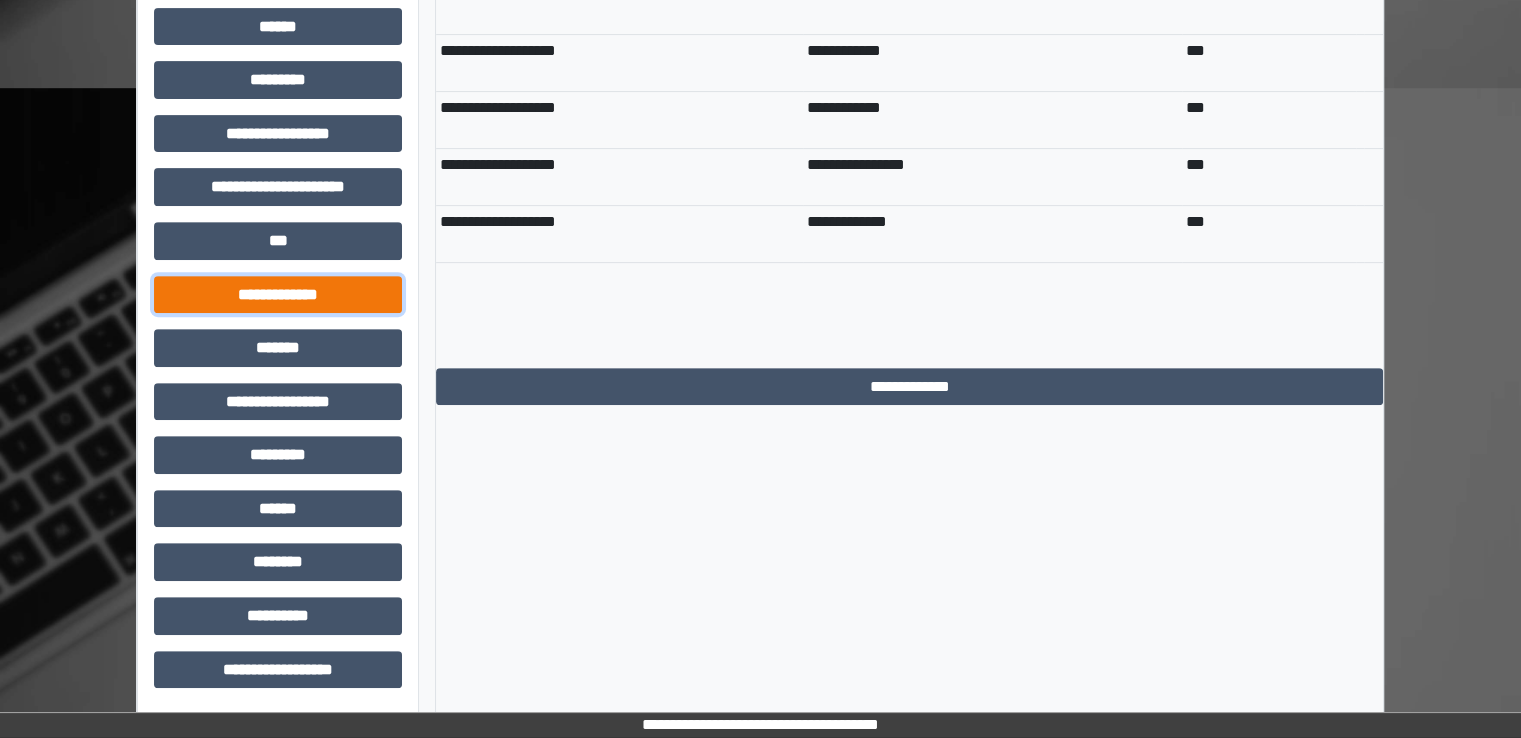 click on "**********" at bounding box center [278, 295] 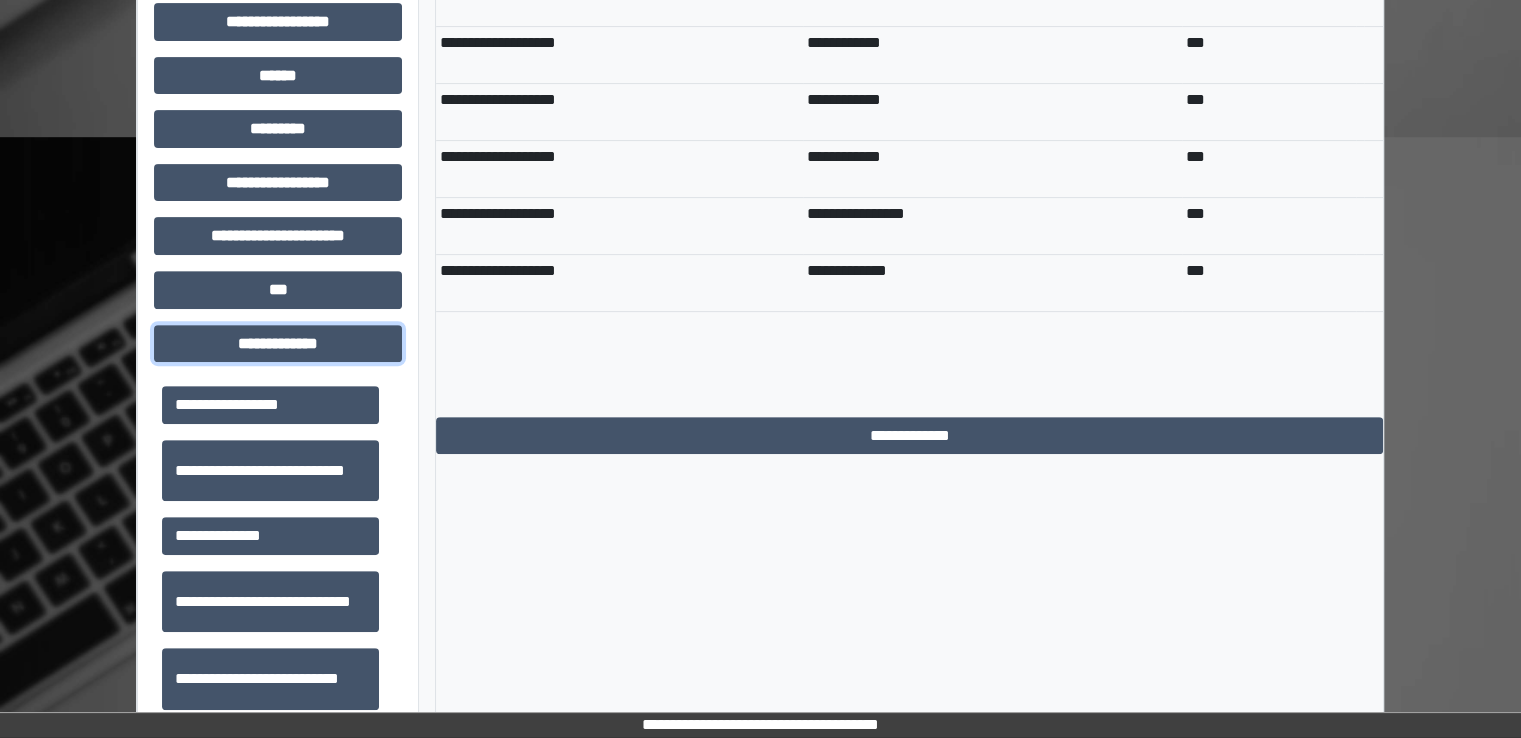 scroll, scrollTop: 1066, scrollLeft: 0, axis: vertical 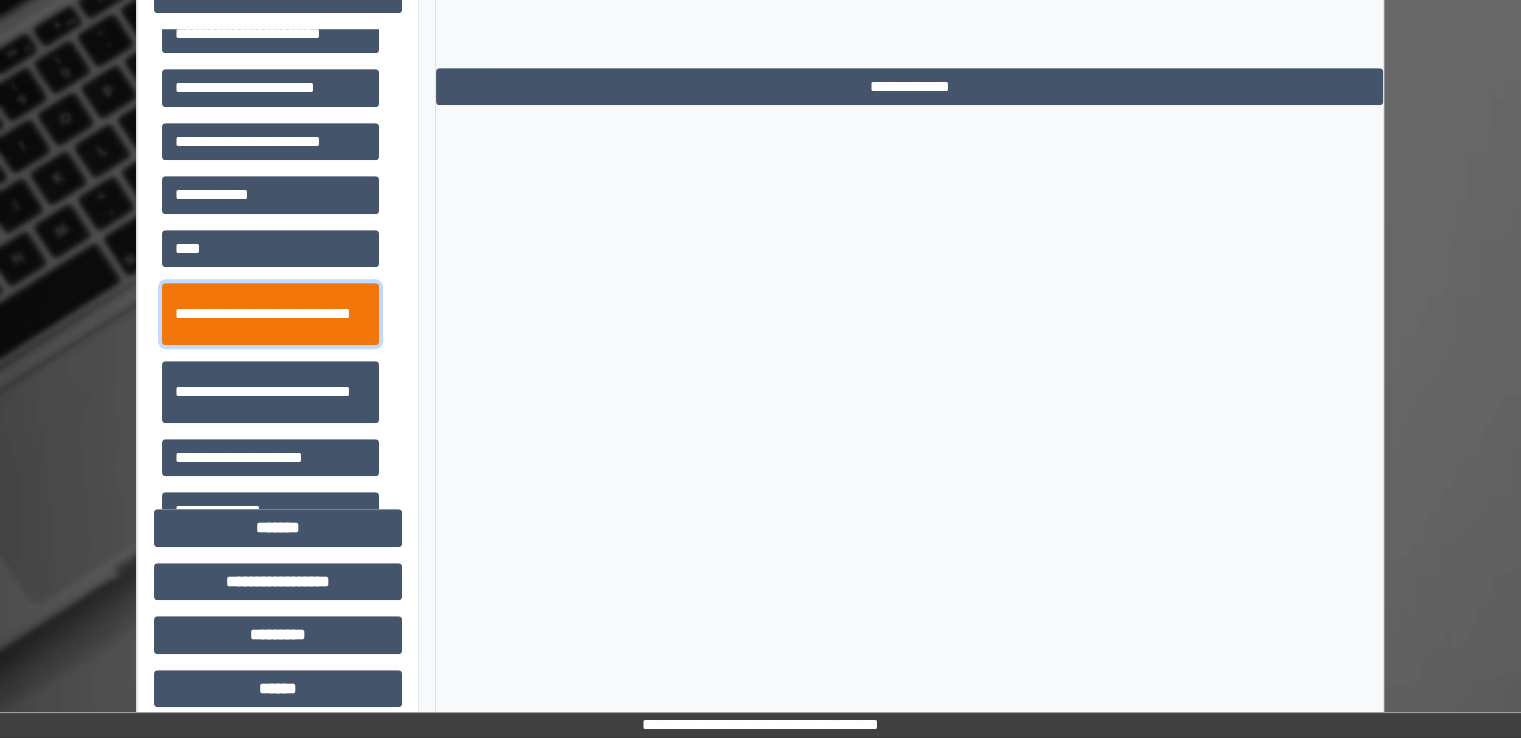 click on "**********" at bounding box center [270, 314] 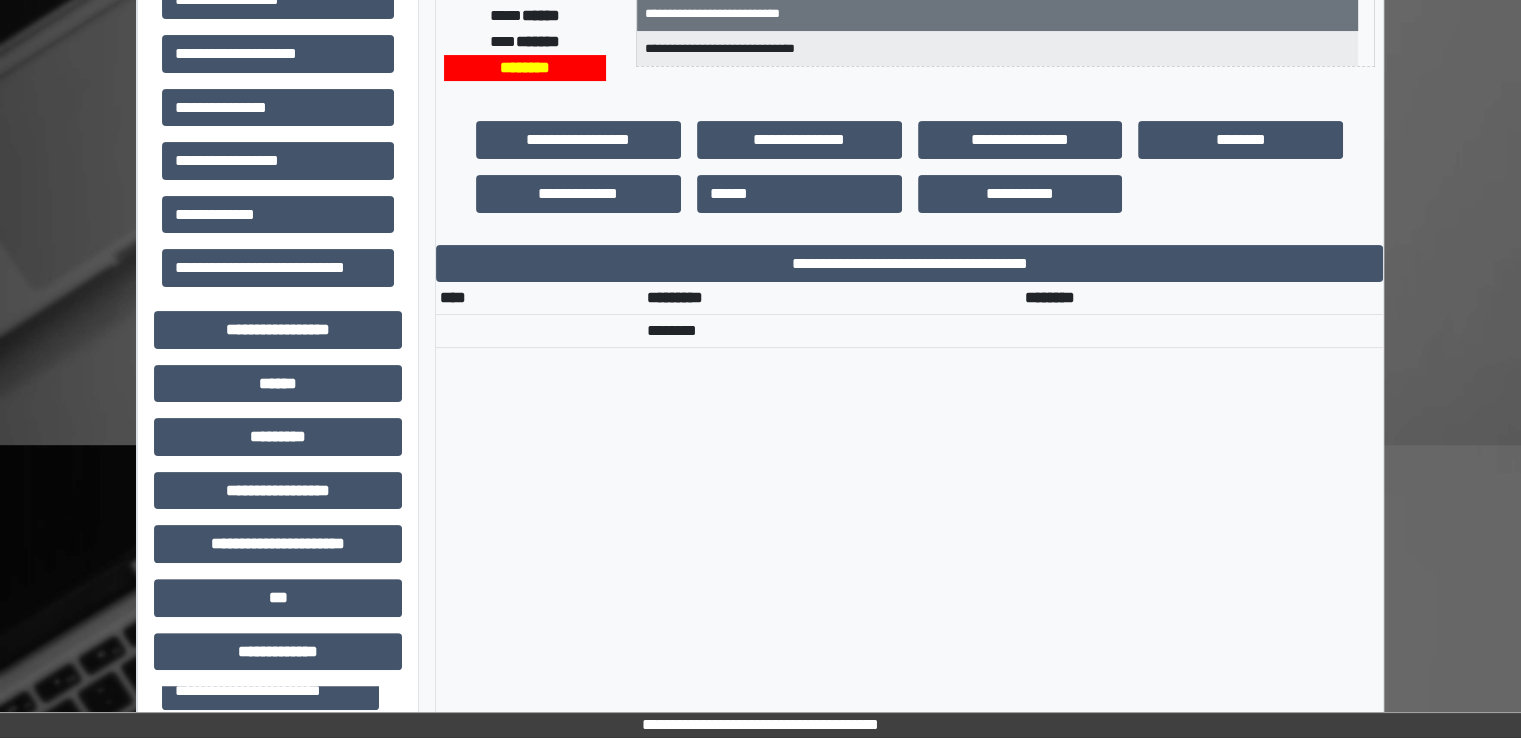 scroll, scrollTop: 366, scrollLeft: 0, axis: vertical 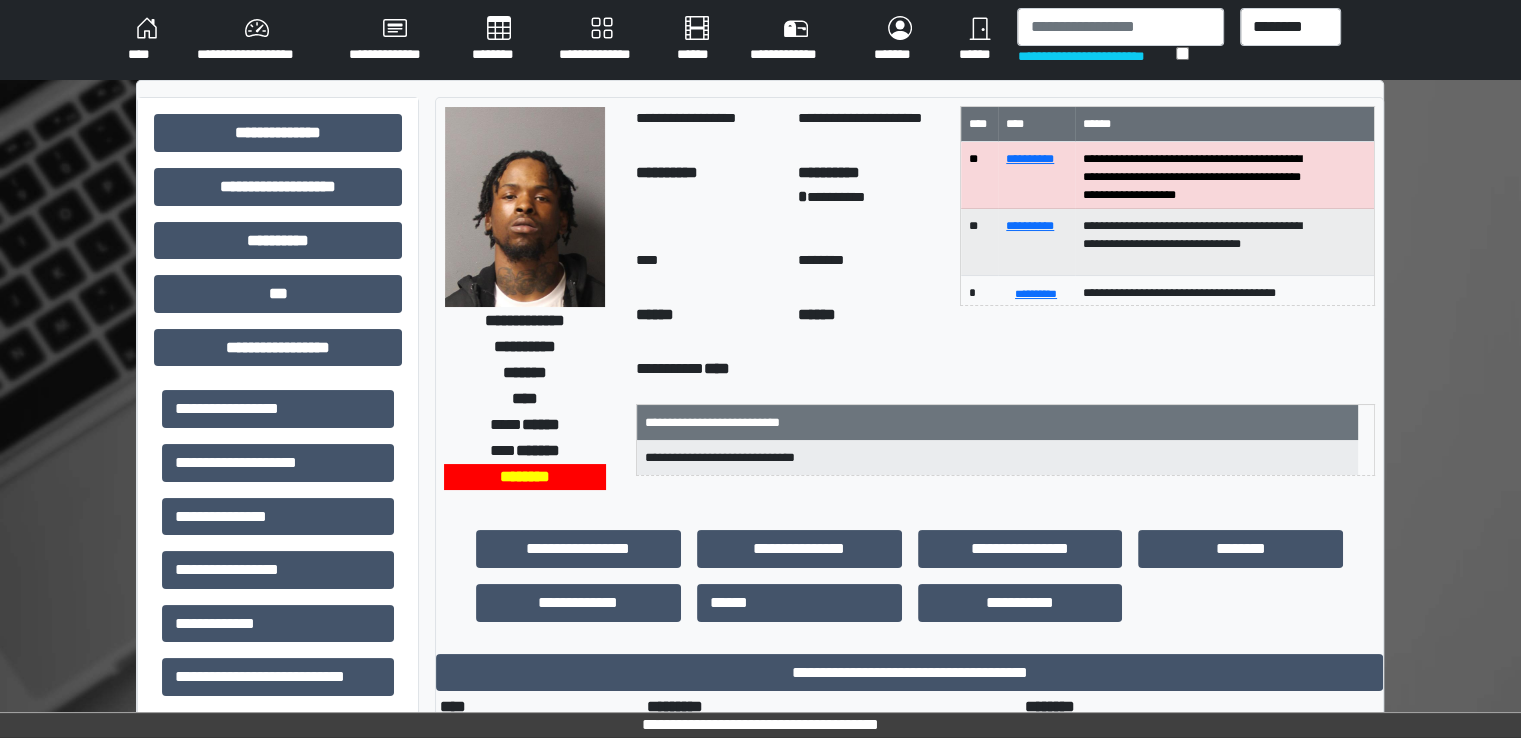 click on "********" at bounding box center (499, 40) 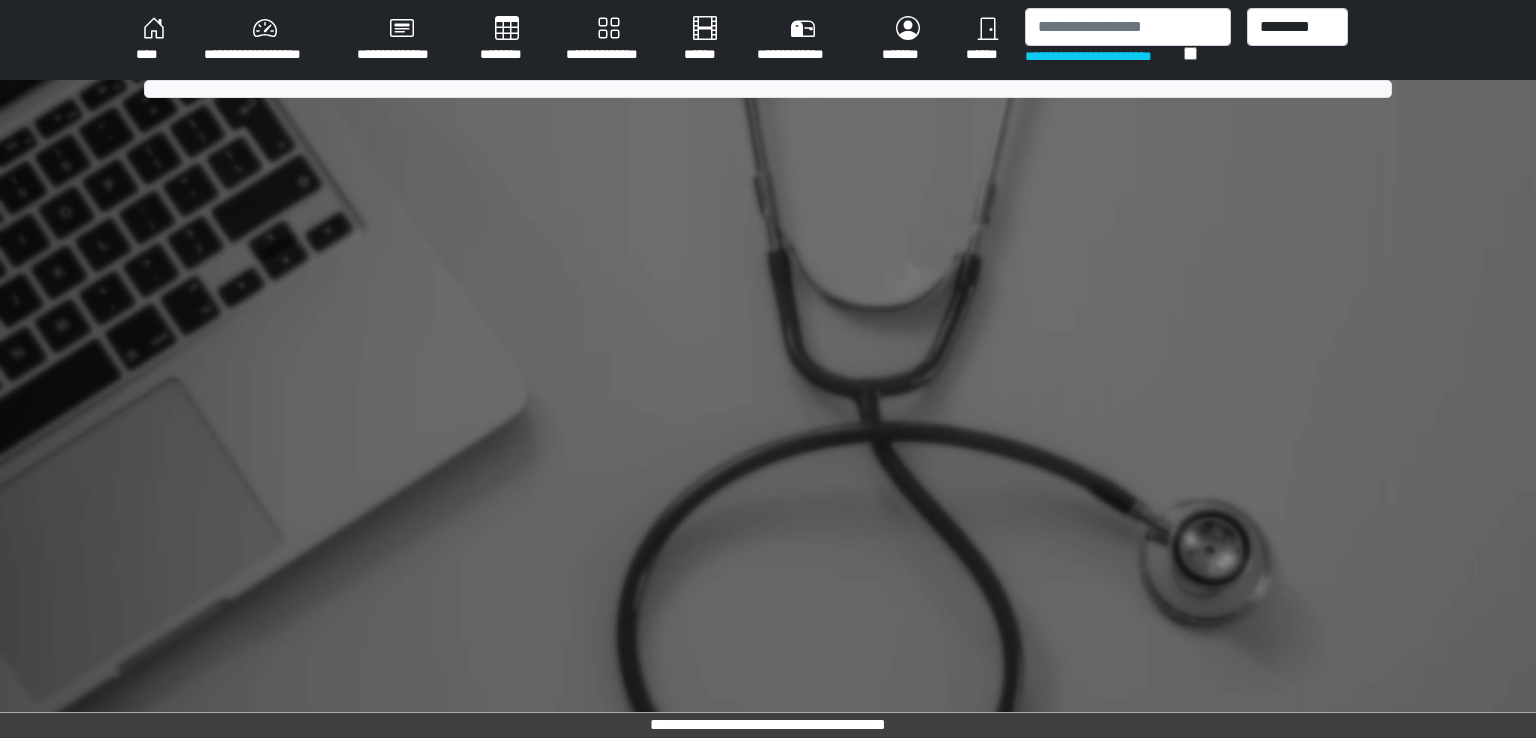 click on "********" at bounding box center [507, 40] 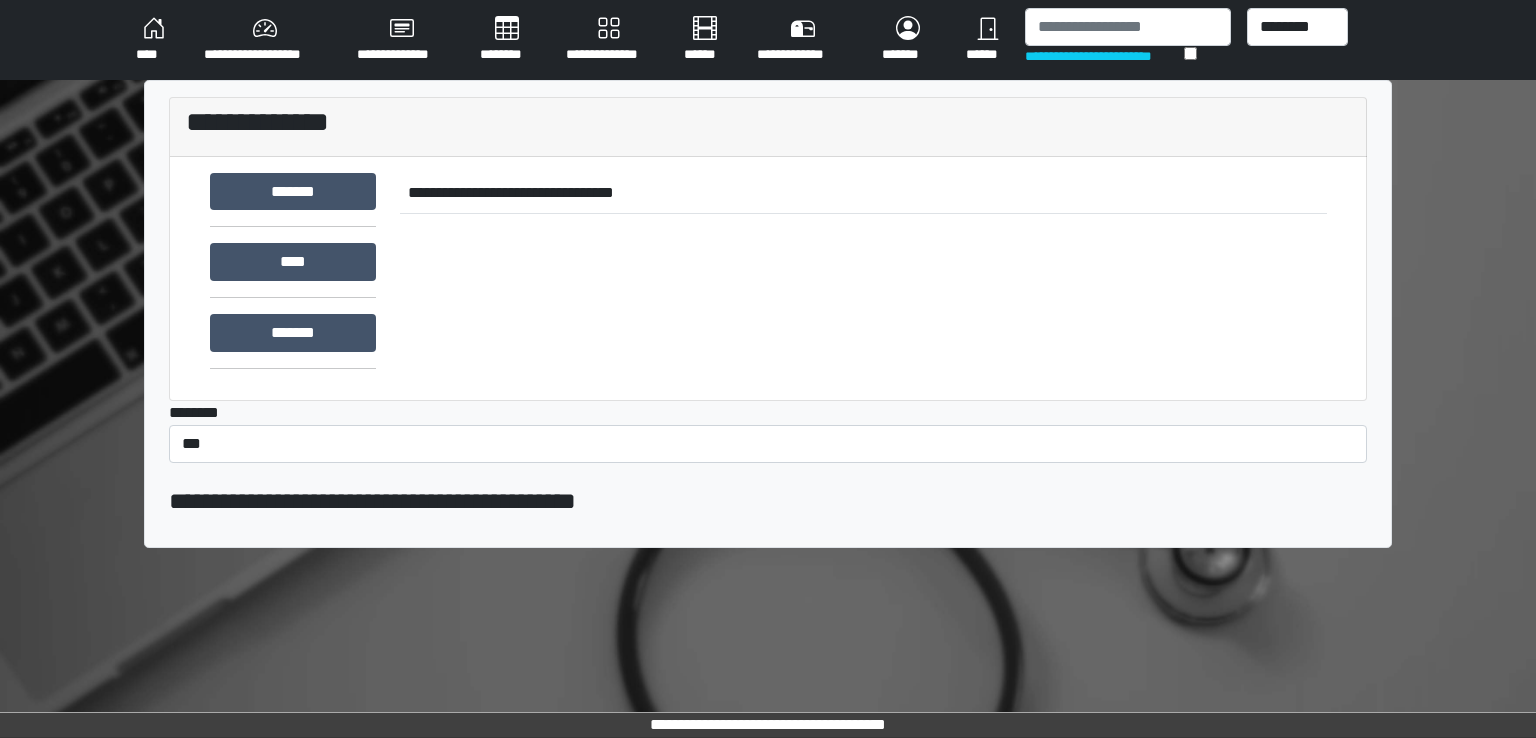 click on "********" at bounding box center [507, 40] 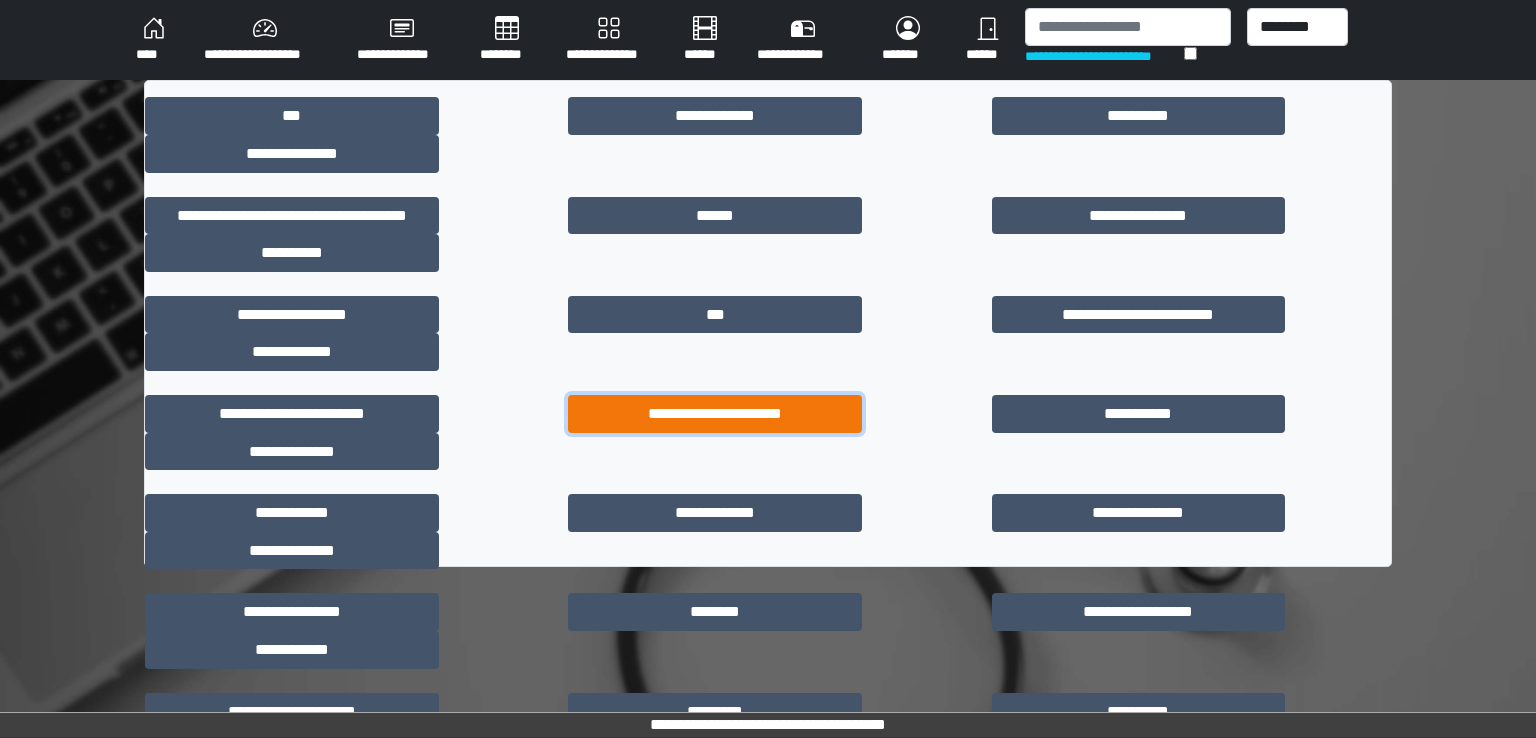 click on "**********" at bounding box center [715, 414] 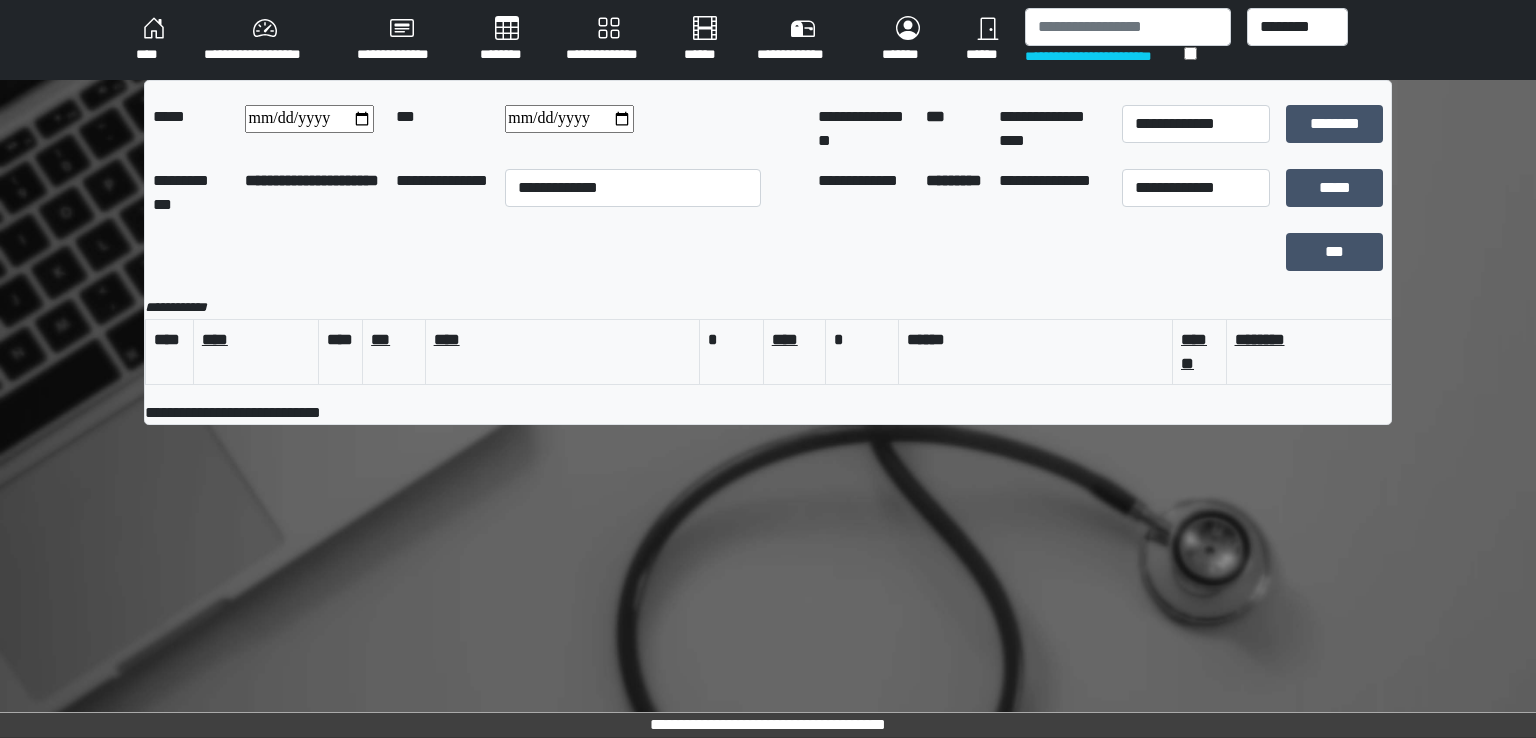 click on "****" at bounding box center [154, 40] 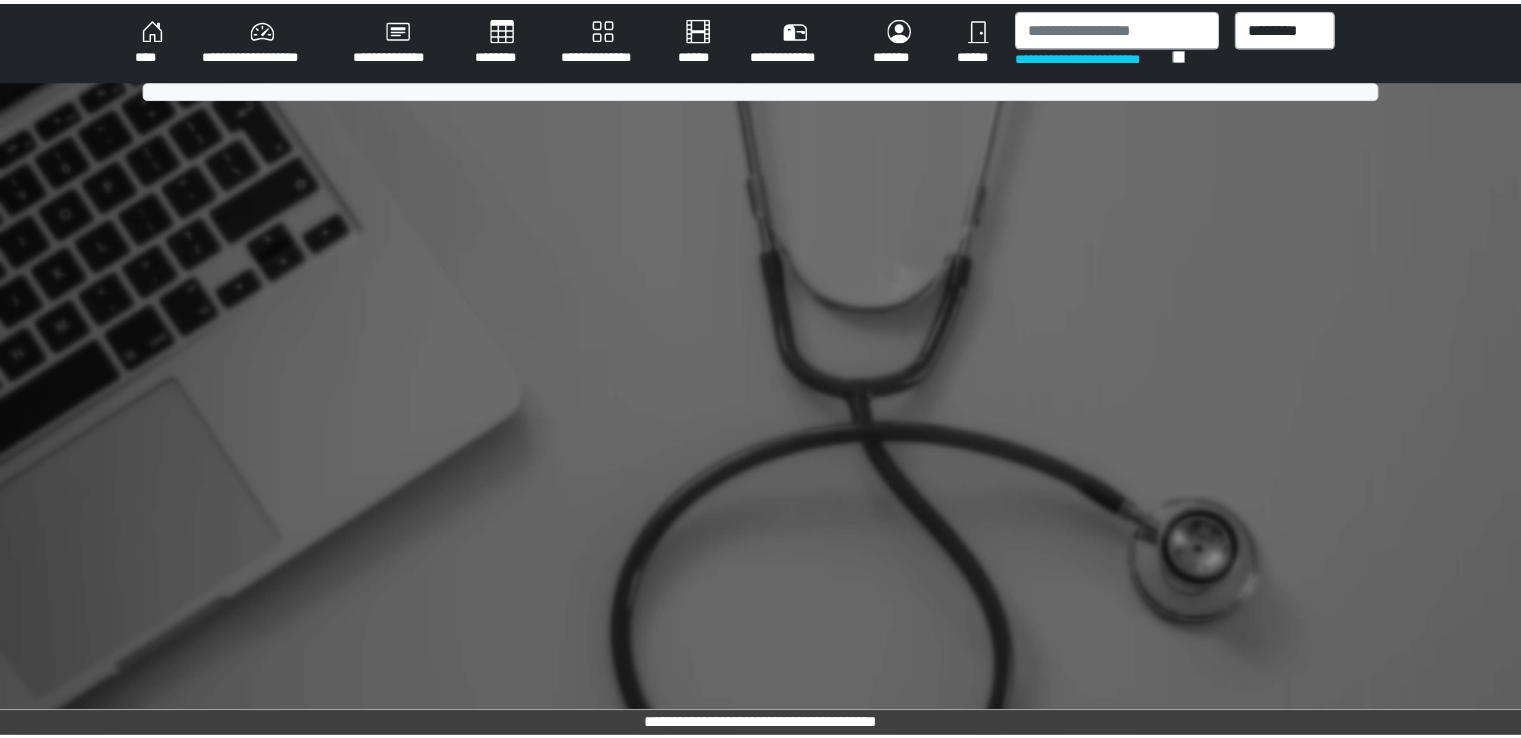 scroll, scrollTop: 0, scrollLeft: 0, axis: both 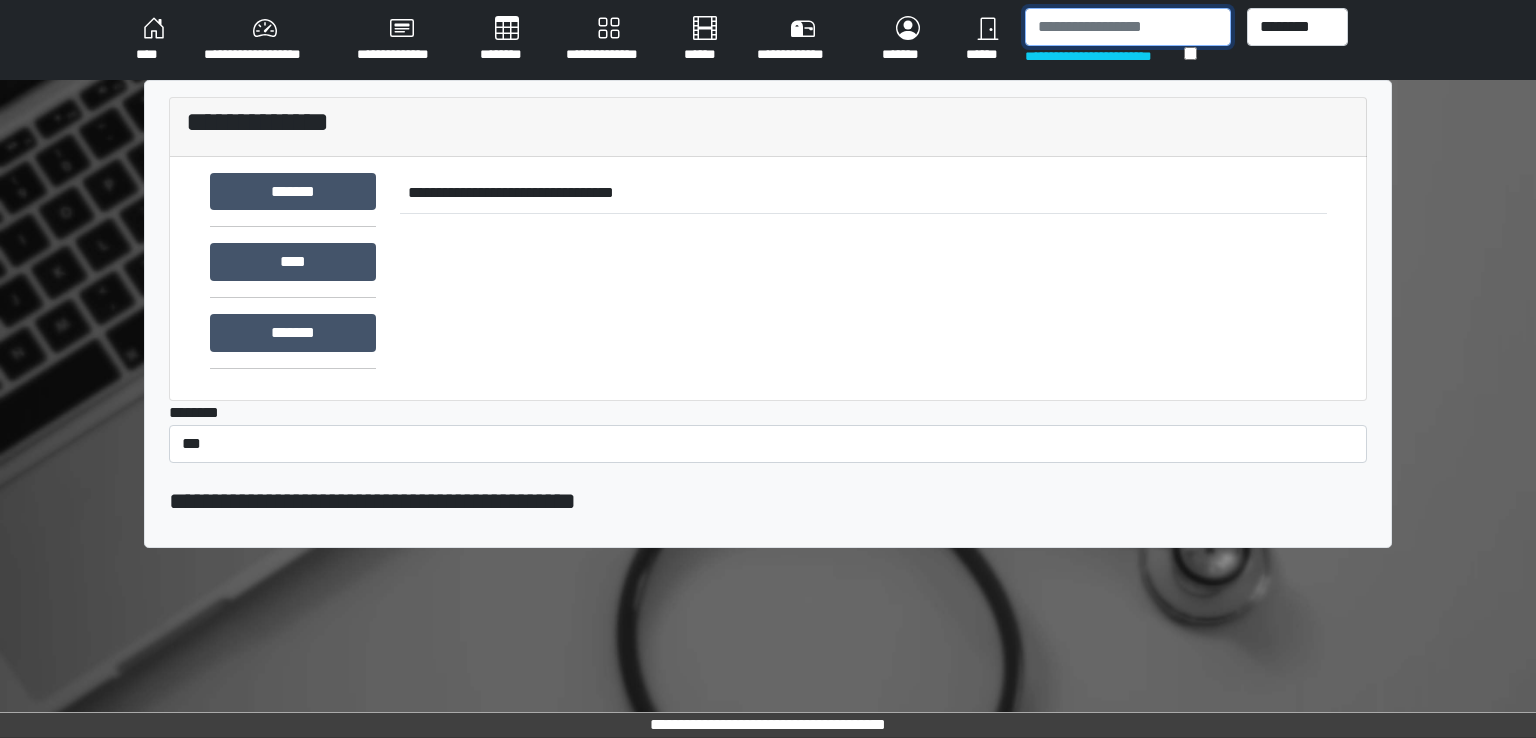 click at bounding box center [1128, 27] 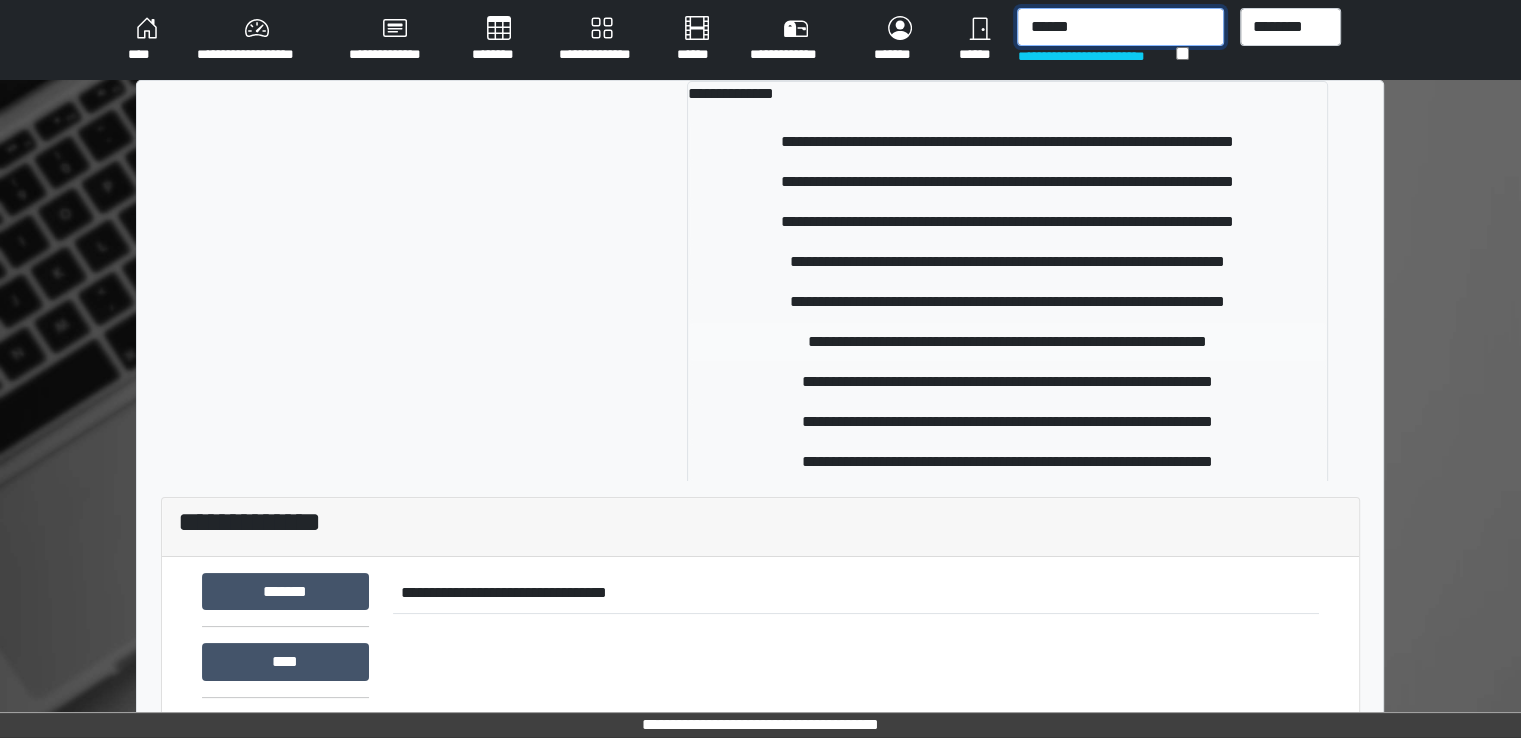type on "******" 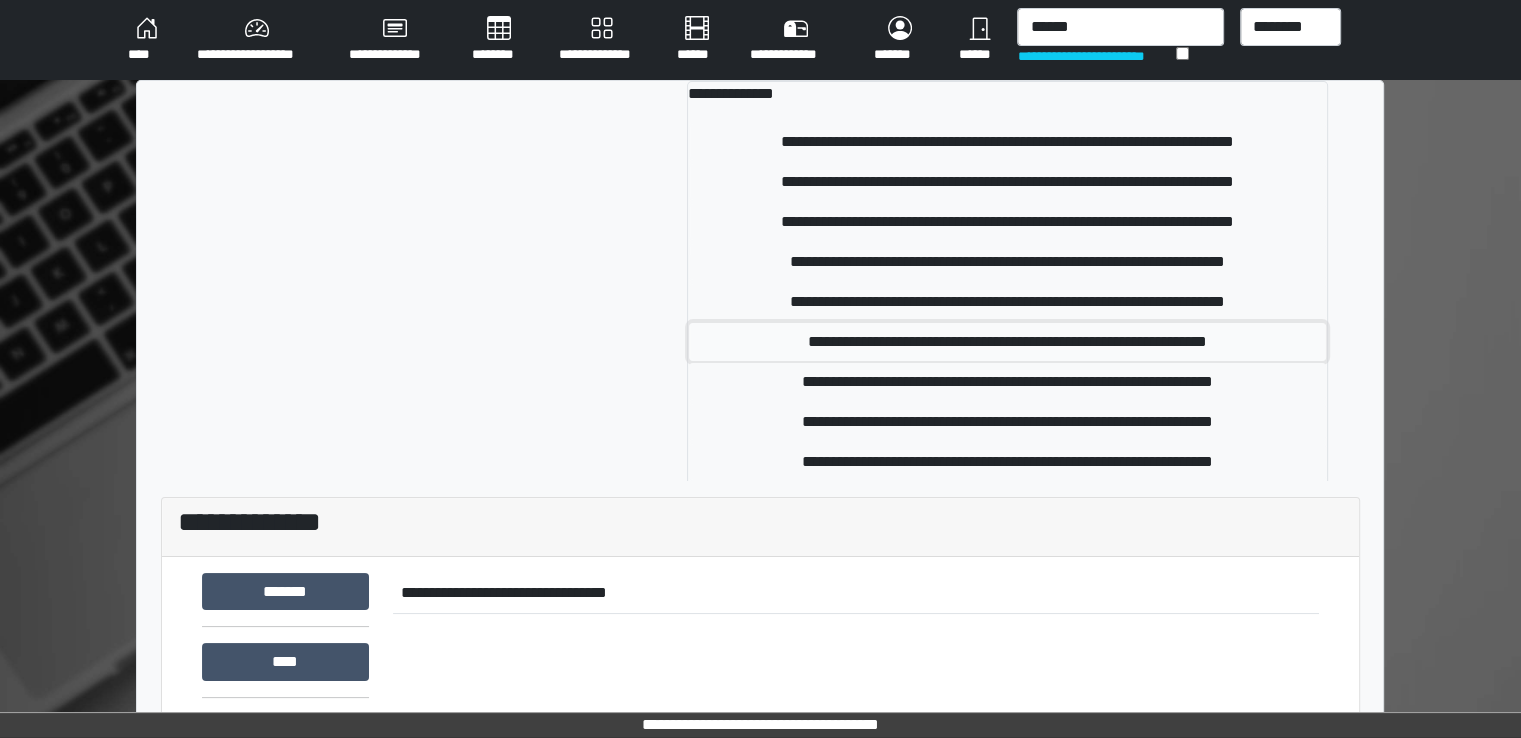 click on "**********" at bounding box center (1008, 342) 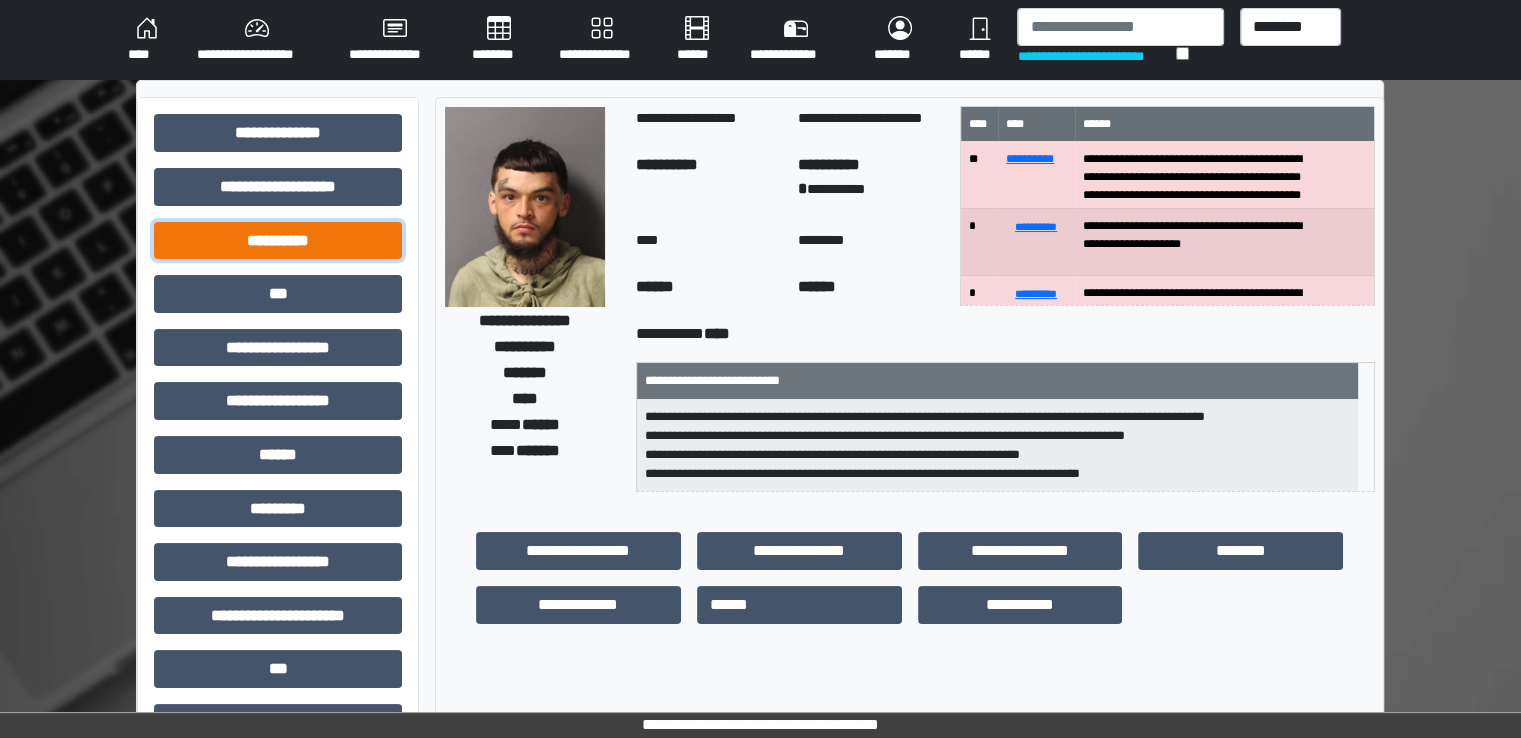 click on "**********" at bounding box center [278, 241] 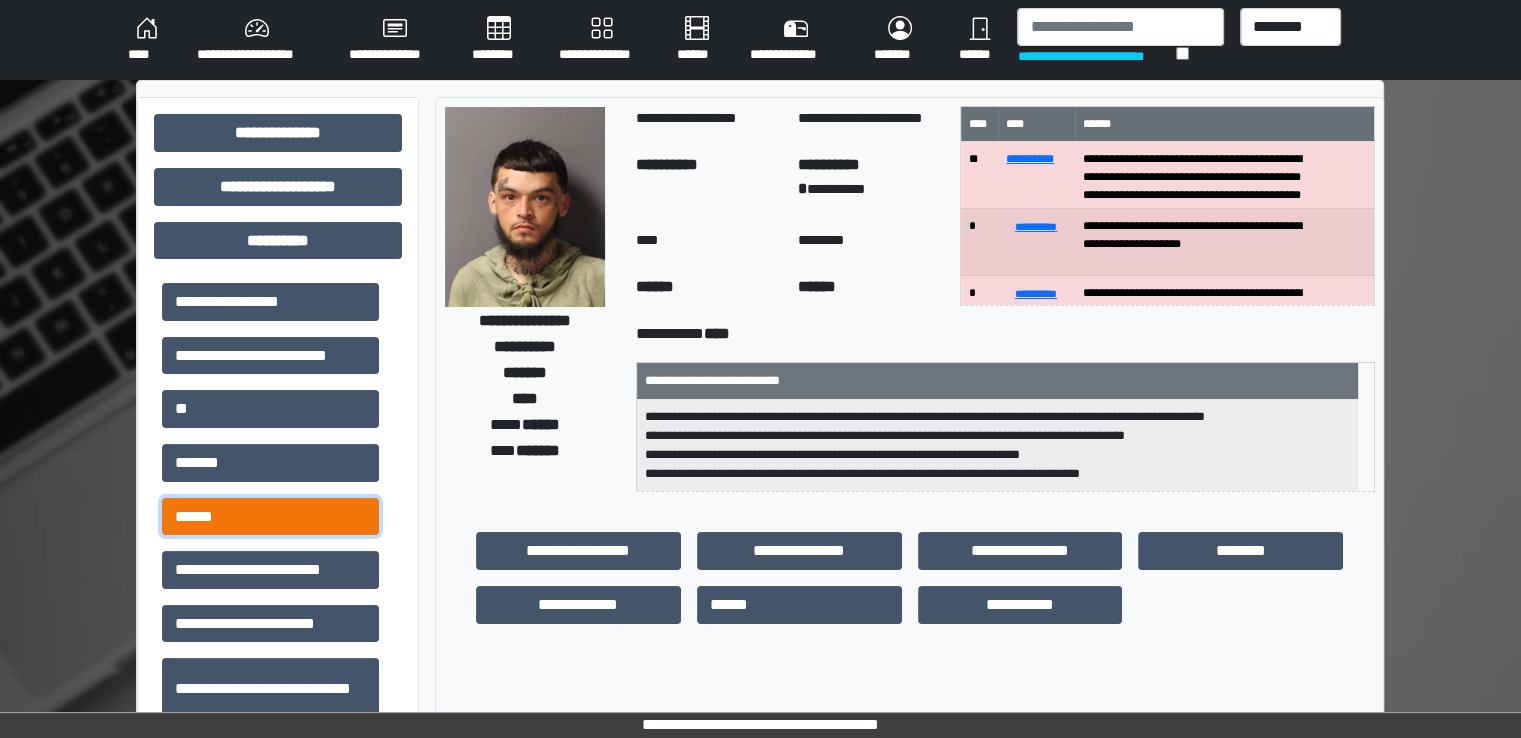 click on "******" at bounding box center [270, 517] 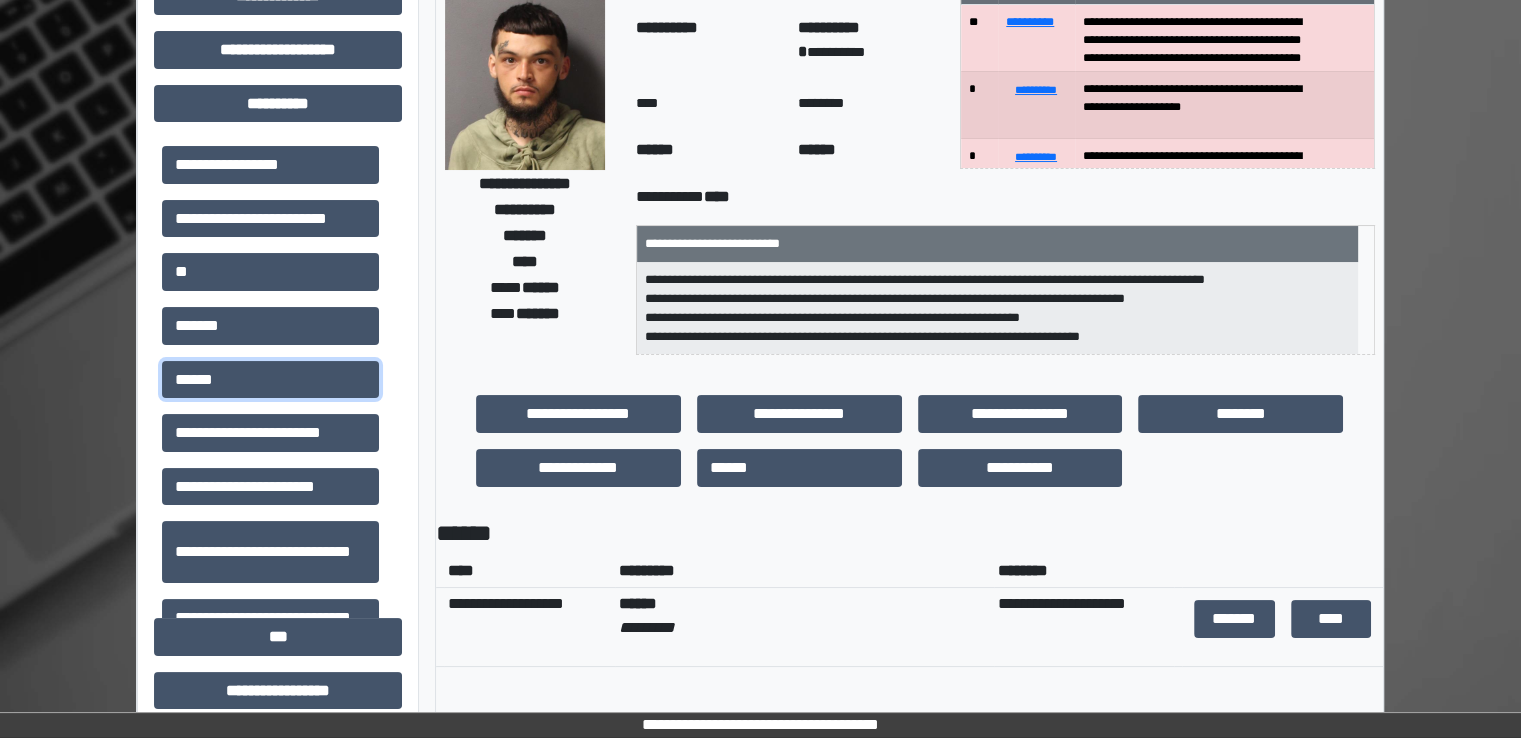 scroll, scrollTop: 300, scrollLeft: 0, axis: vertical 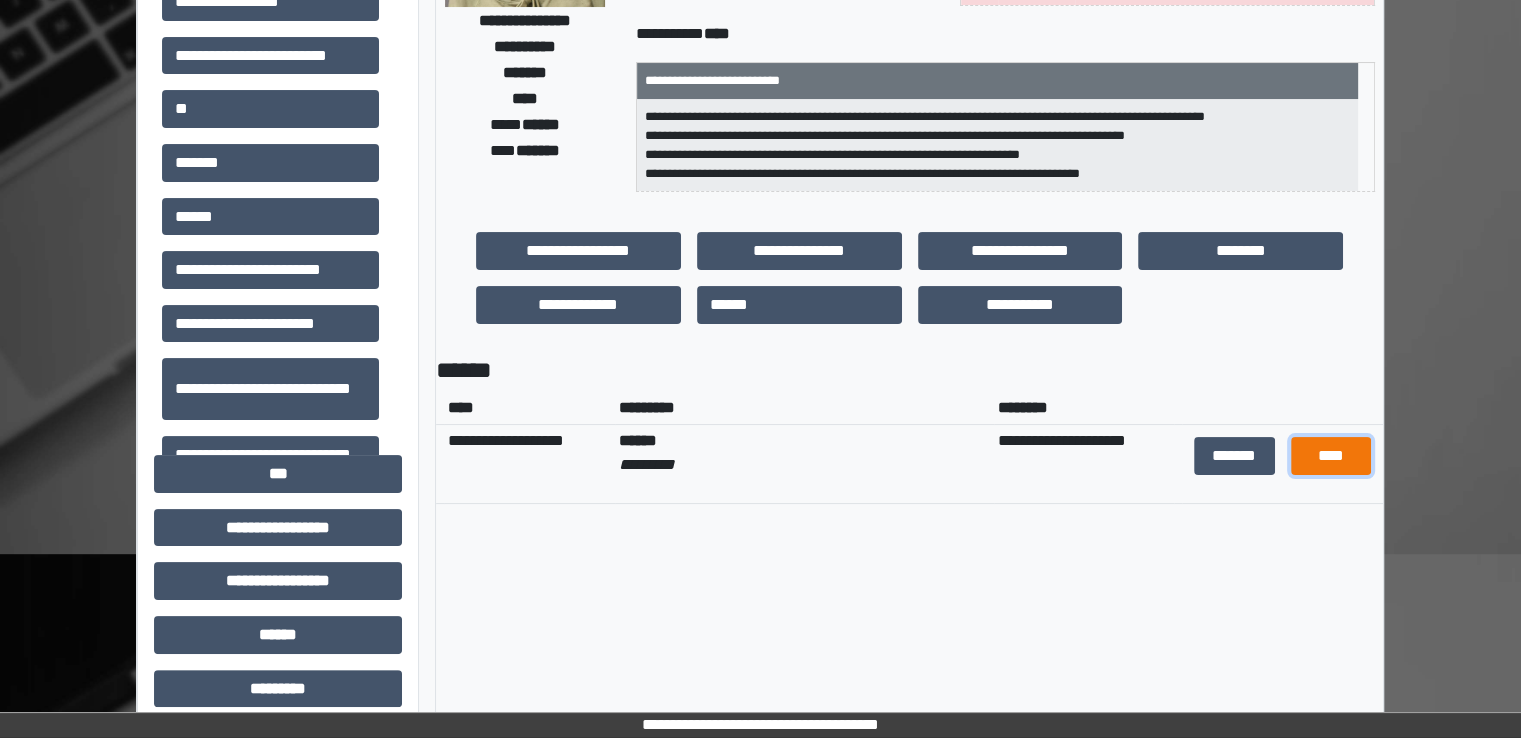 click on "****" at bounding box center [1331, 456] 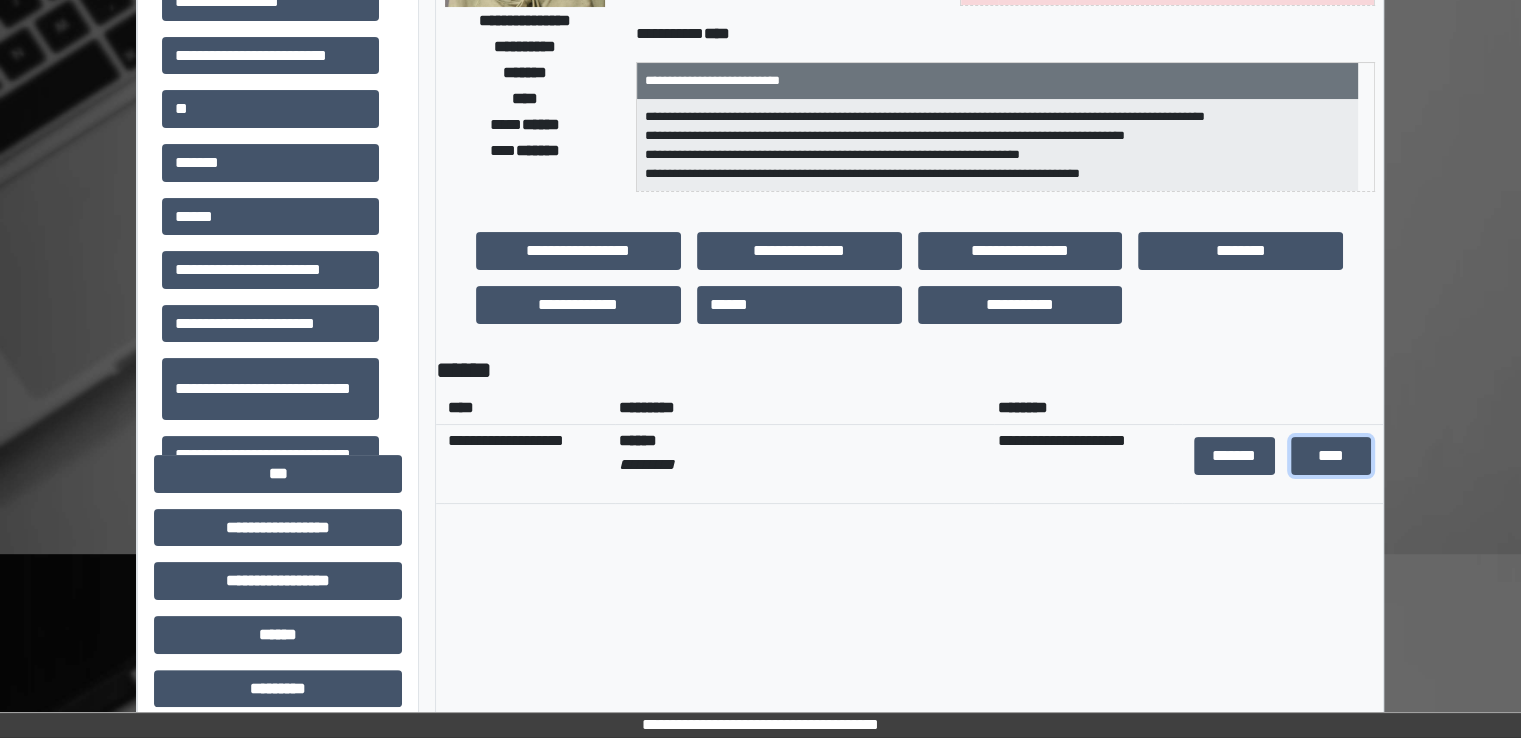 scroll, scrollTop: 0, scrollLeft: 0, axis: both 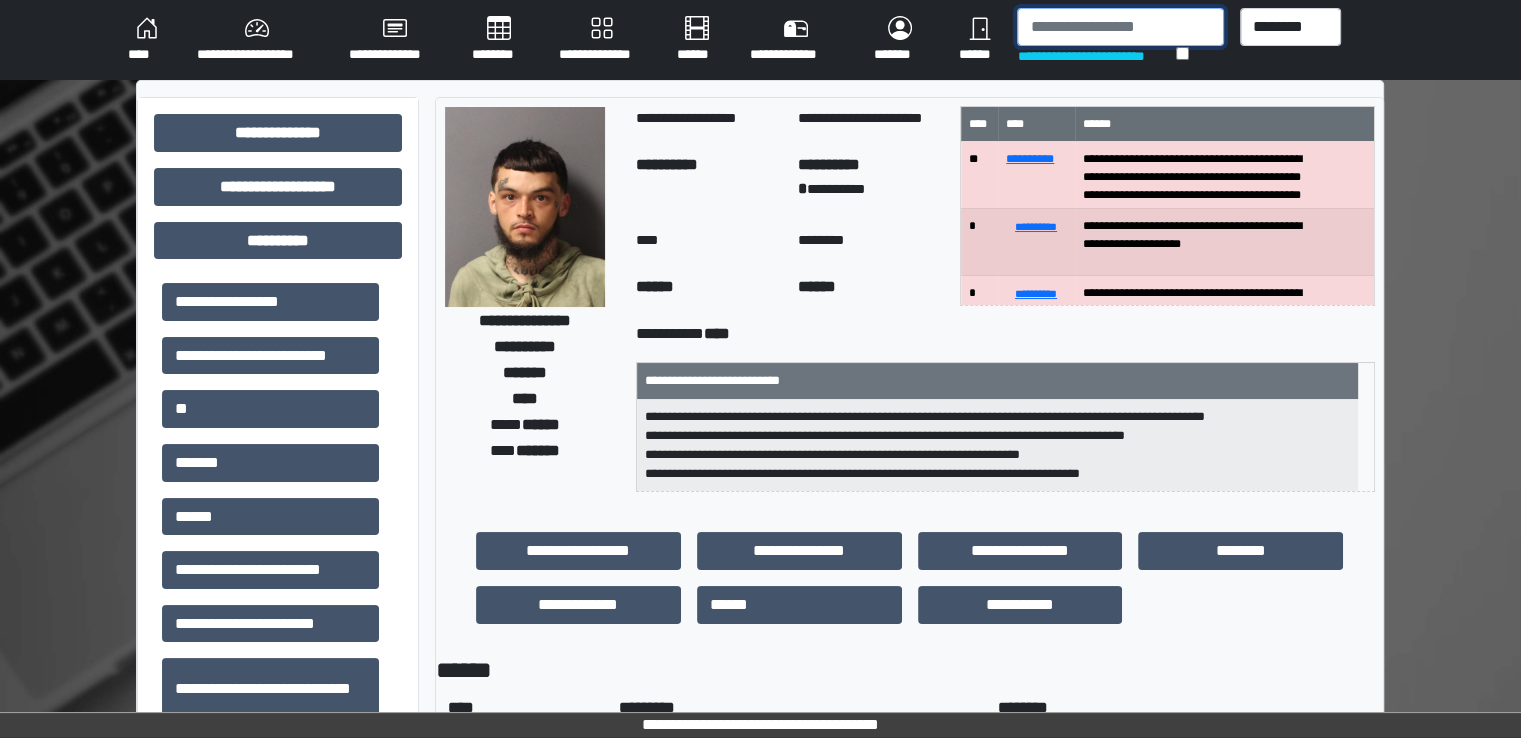 click at bounding box center [1120, 27] 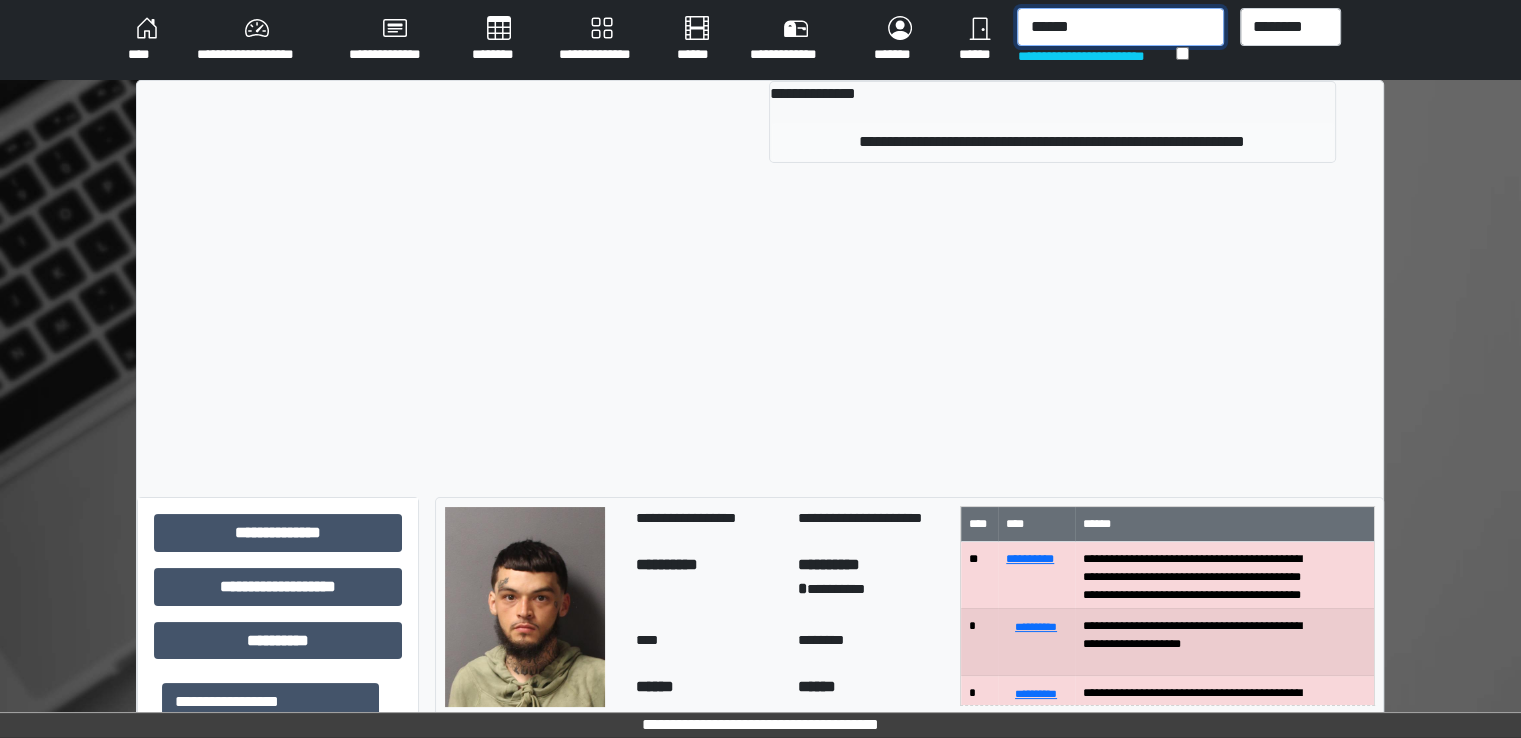type on "******" 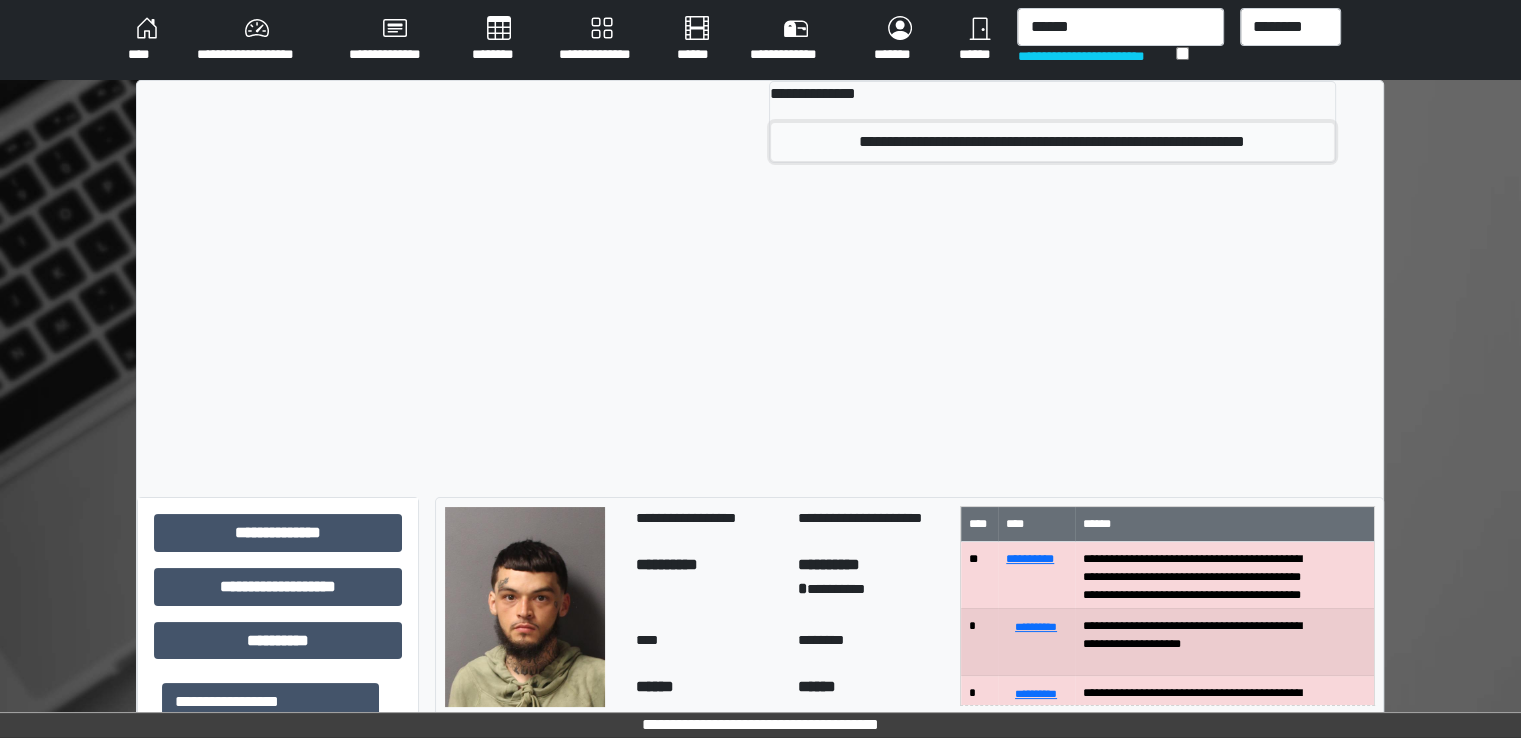 click on "**********" at bounding box center [1052, 142] 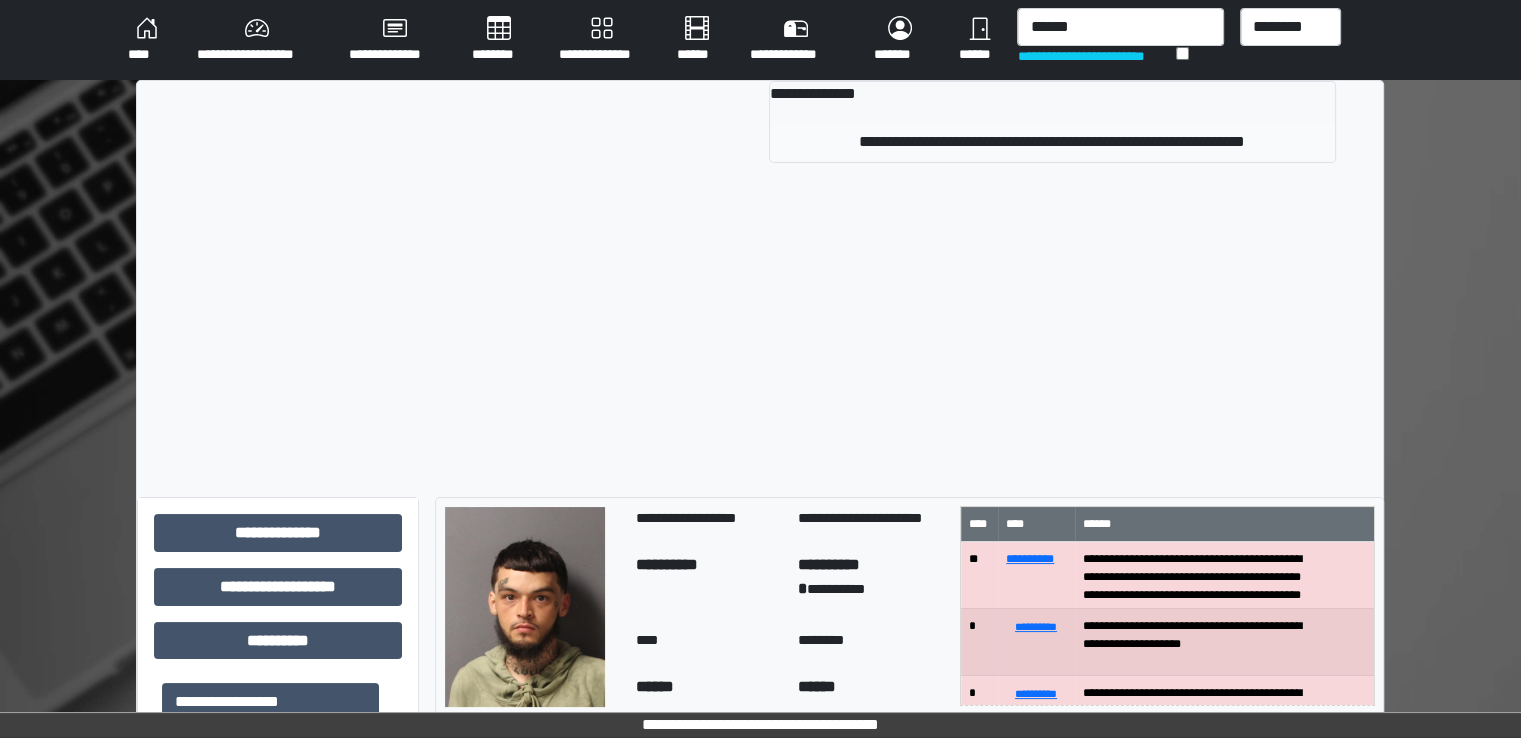 type 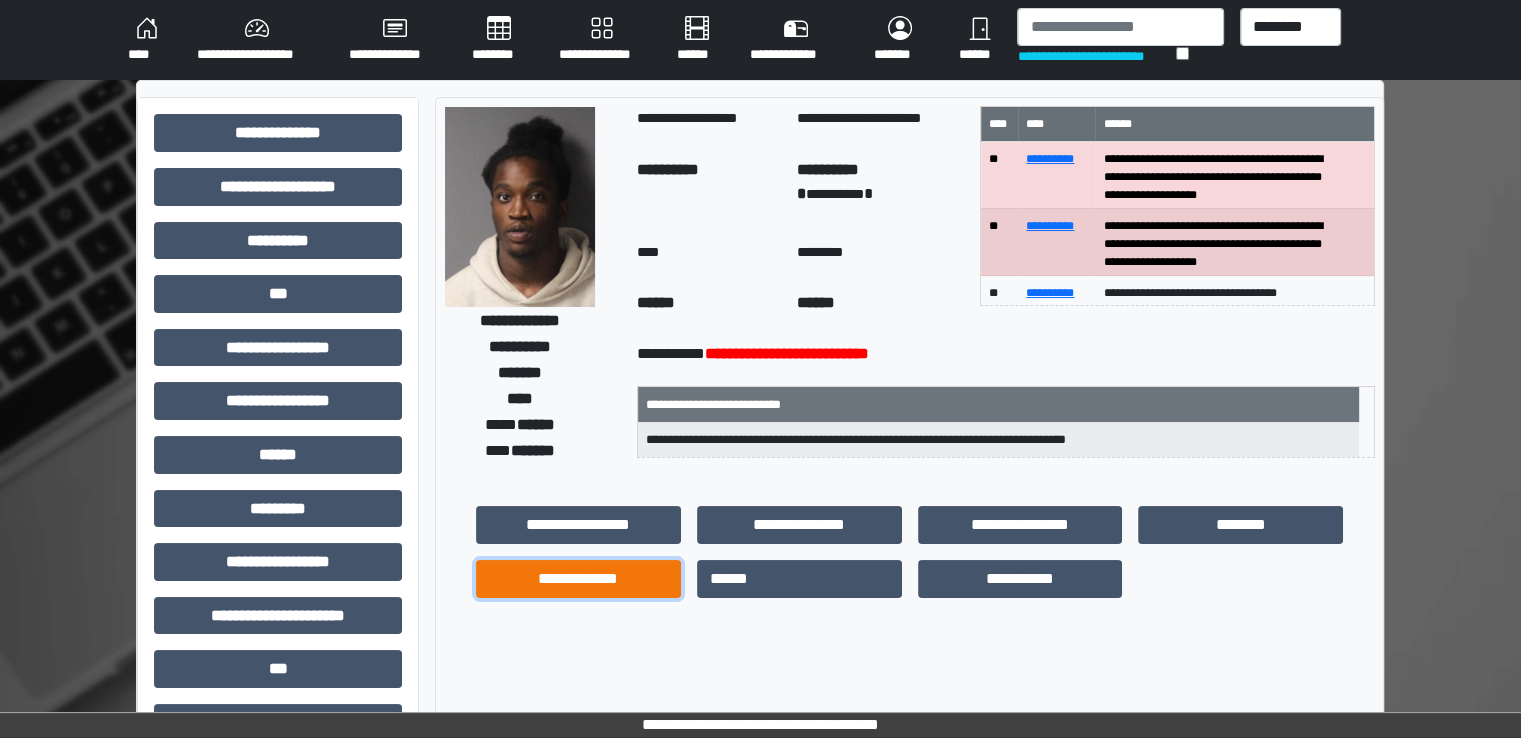 click on "**********" at bounding box center [578, 579] 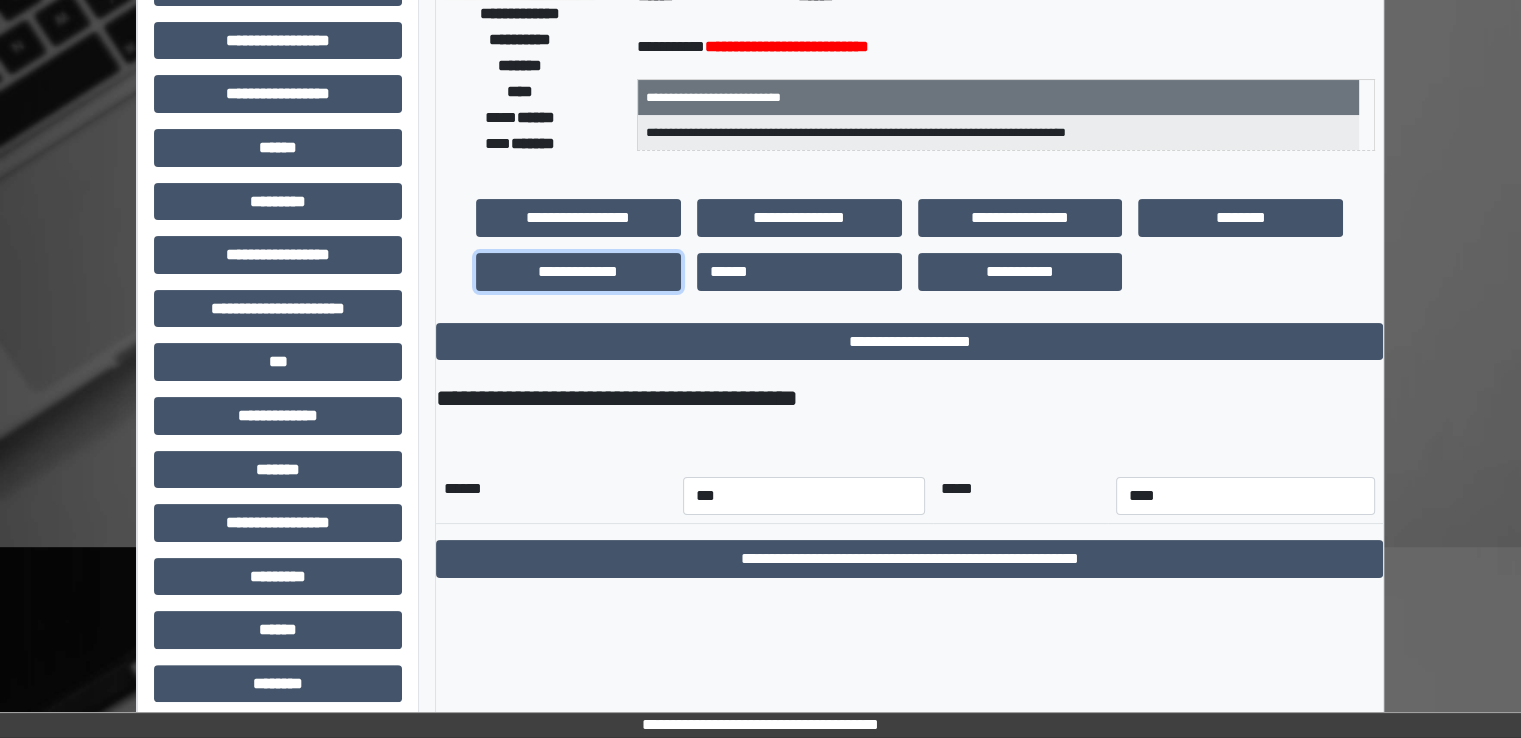 scroll, scrollTop: 428, scrollLeft: 0, axis: vertical 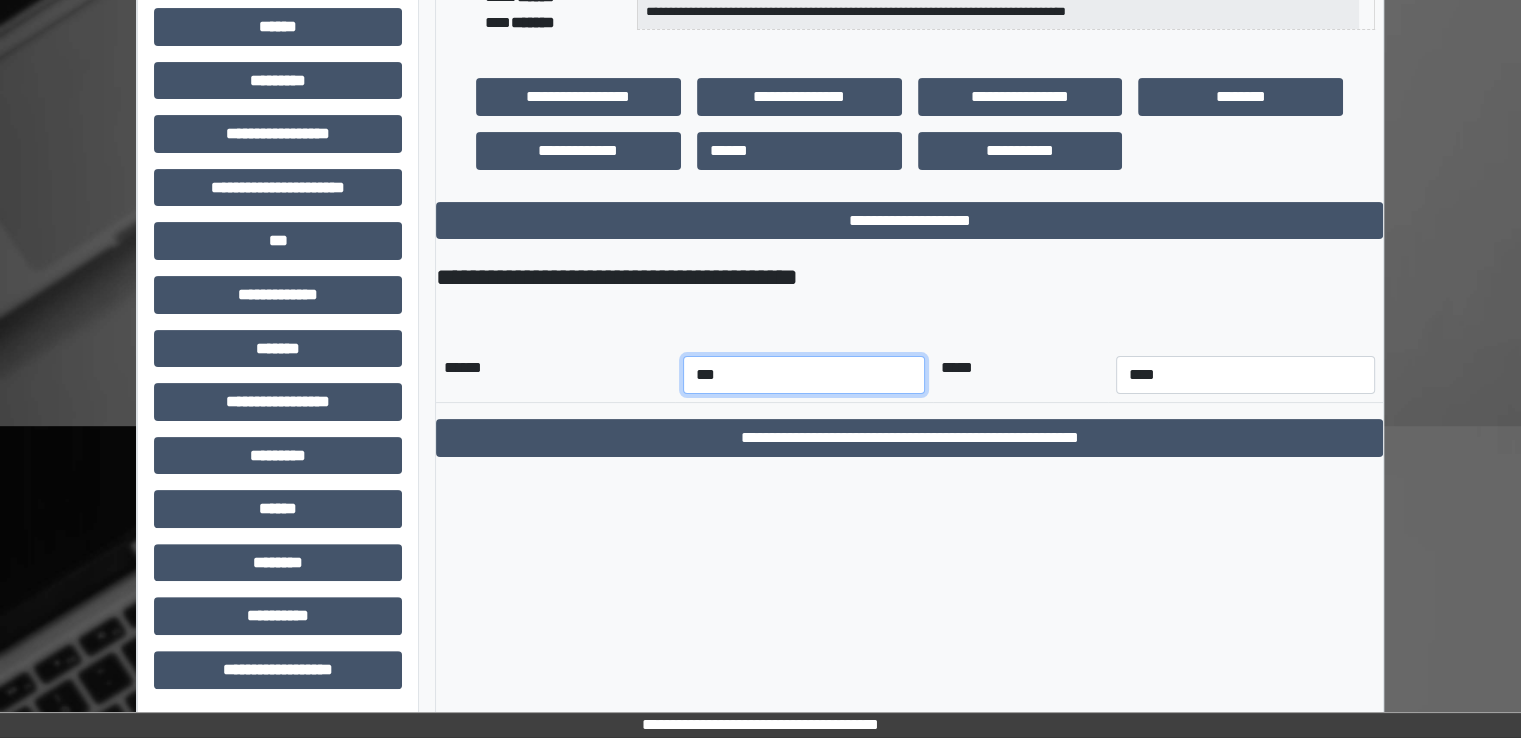 click on "***
***
***
***
***
***
***
***
***
***
***
***" at bounding box center (804, 375) 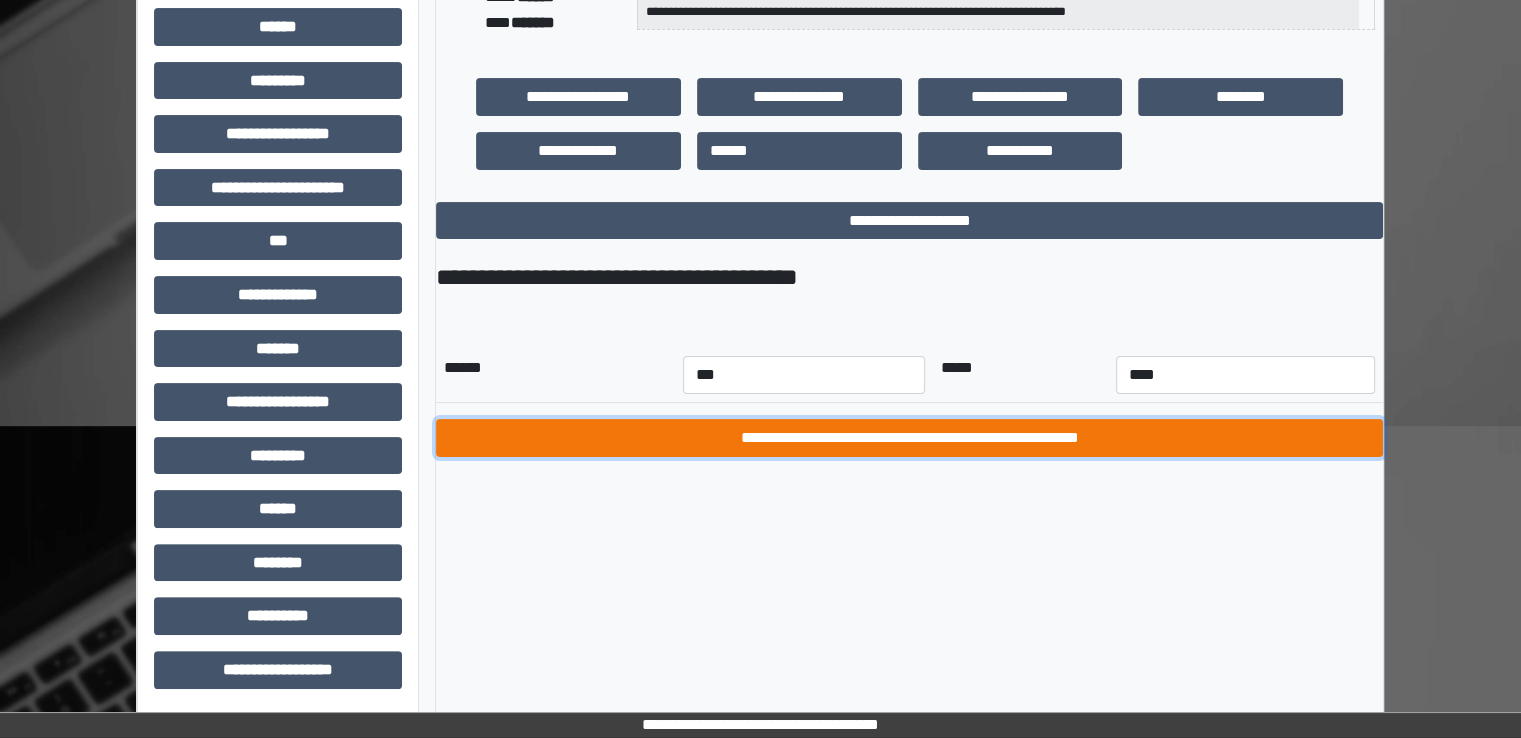click on "**********" at bounding box center (909, 438) 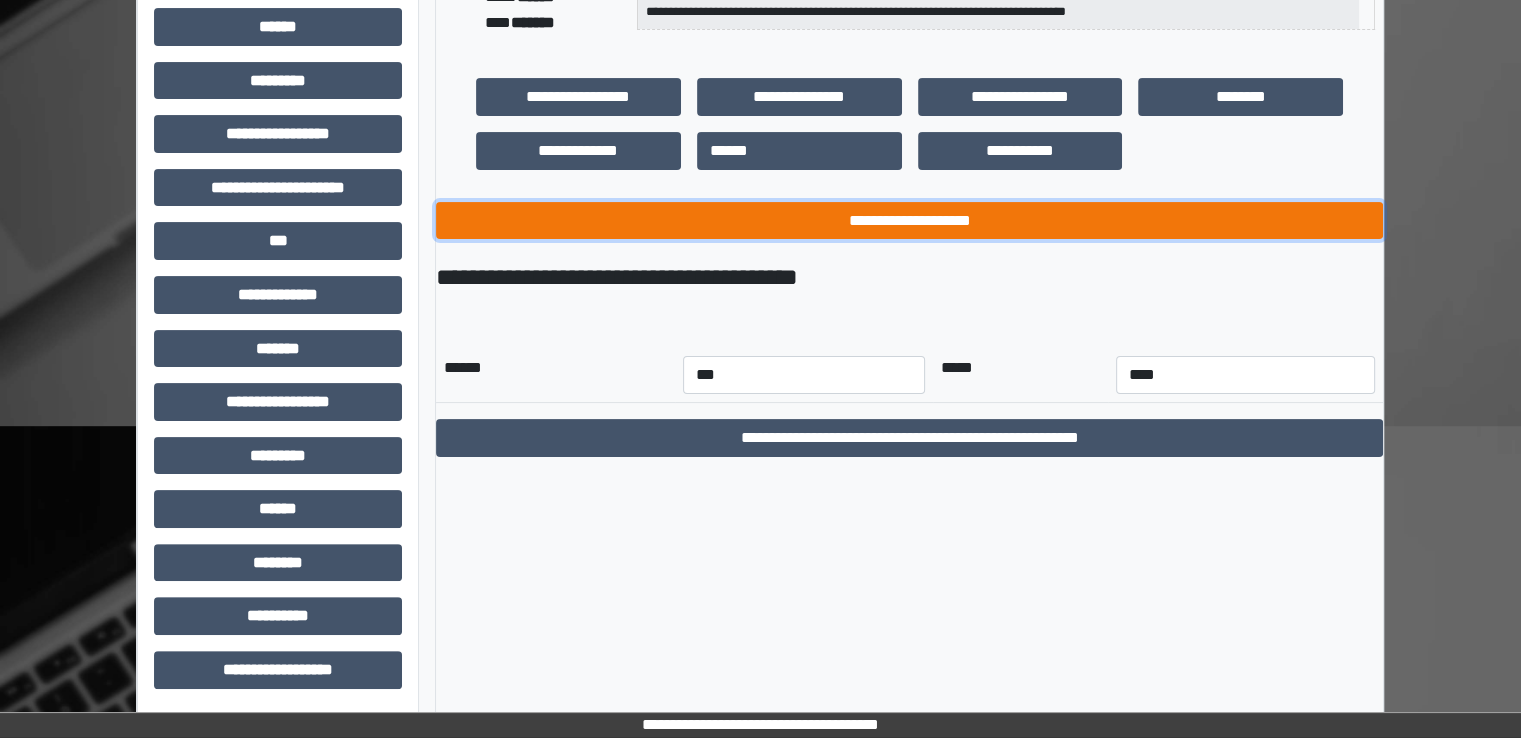 click on "**********" at bounding box center [909, 221] 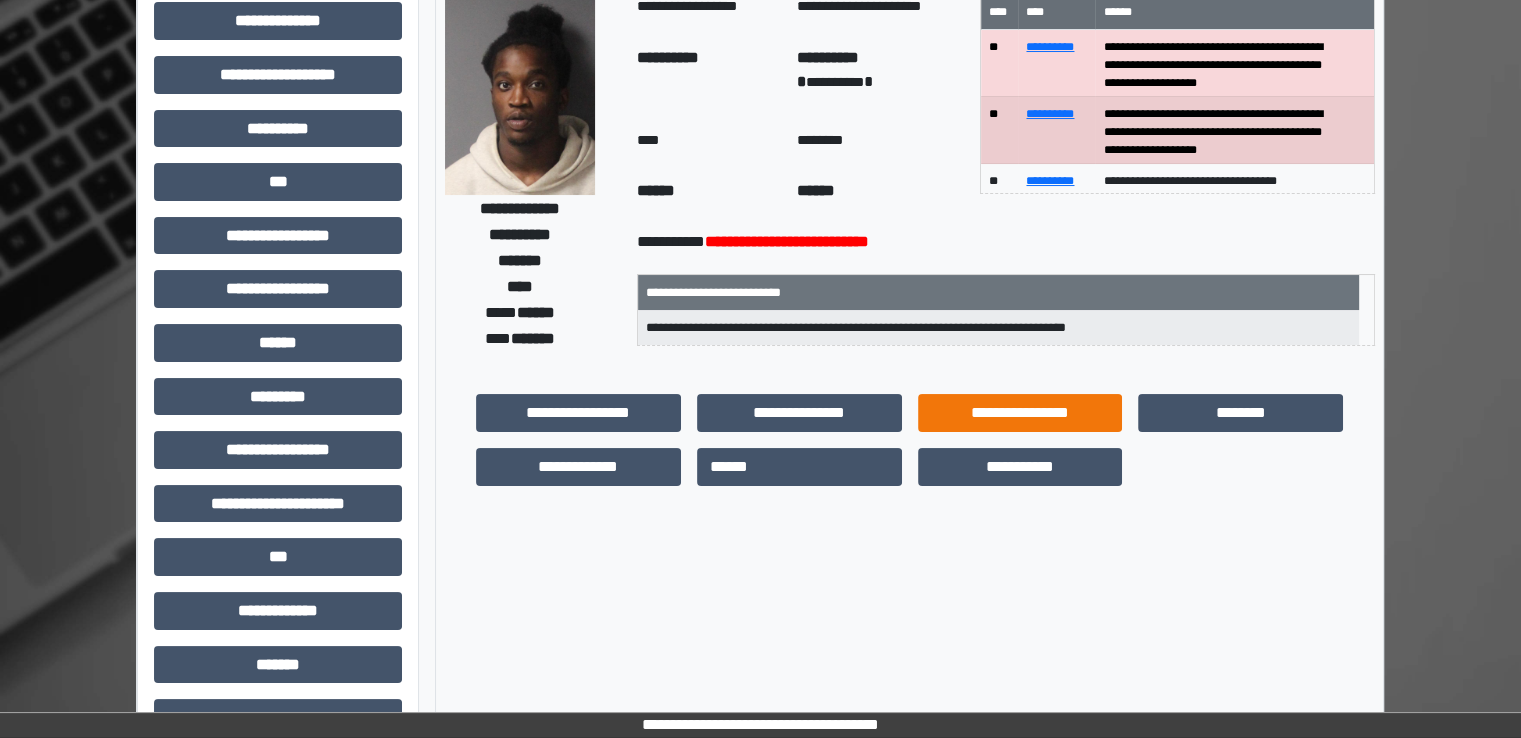 scroll, scrollTop: 0, scrollLeft: 0, axis: both 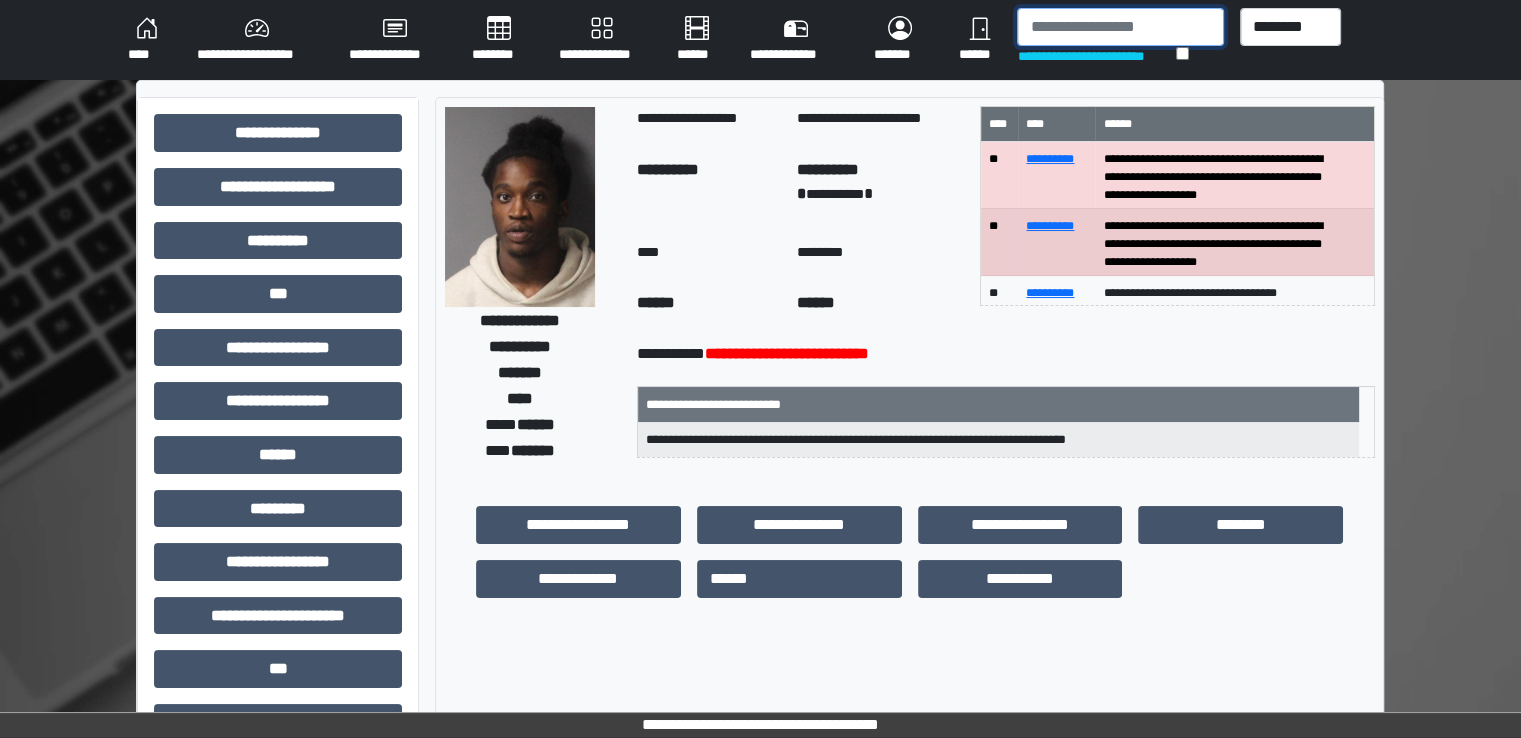 click at bounding box center (1120, 27) 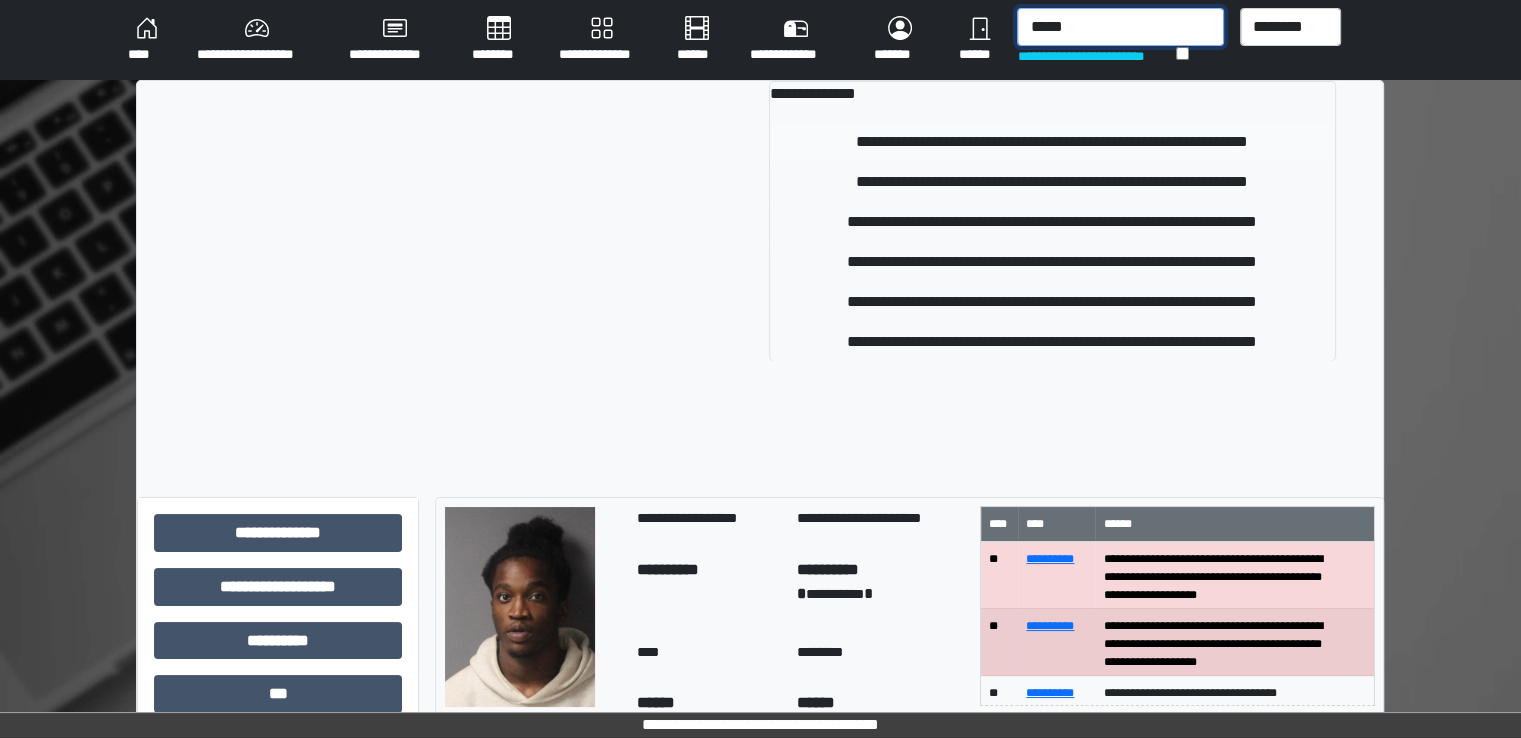 type on "*****" 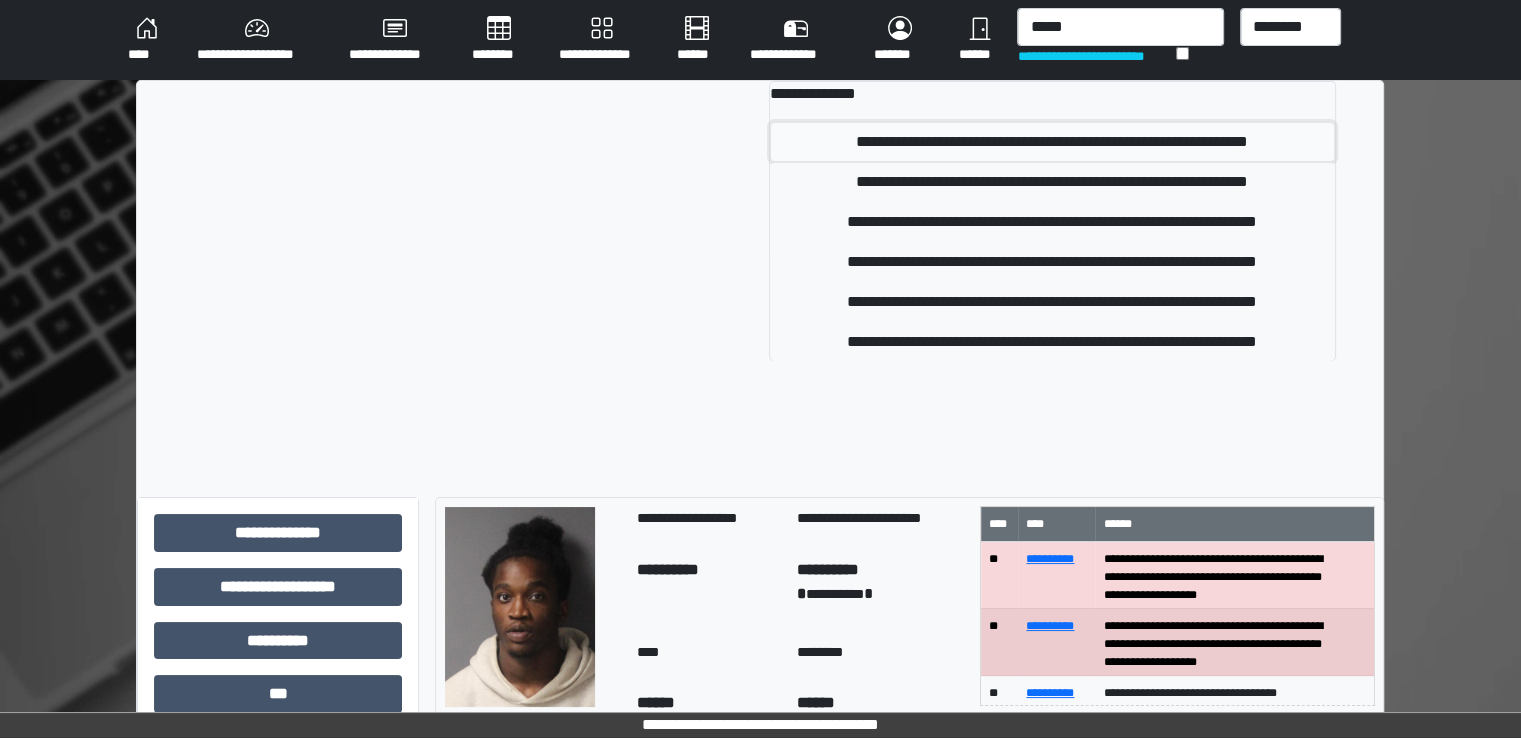 click on "**********" at bounding box center (1052, 142) 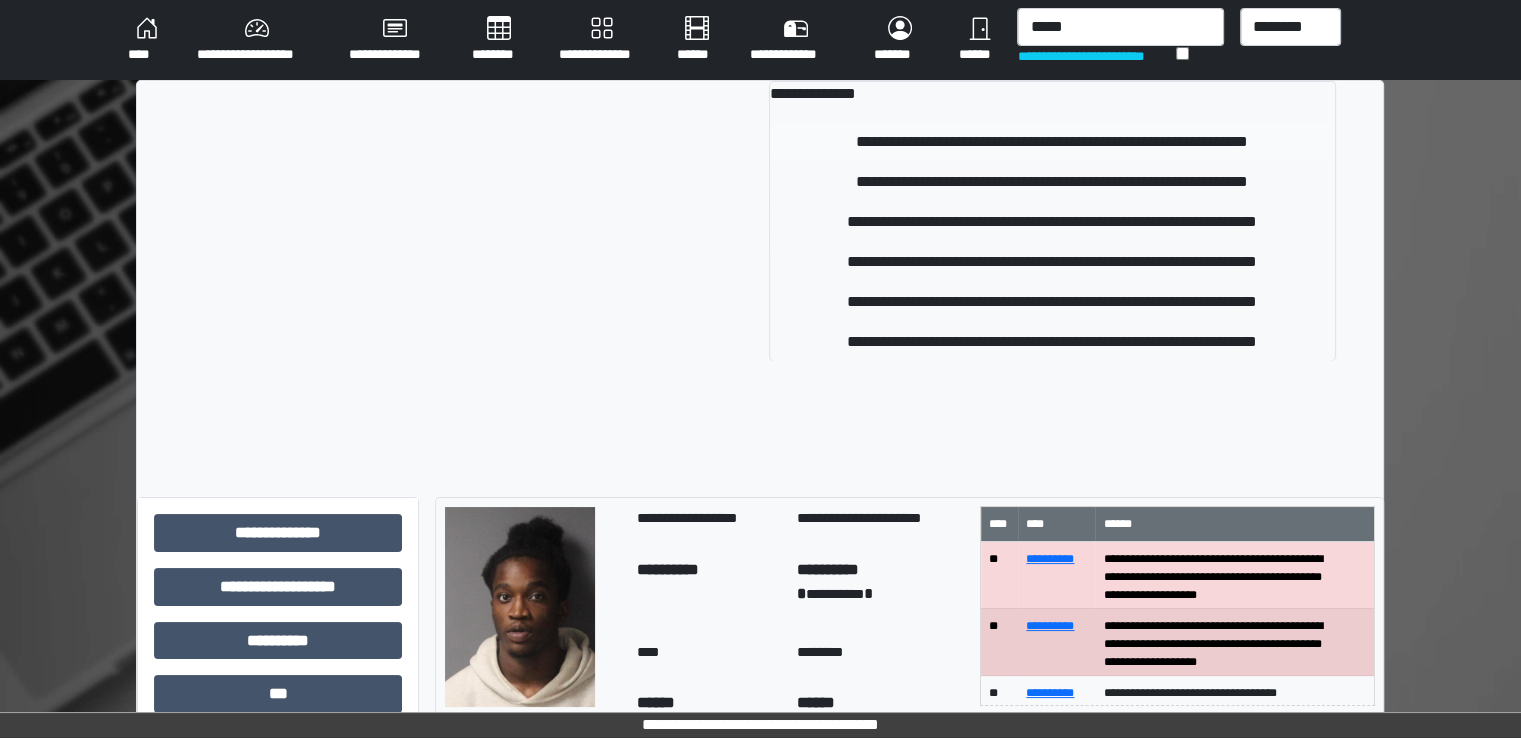 type 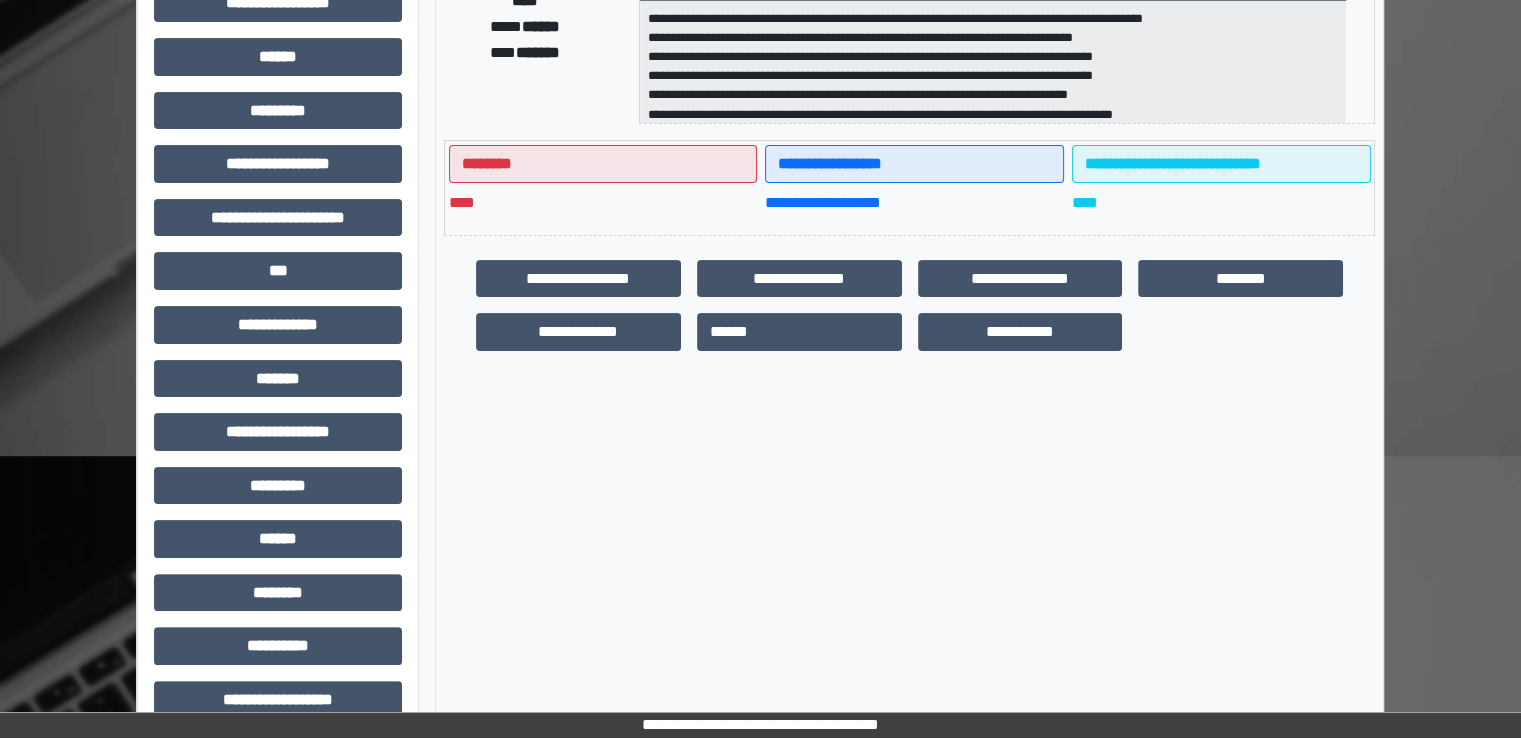scroll, scrollTop: 428, scrollLeft: 0, axis: vertical 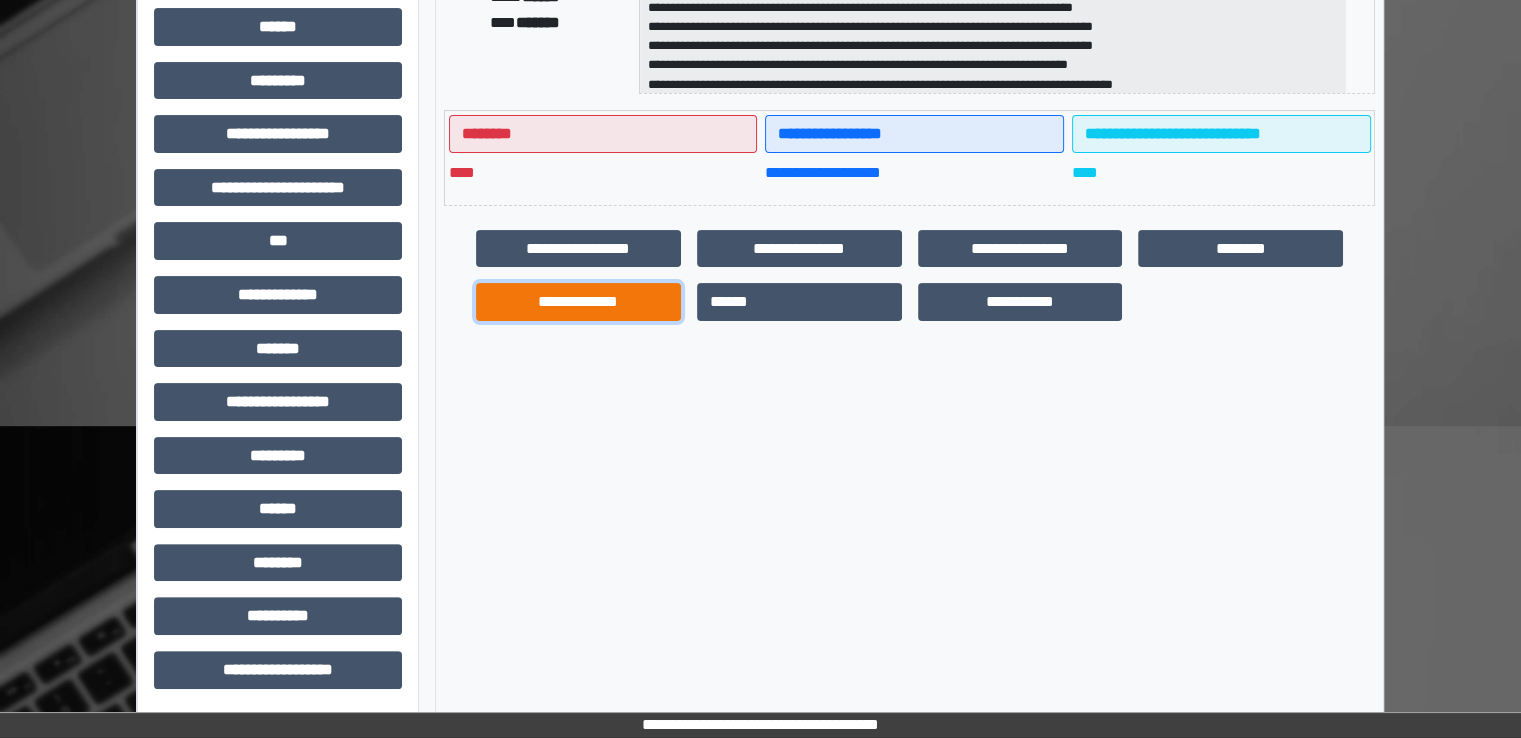 click on "**********" at bounding box center (578, 302) 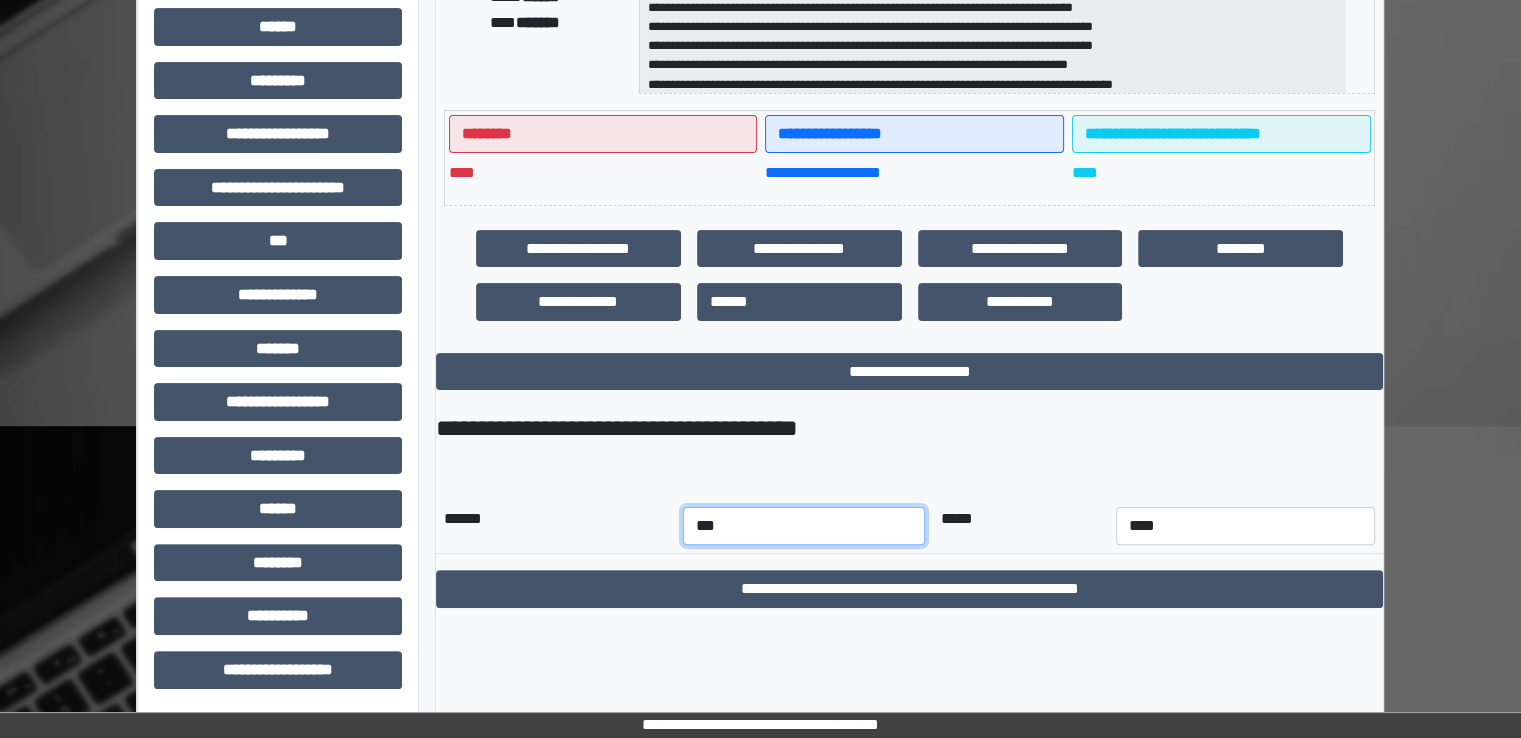 click on "***
***
***
***
***
***
***
***
***
***
***
***" at bounding box center [804, 526] 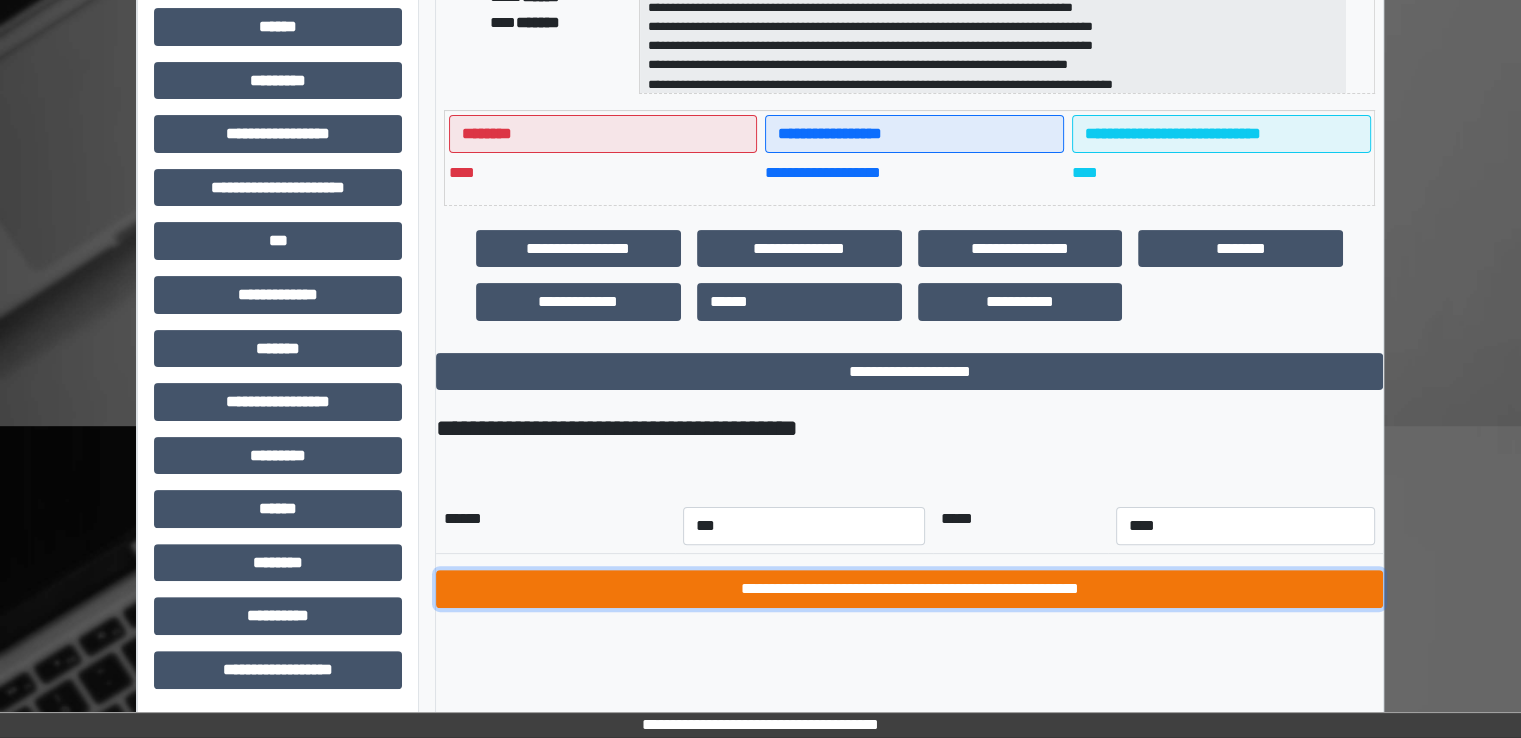 click on "**********" at bounding box center [909, 589] 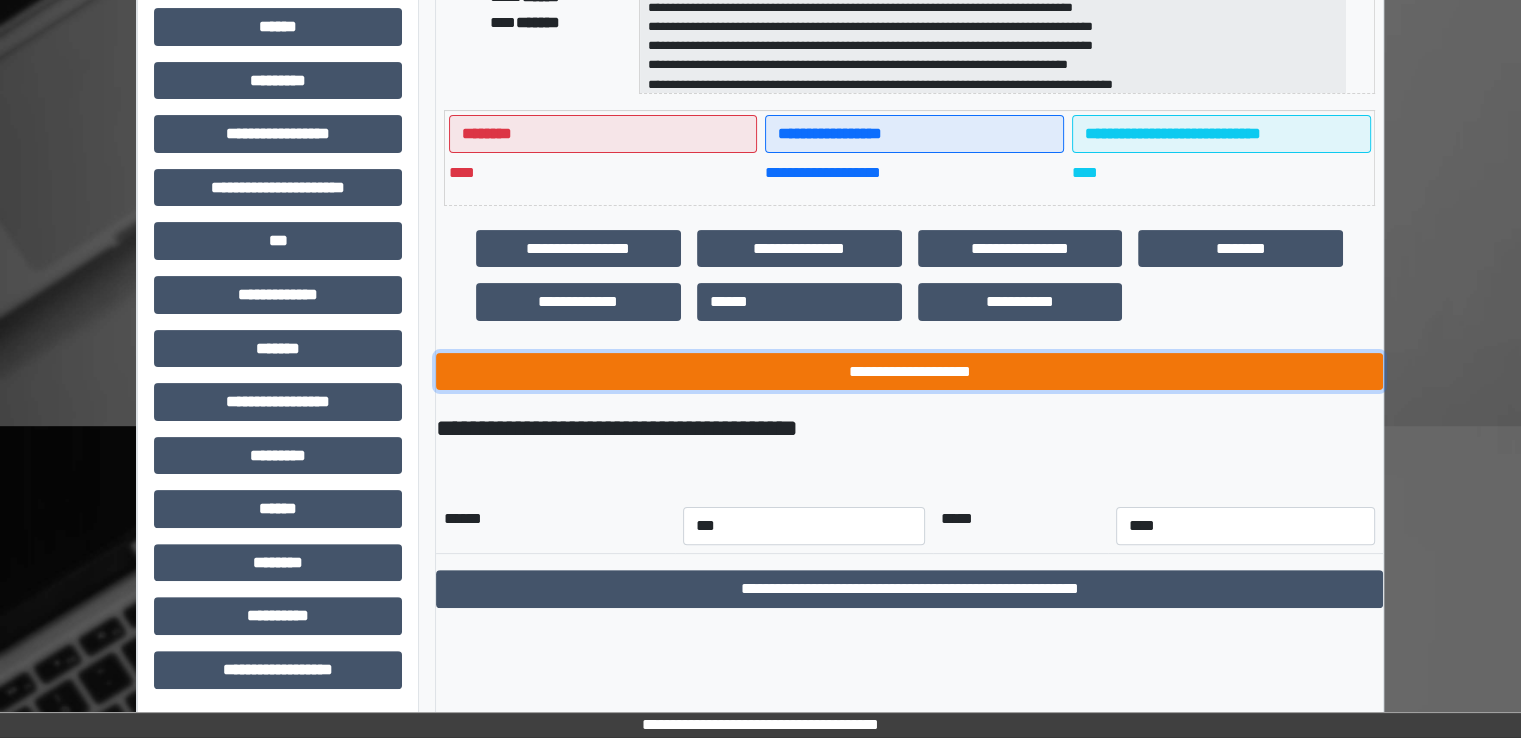 click on "**********" at bounding box center [909, 372] 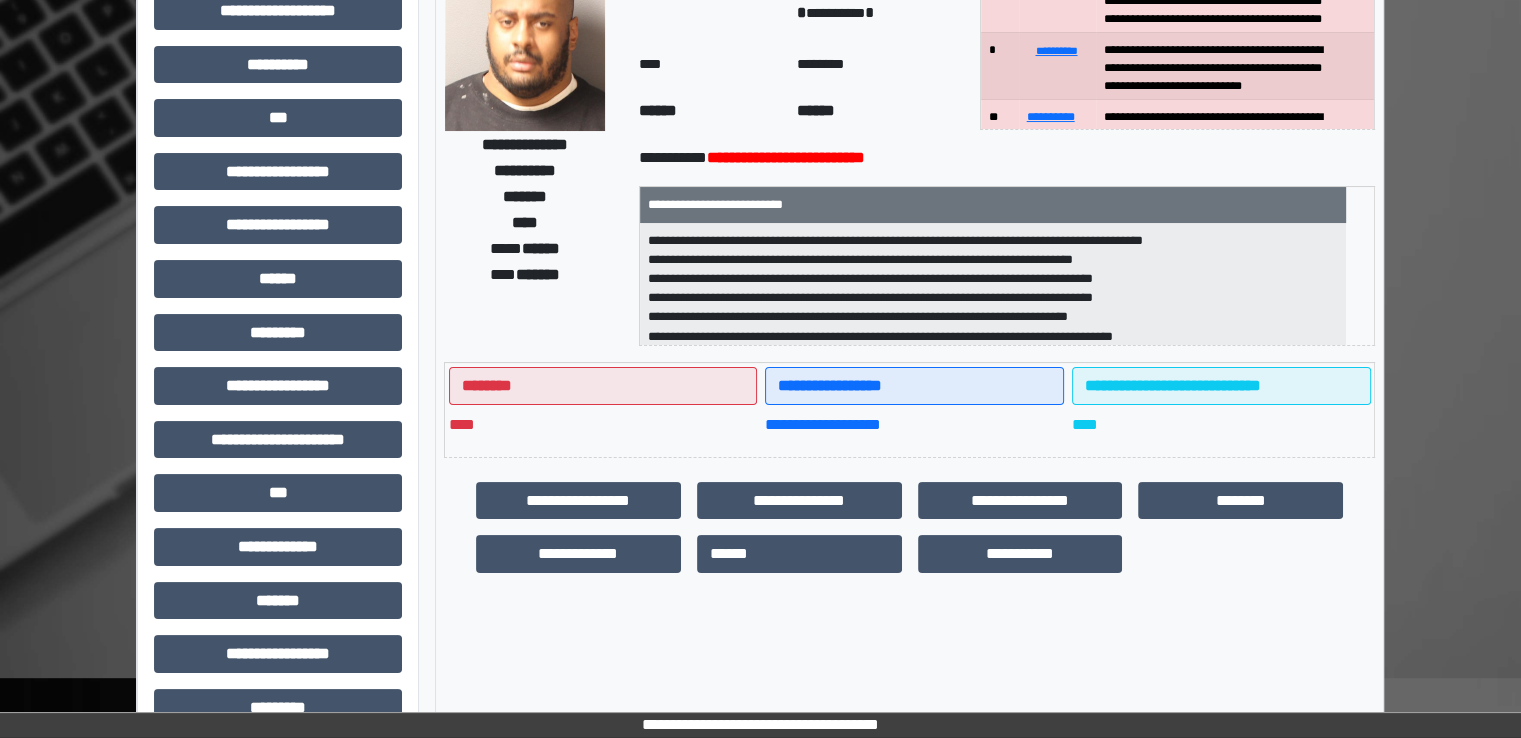 scroll, scrollTop: 0, scrollLeft: 0, axis: both 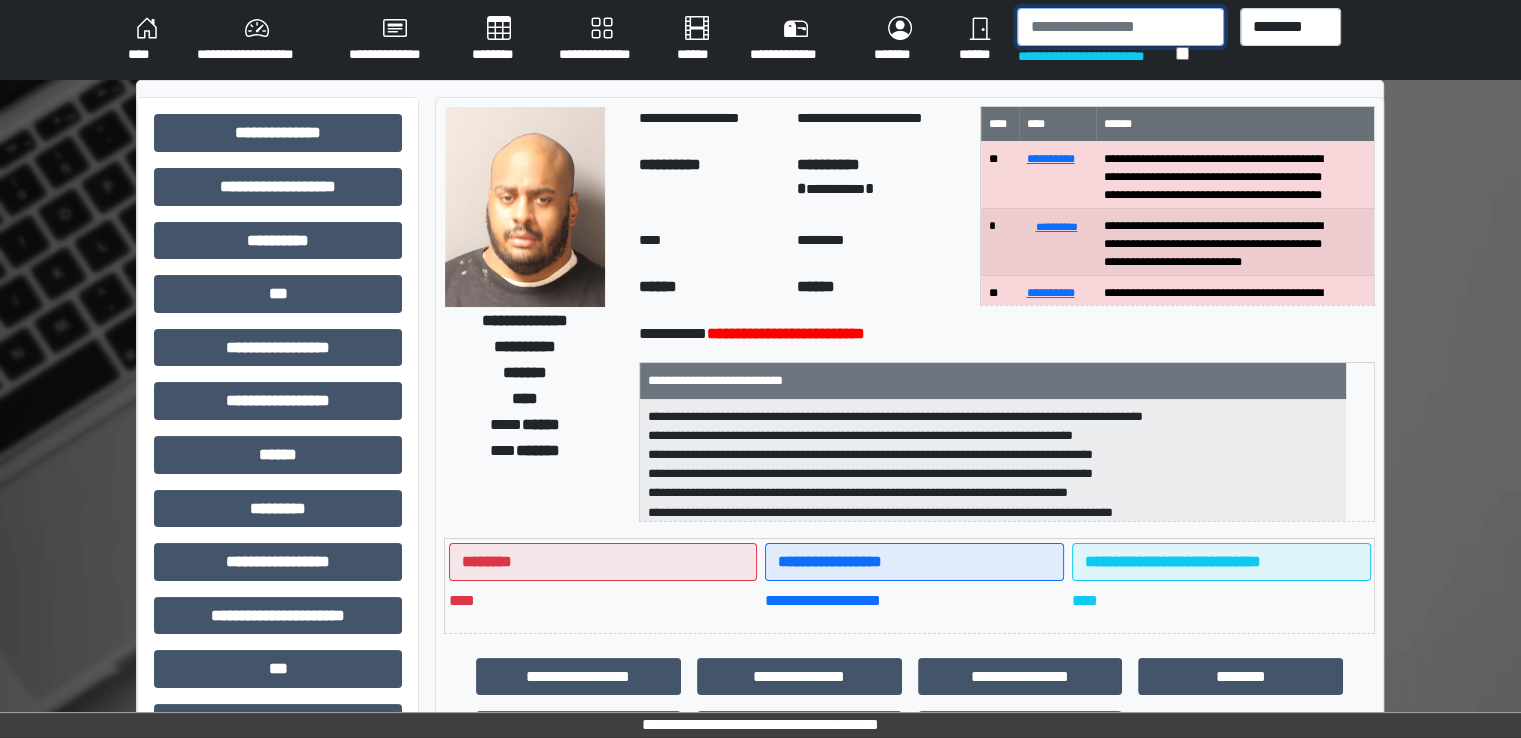 click at bounding box center (1120, 27) 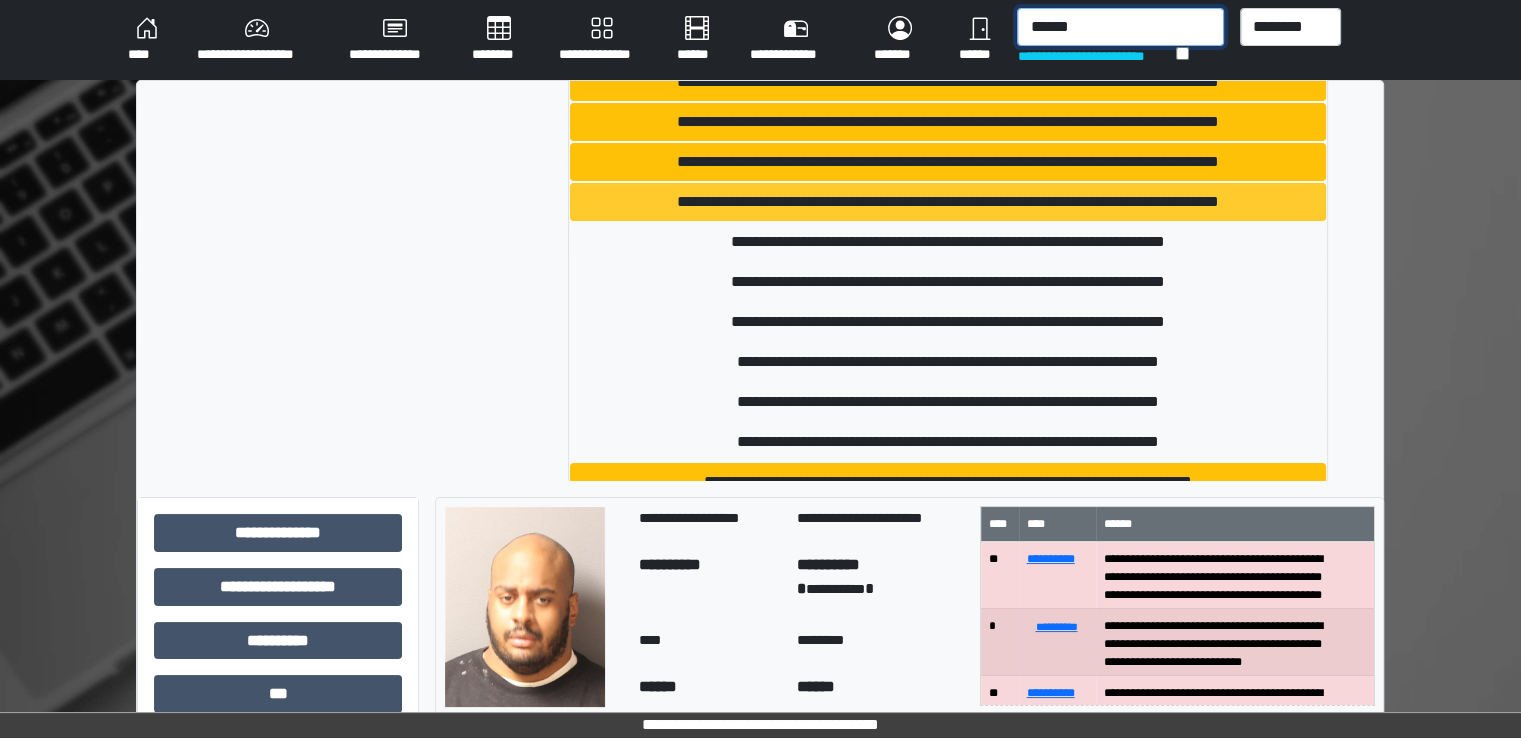 scroll, scrollTop: 92, scrollLeft: 0, axis: vertical 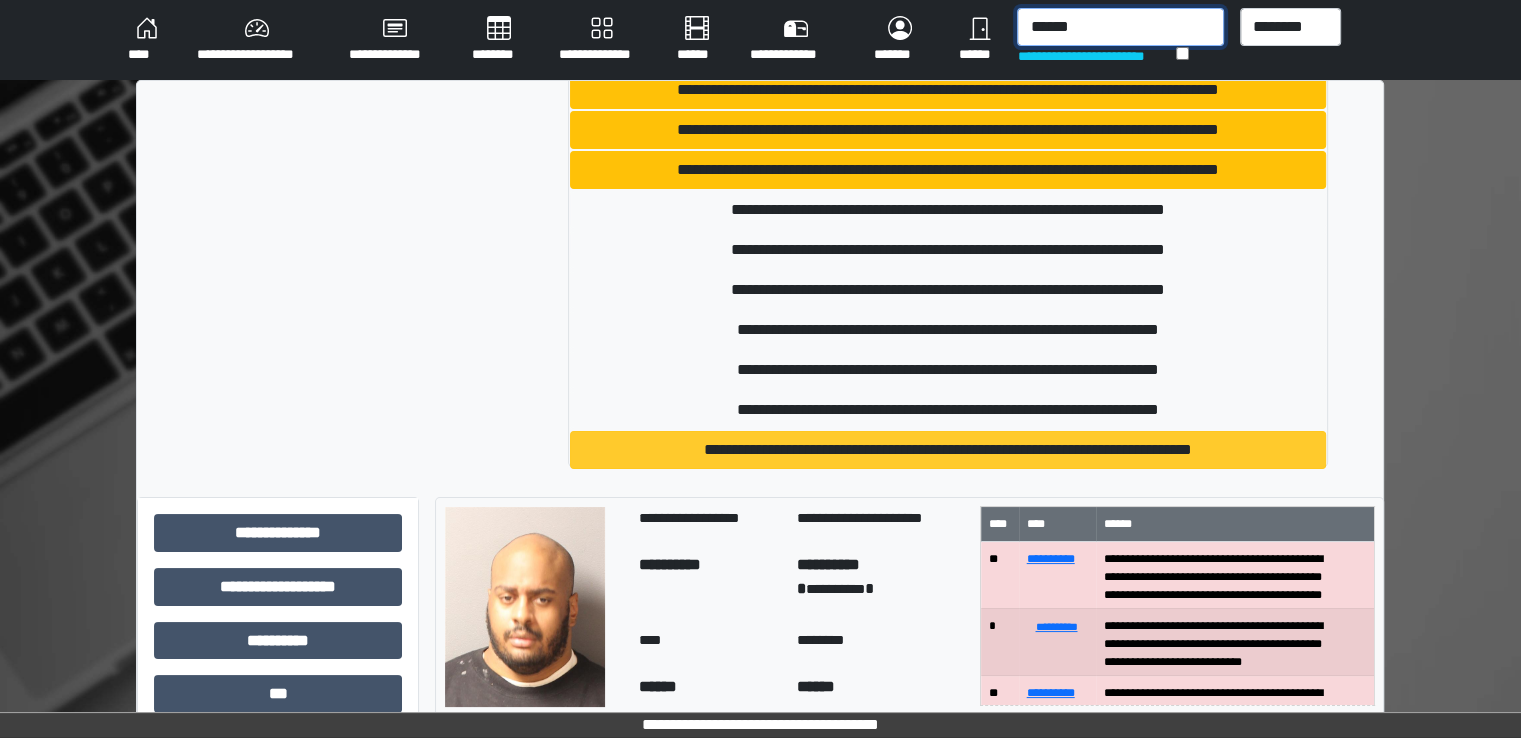 type on "******" 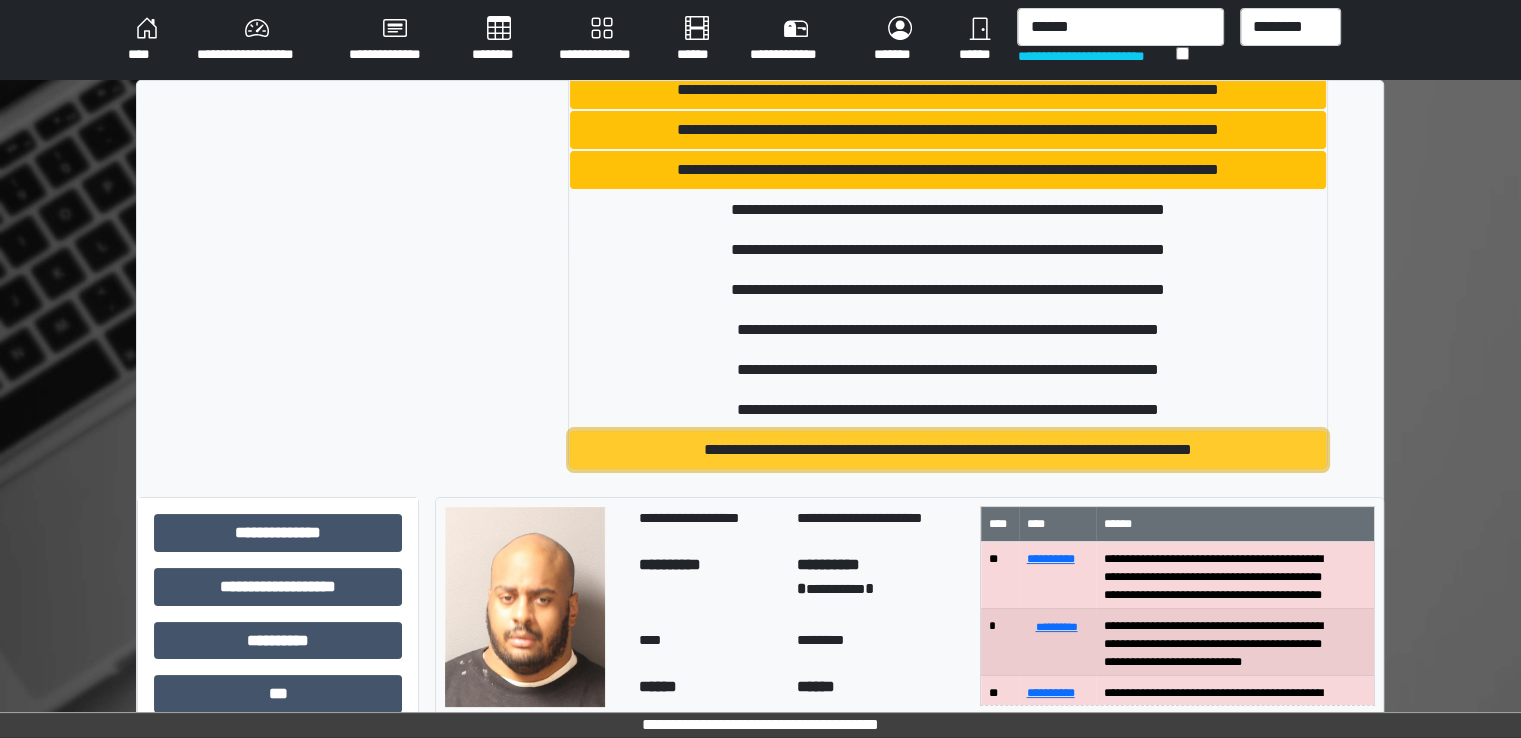 click on "**********" at bounding box center [948, 450] 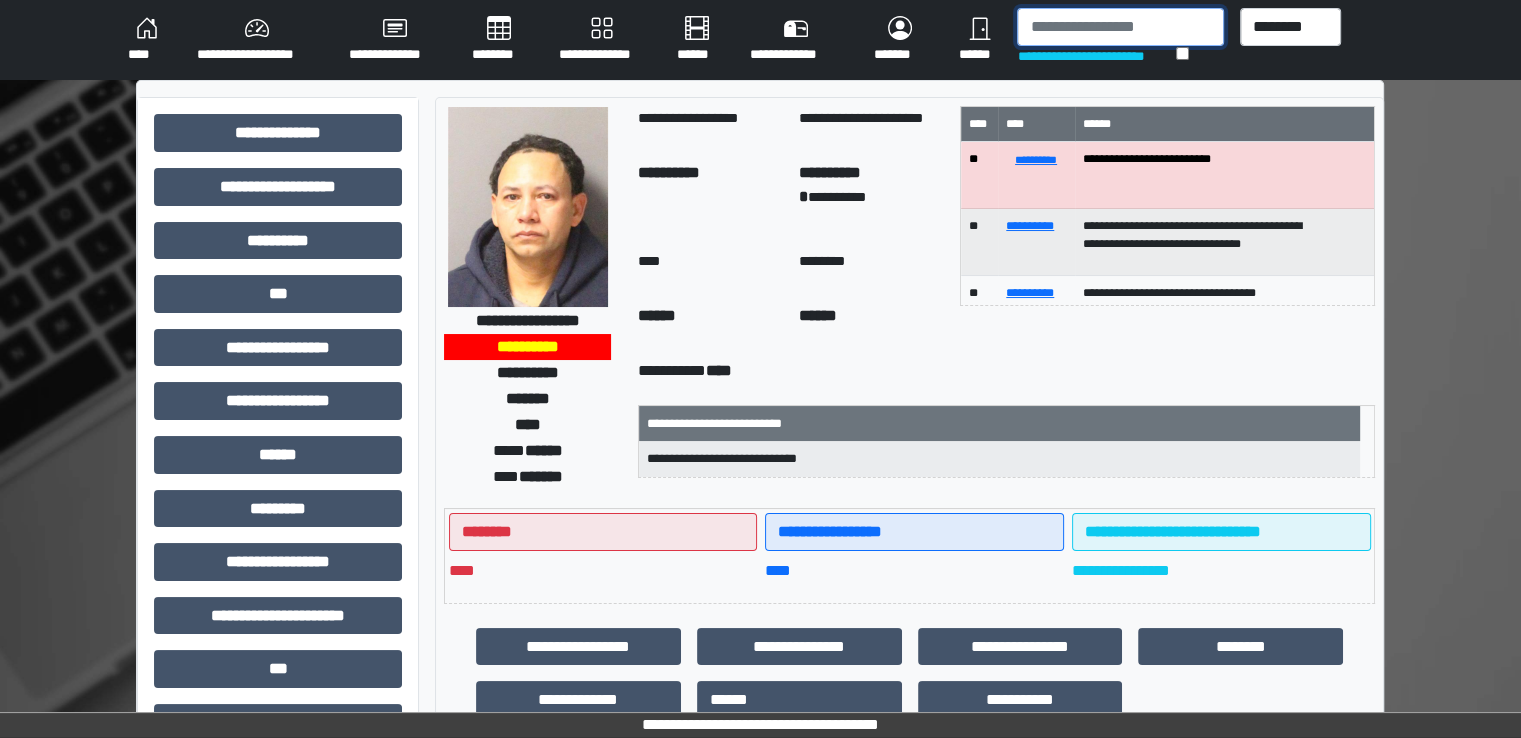 click at bounding box center [1120, 27] 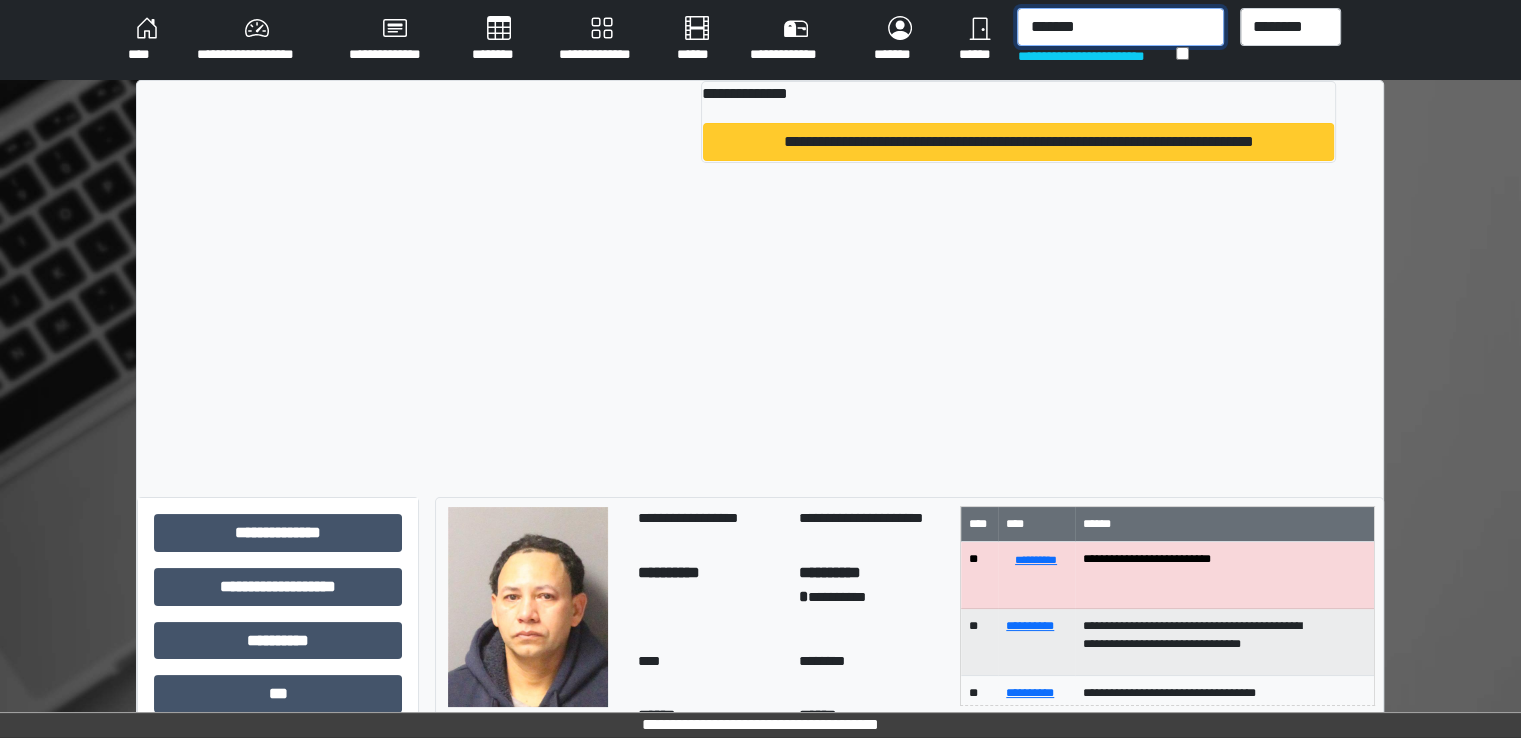 type on "*******" 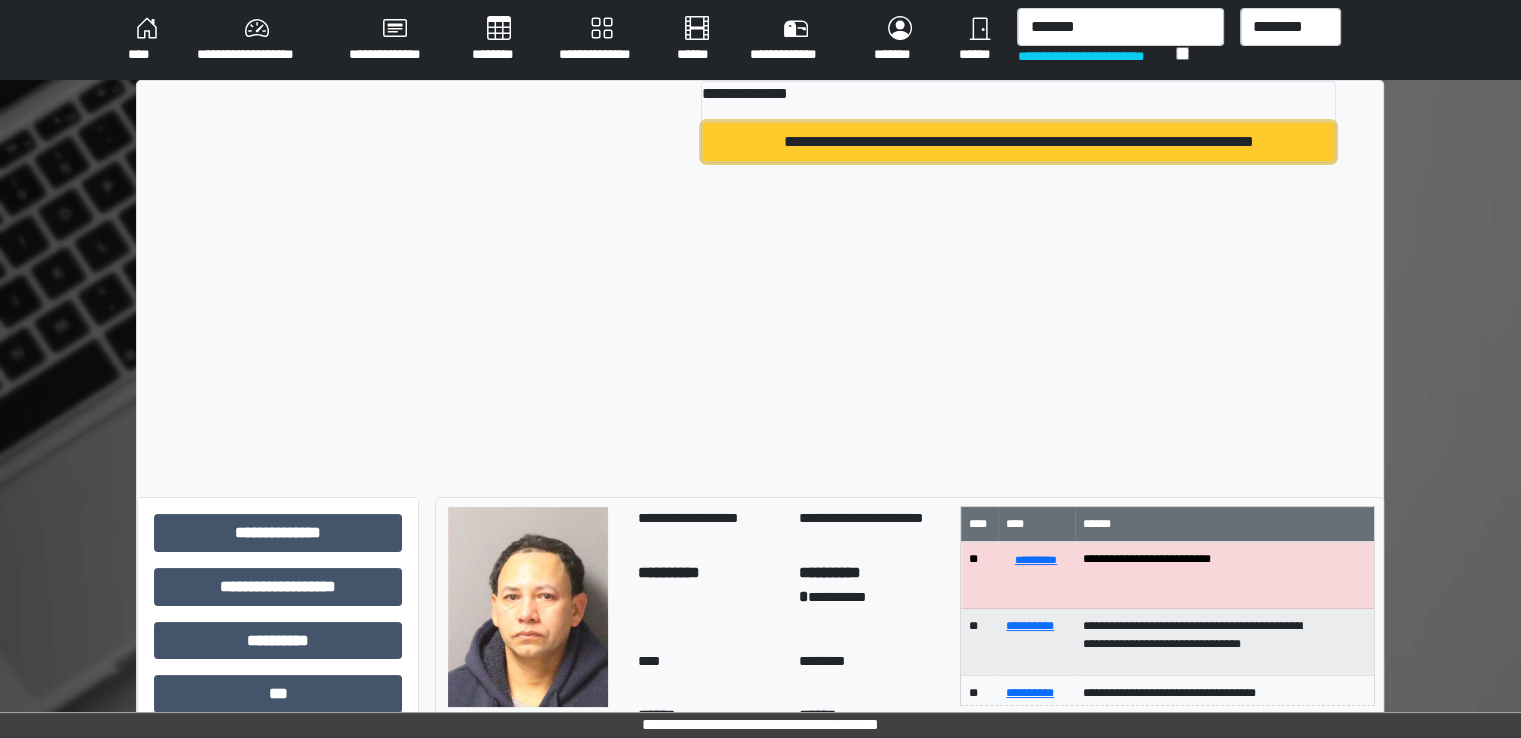 click on "**********" at bounding box center [1018, 142] 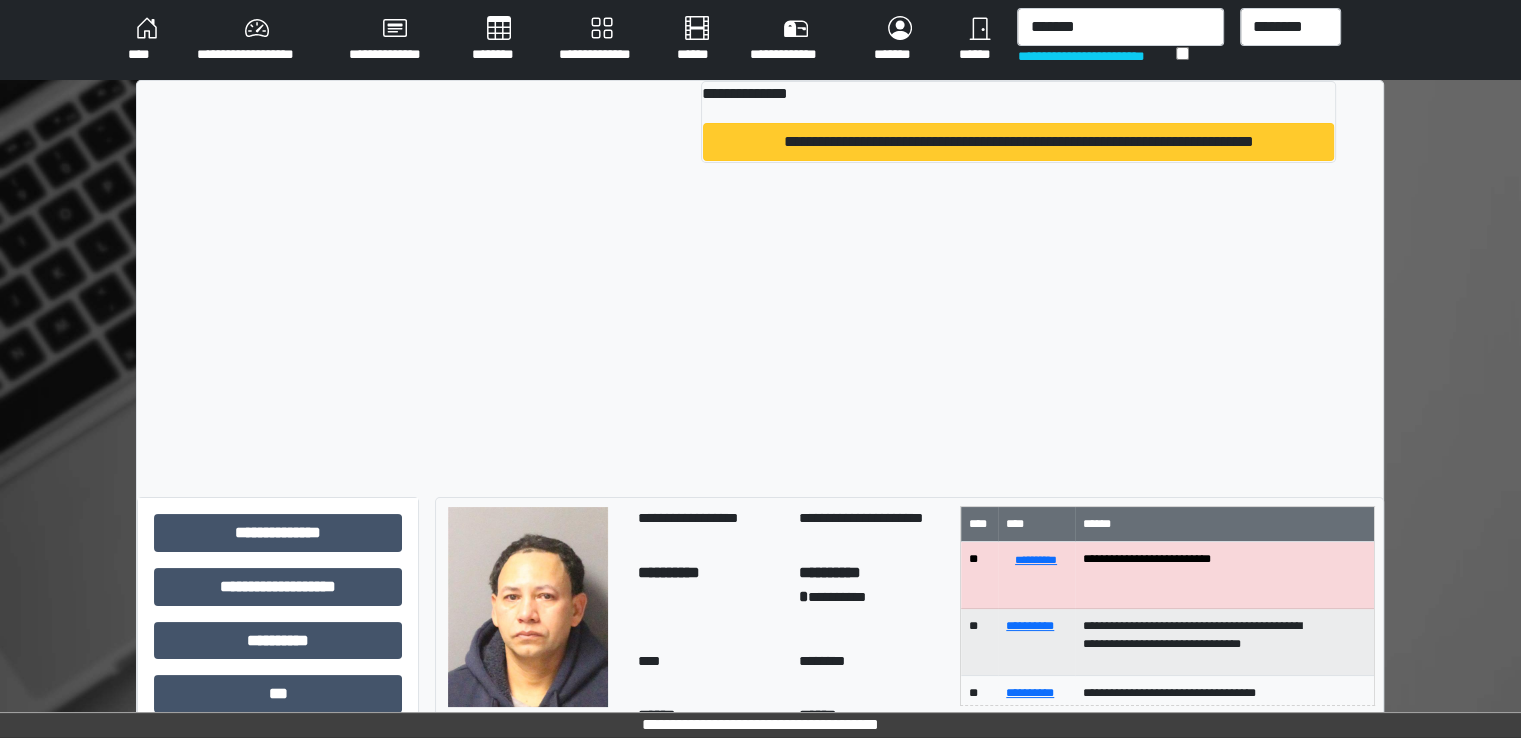 type 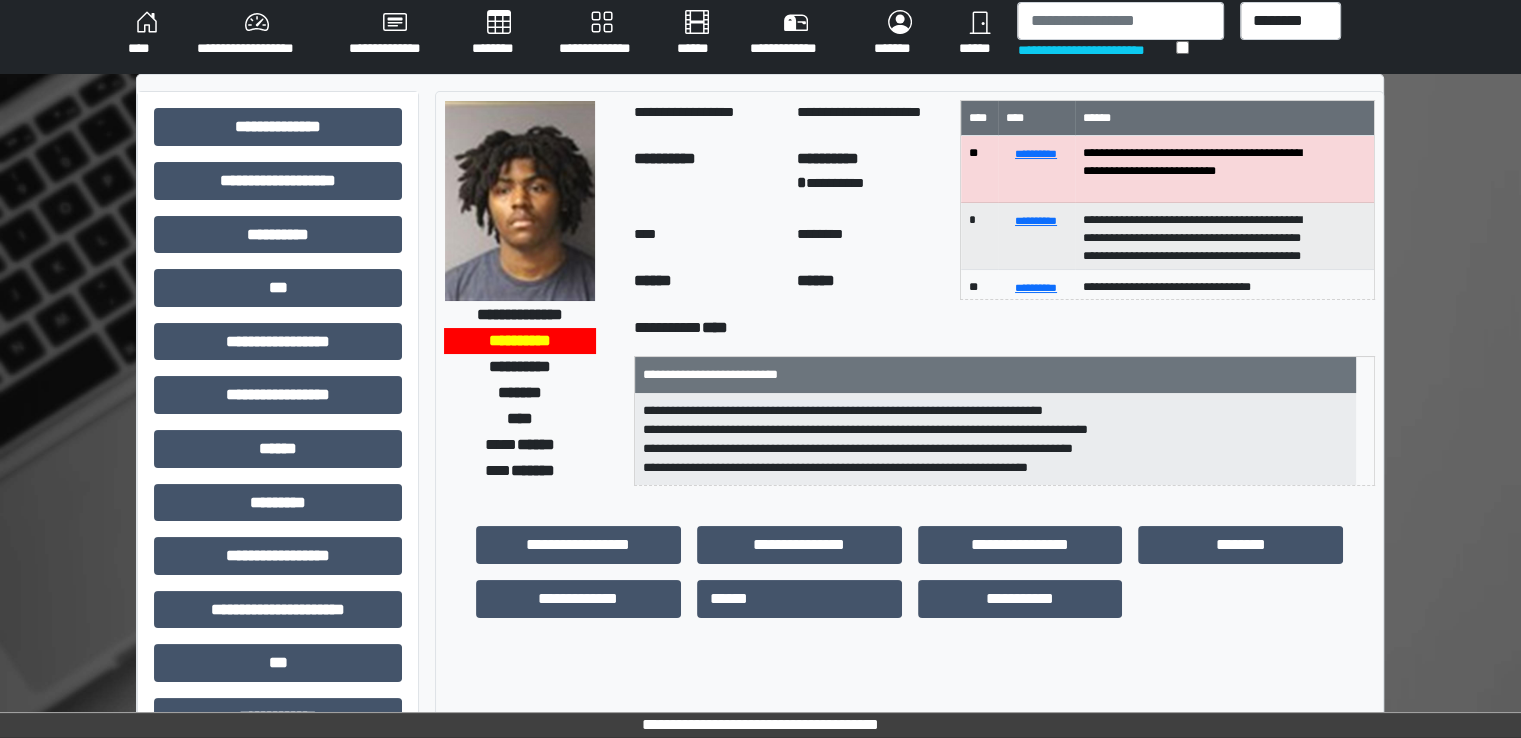 scroll, scrollTop: 428, scrollLeft: 0, axis: vertical 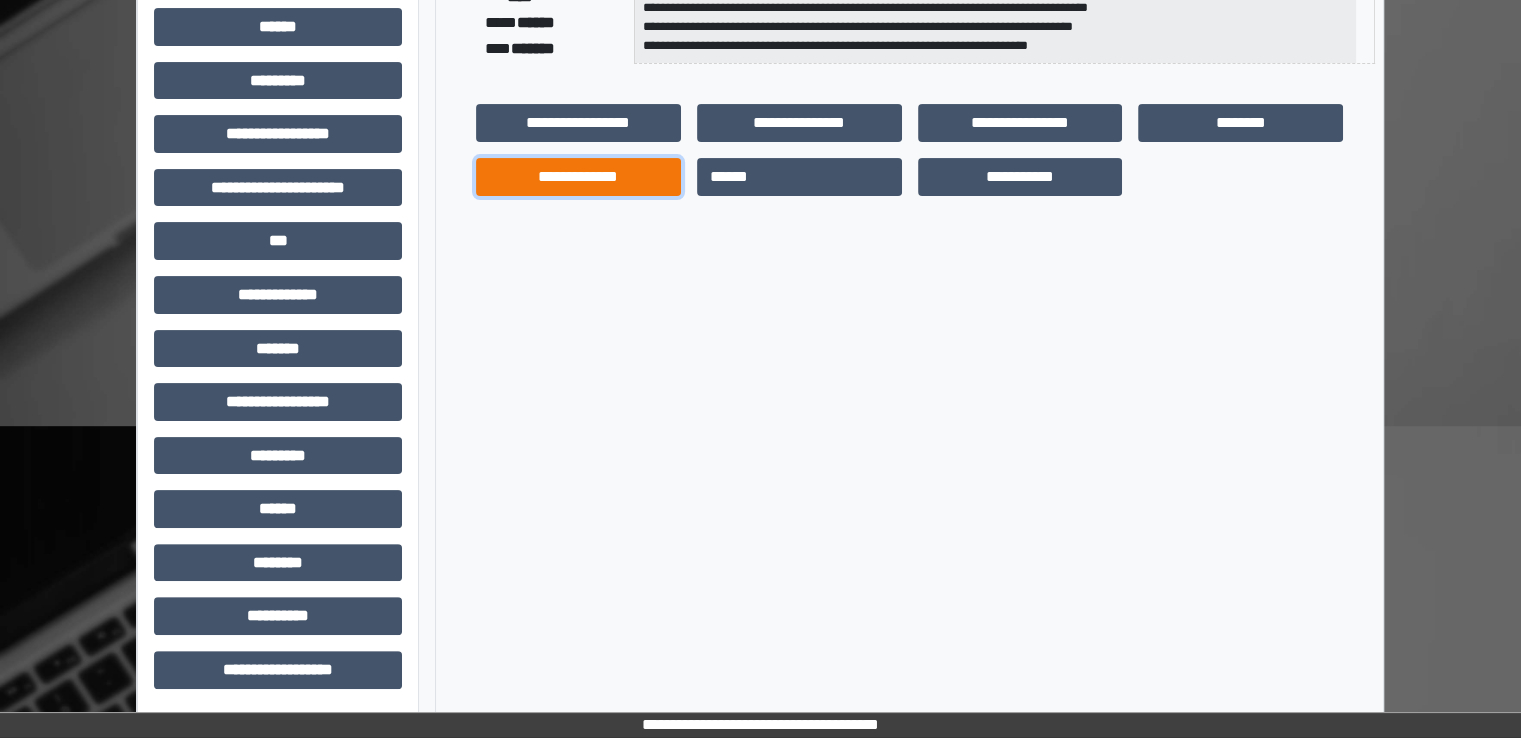 click on "**********" at bounding box center [578, 177] 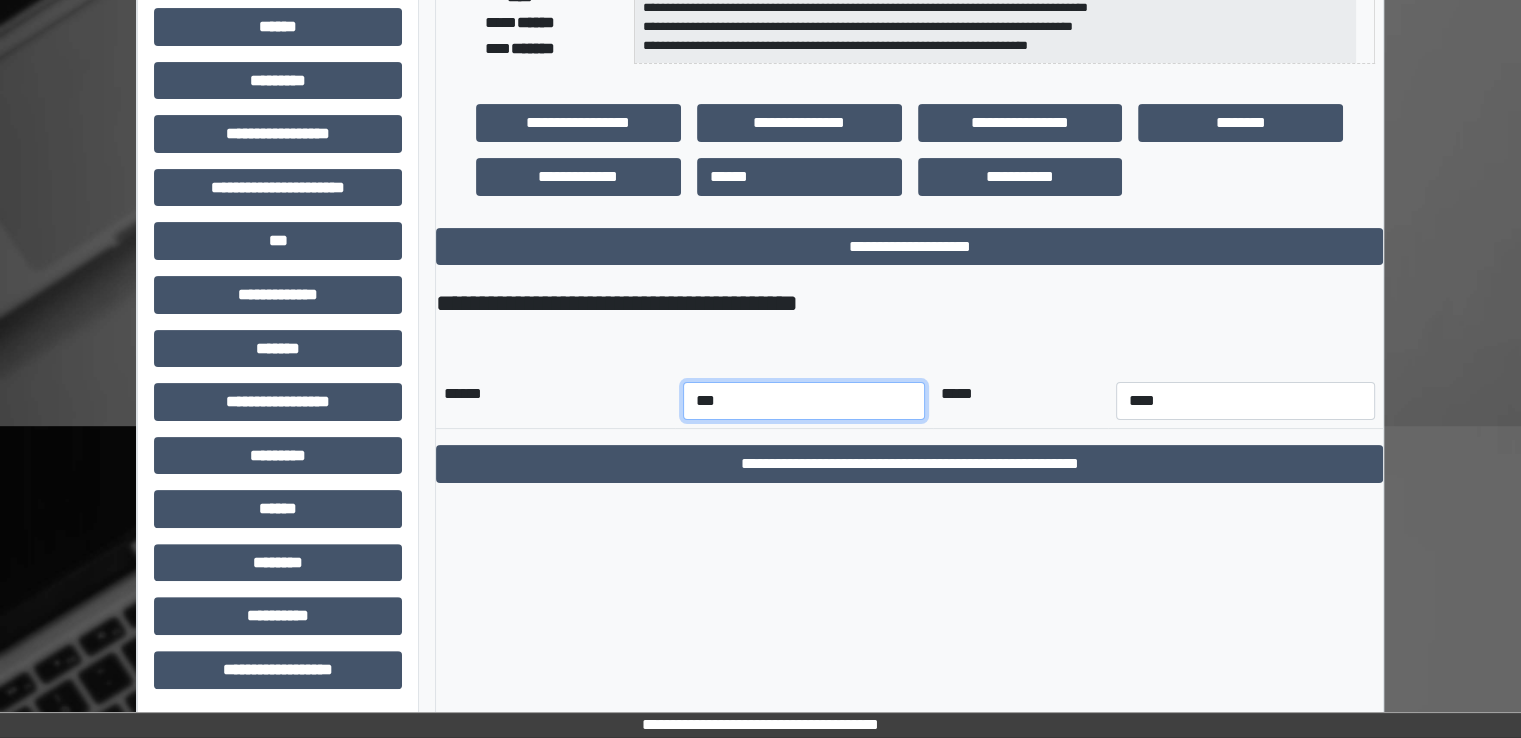 click on "***
***
***
***
***
***
***
***
***
***
***
***" at bounding box center [804, 401] 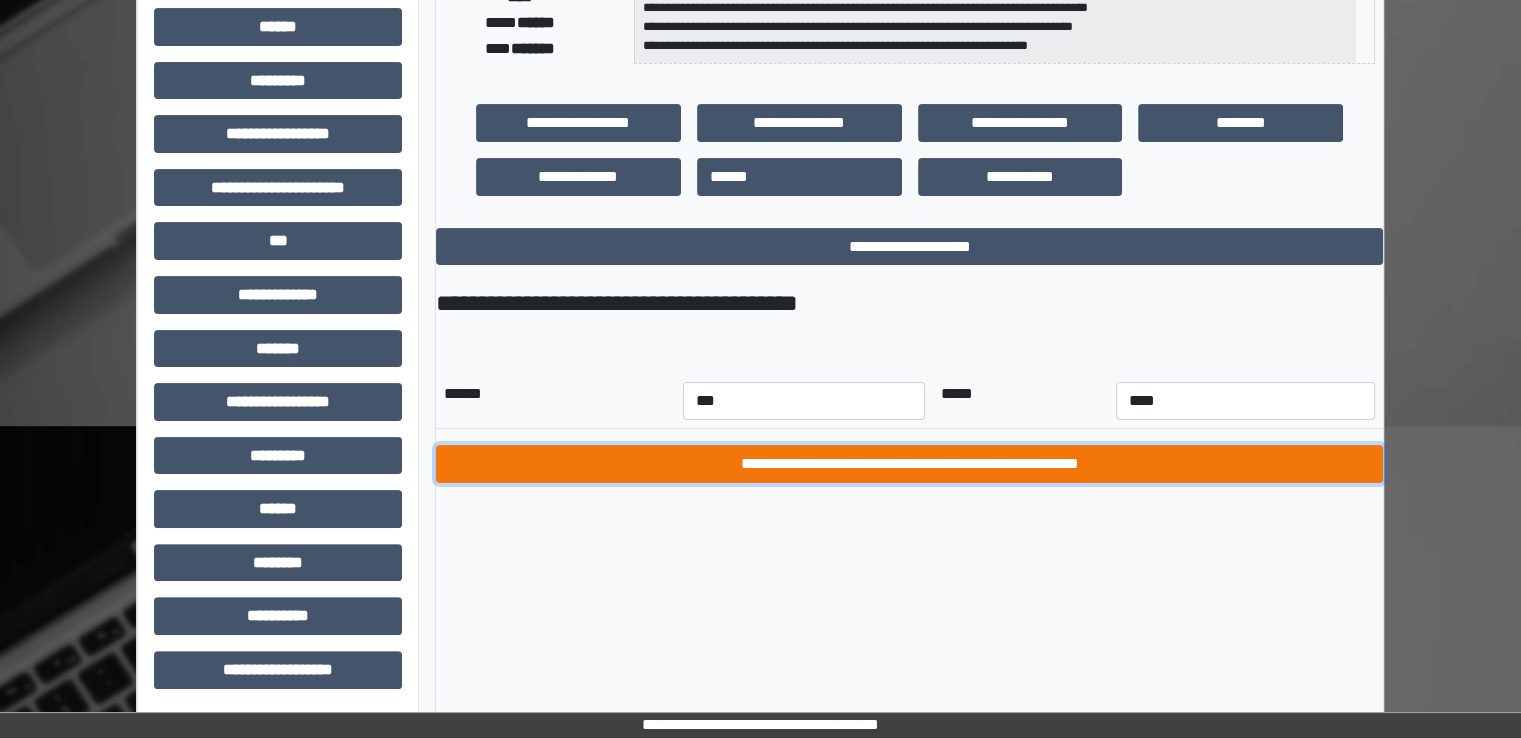 click on "**********" at bounding box center [909, 464] 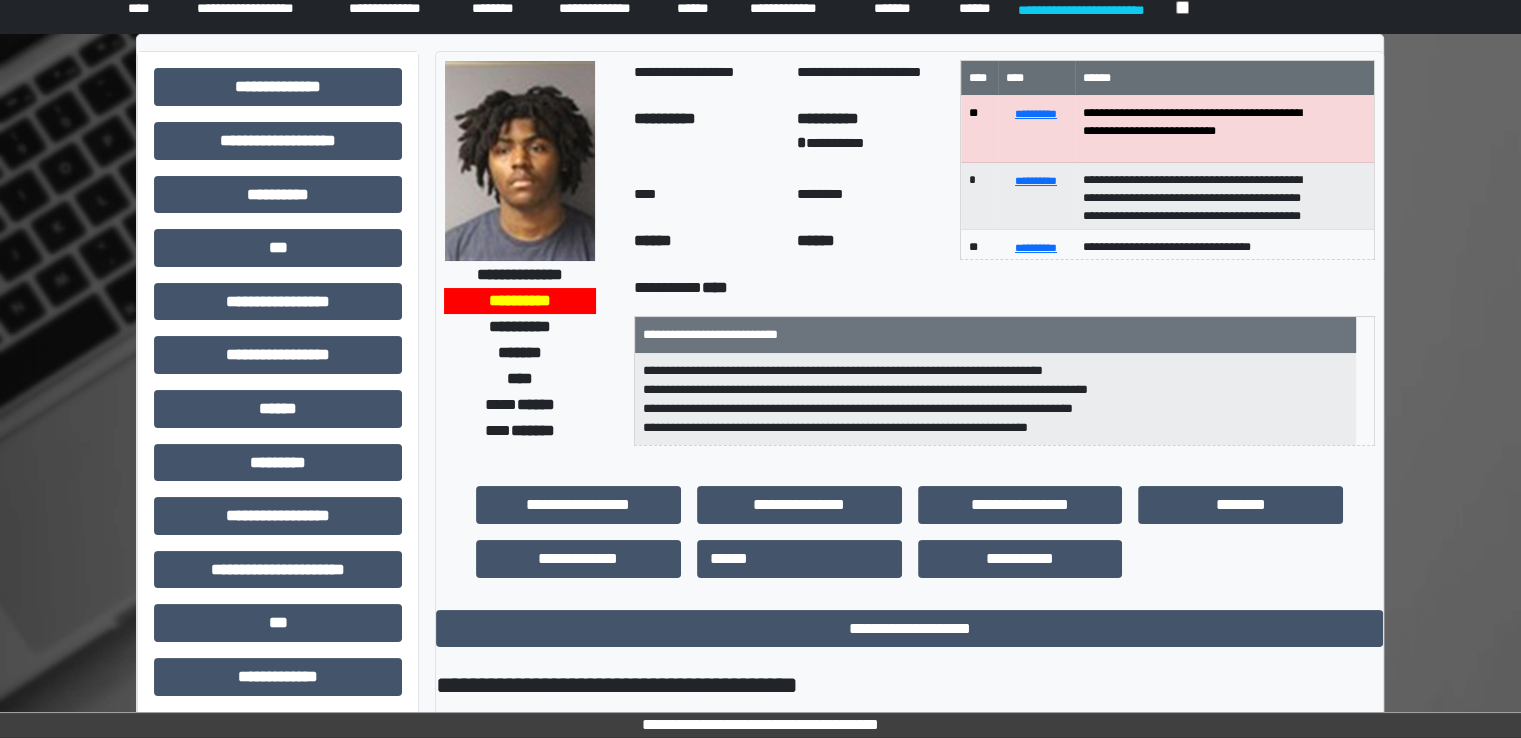scroll, scrollTop: 0, scrollLeft: 0, axis: both 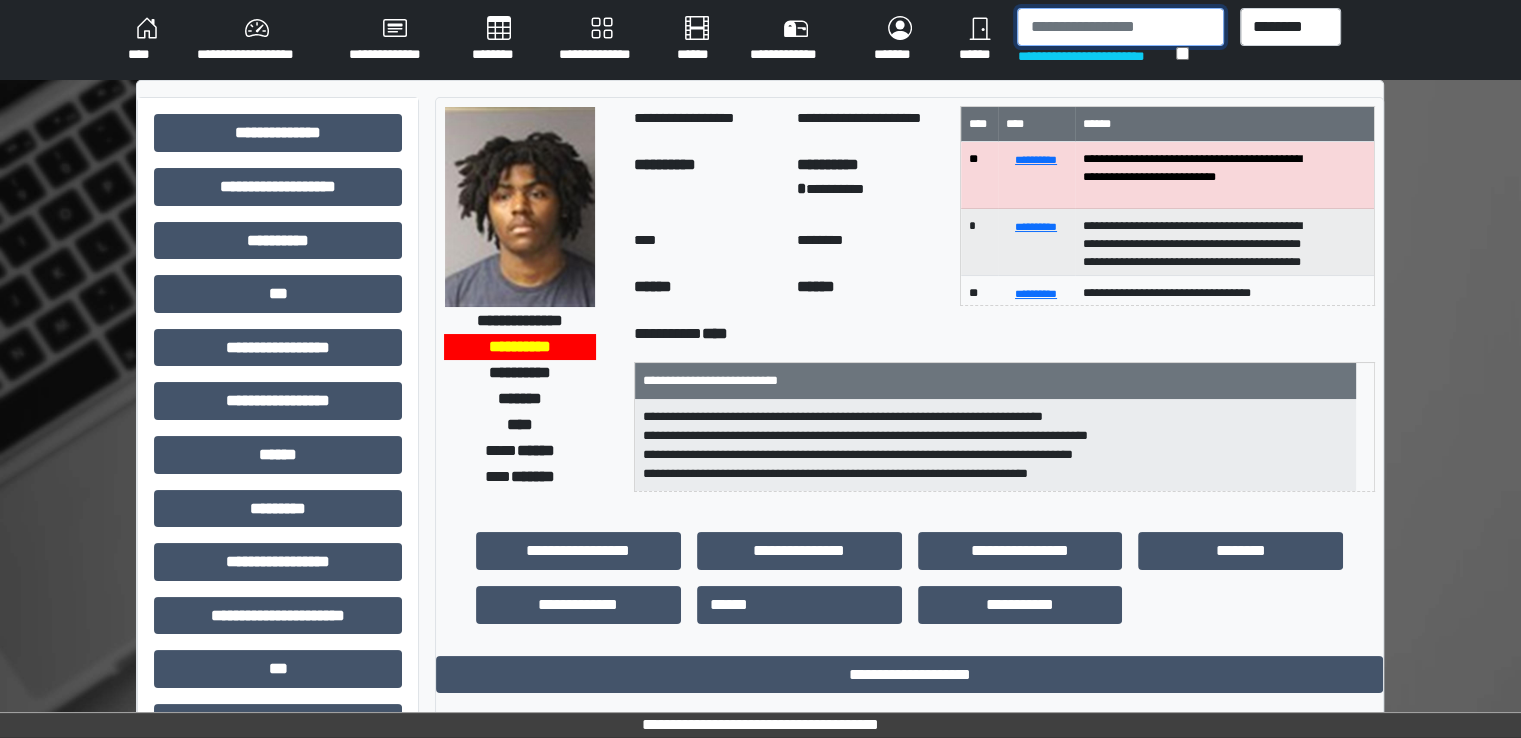 click at bounding box center [1120, 27] 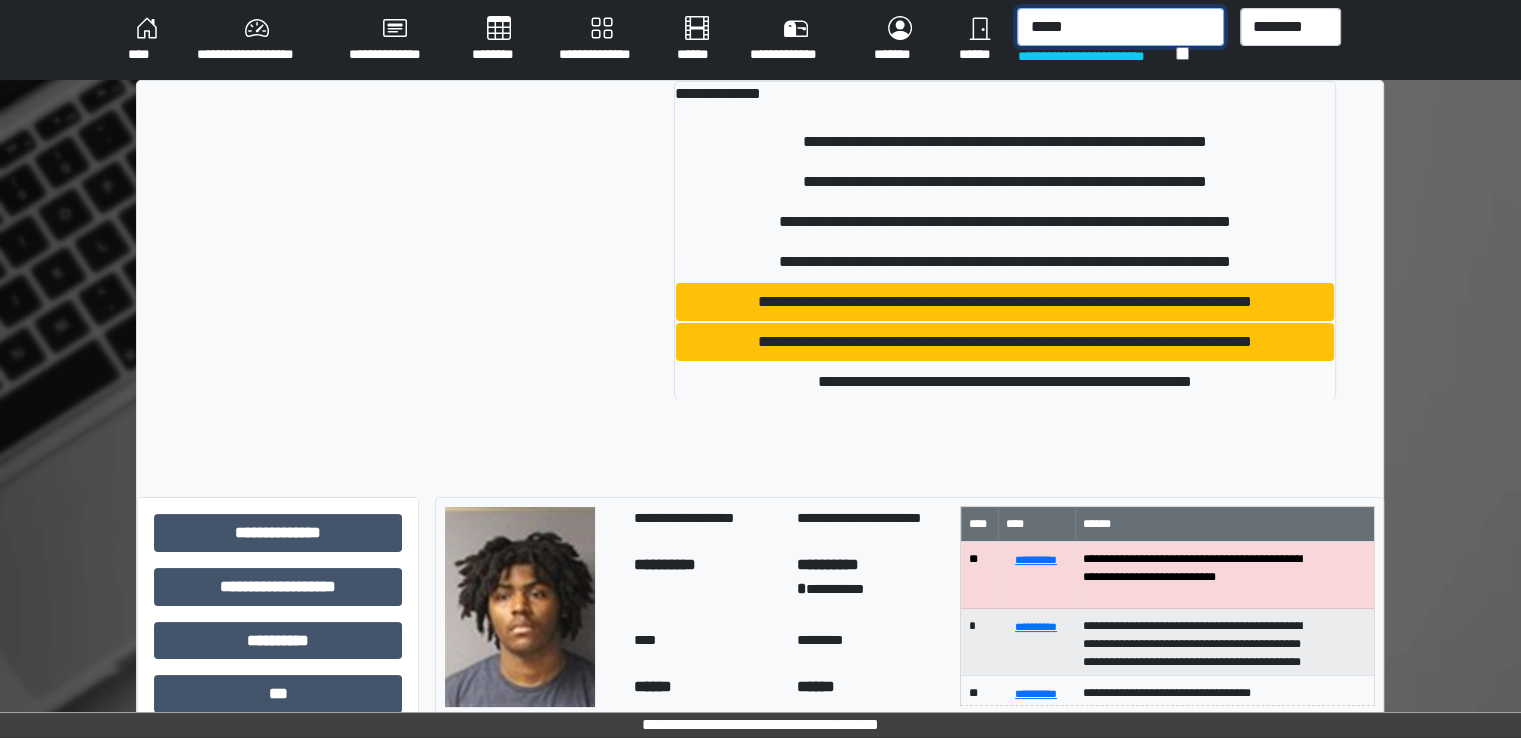 type on "*****" 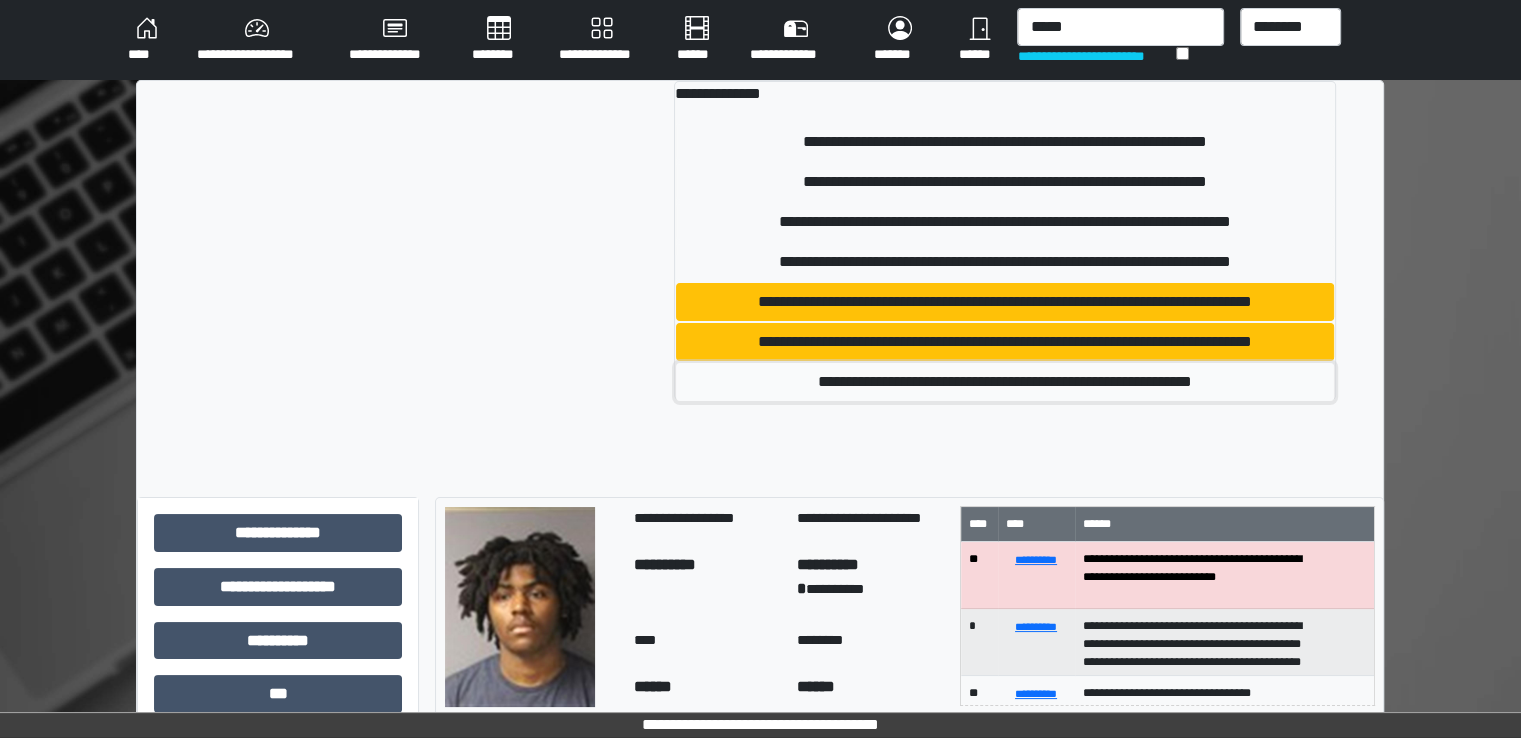 click on "**********" at bounding box center (1005, 382) 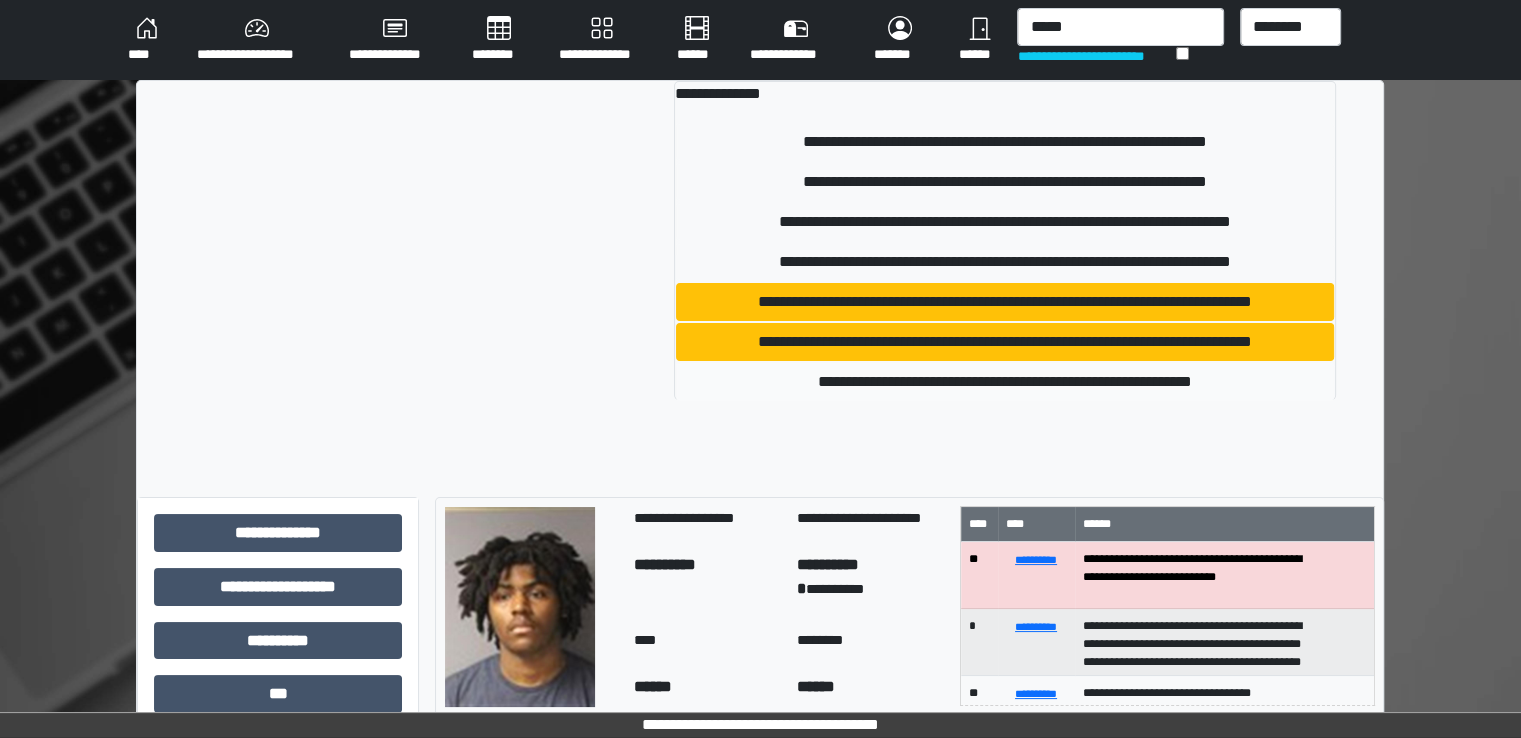 type 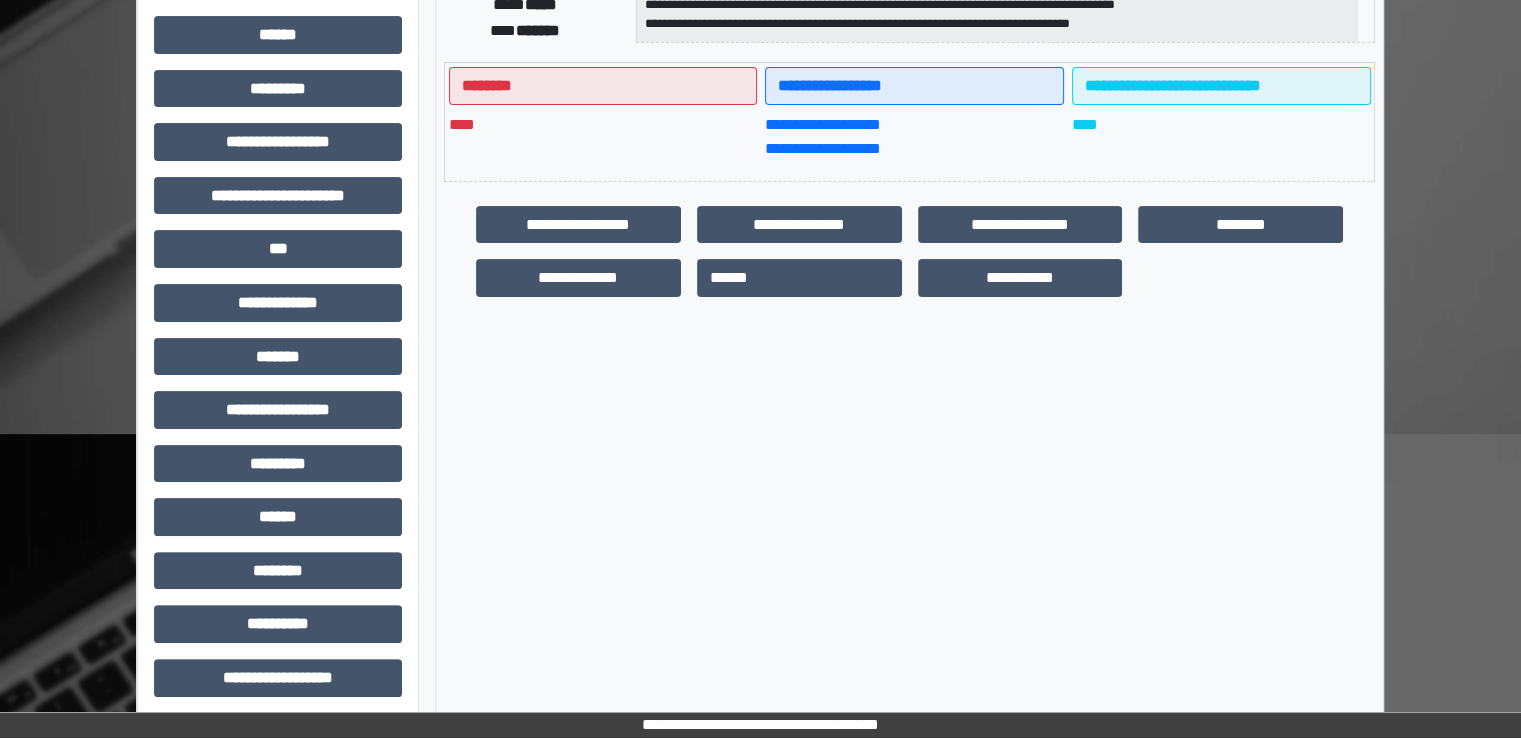 scroll, scrollTop: 428, scrollLeft: 0, axis: vertical 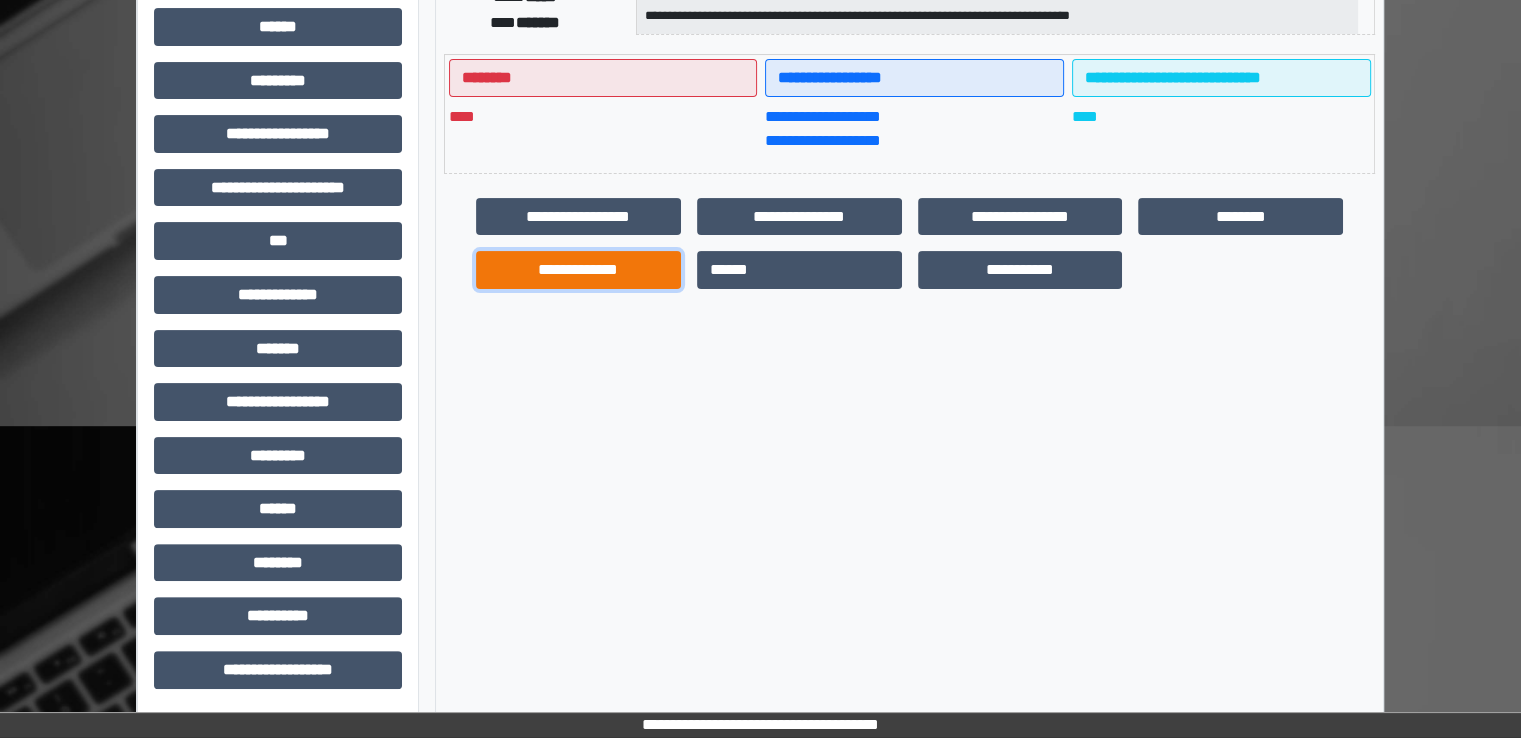 click on "**********" at bounding box center (578, 270) 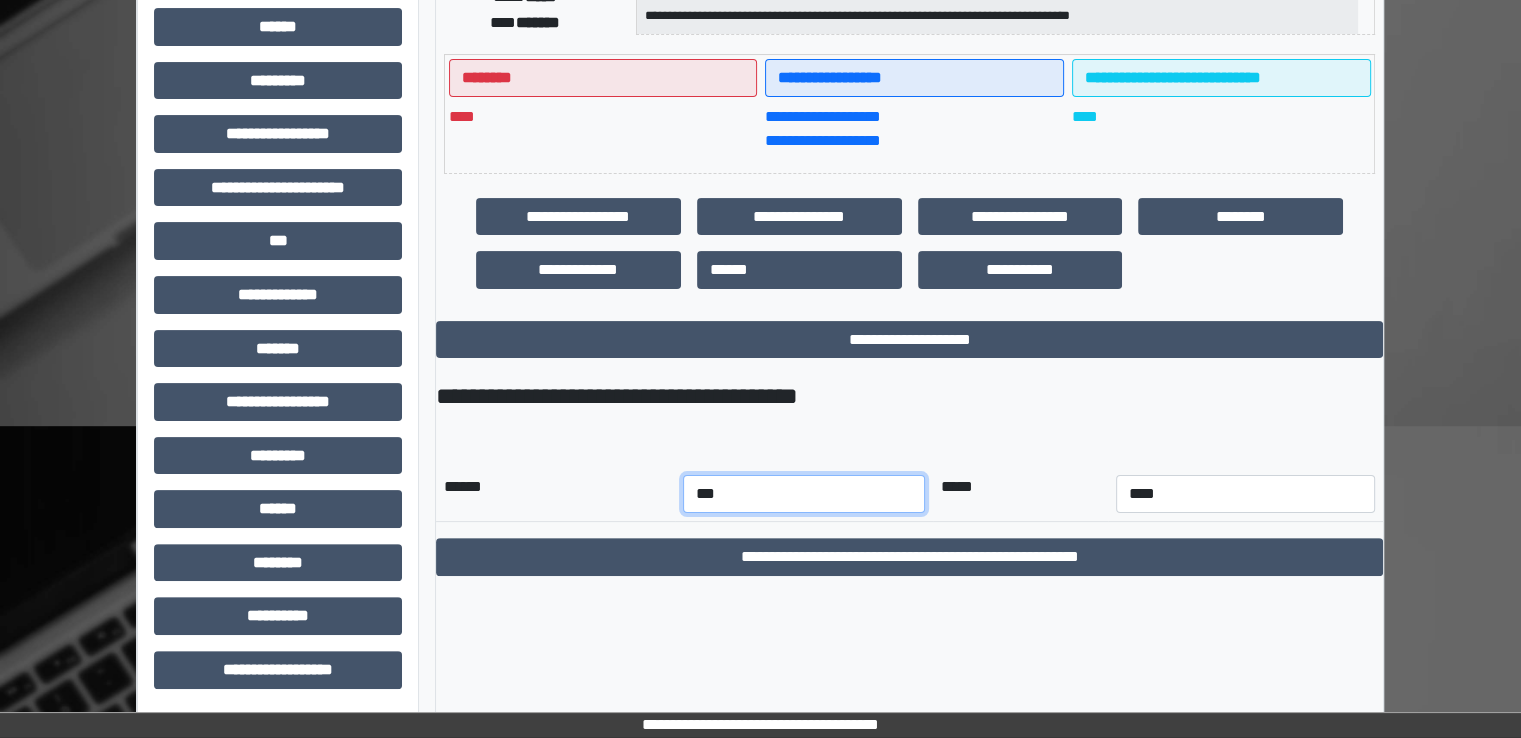 click on "***
***
***
***
***
***
***
***
***
***
***
***" at bounding box center (804, 494) 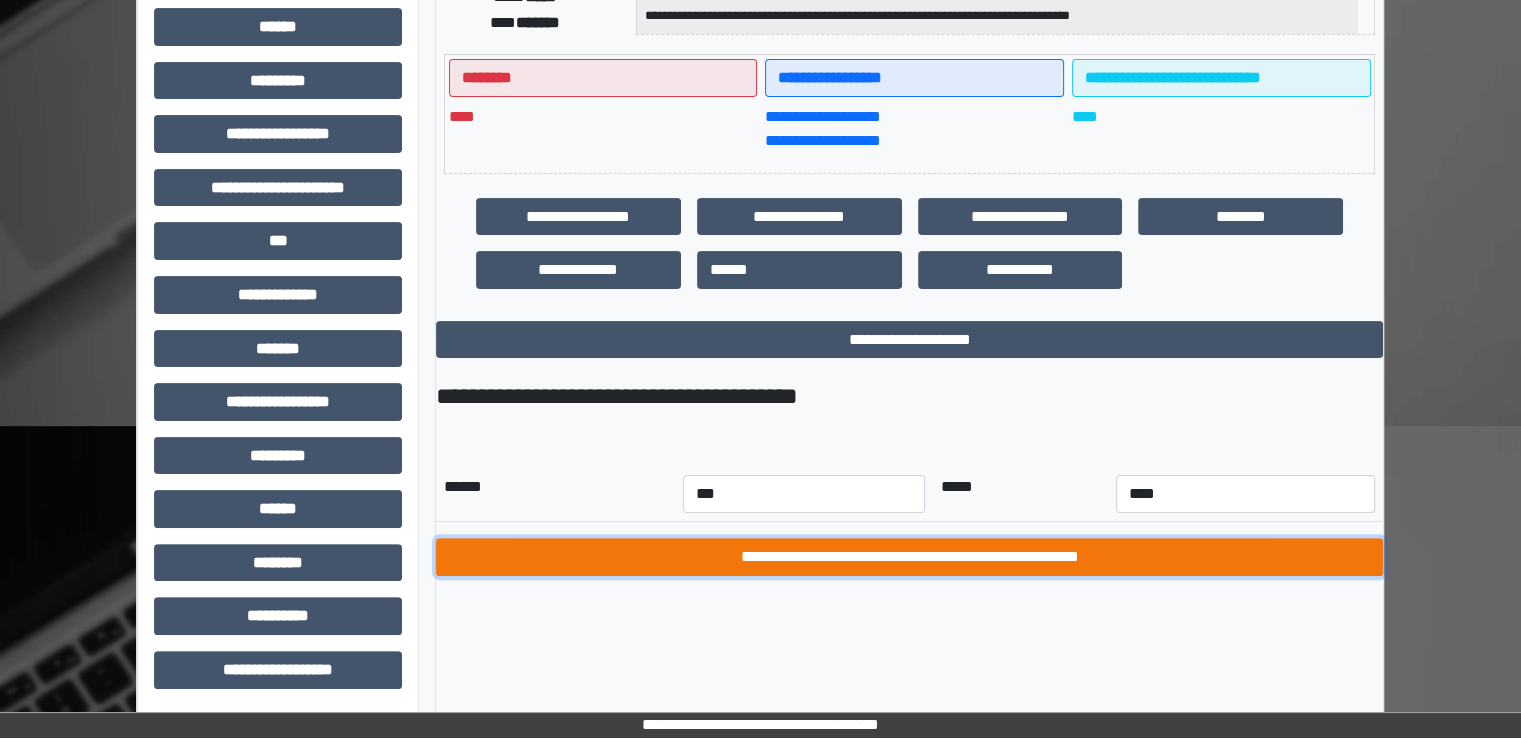 click on "**********" at bounding box center (909, 557) 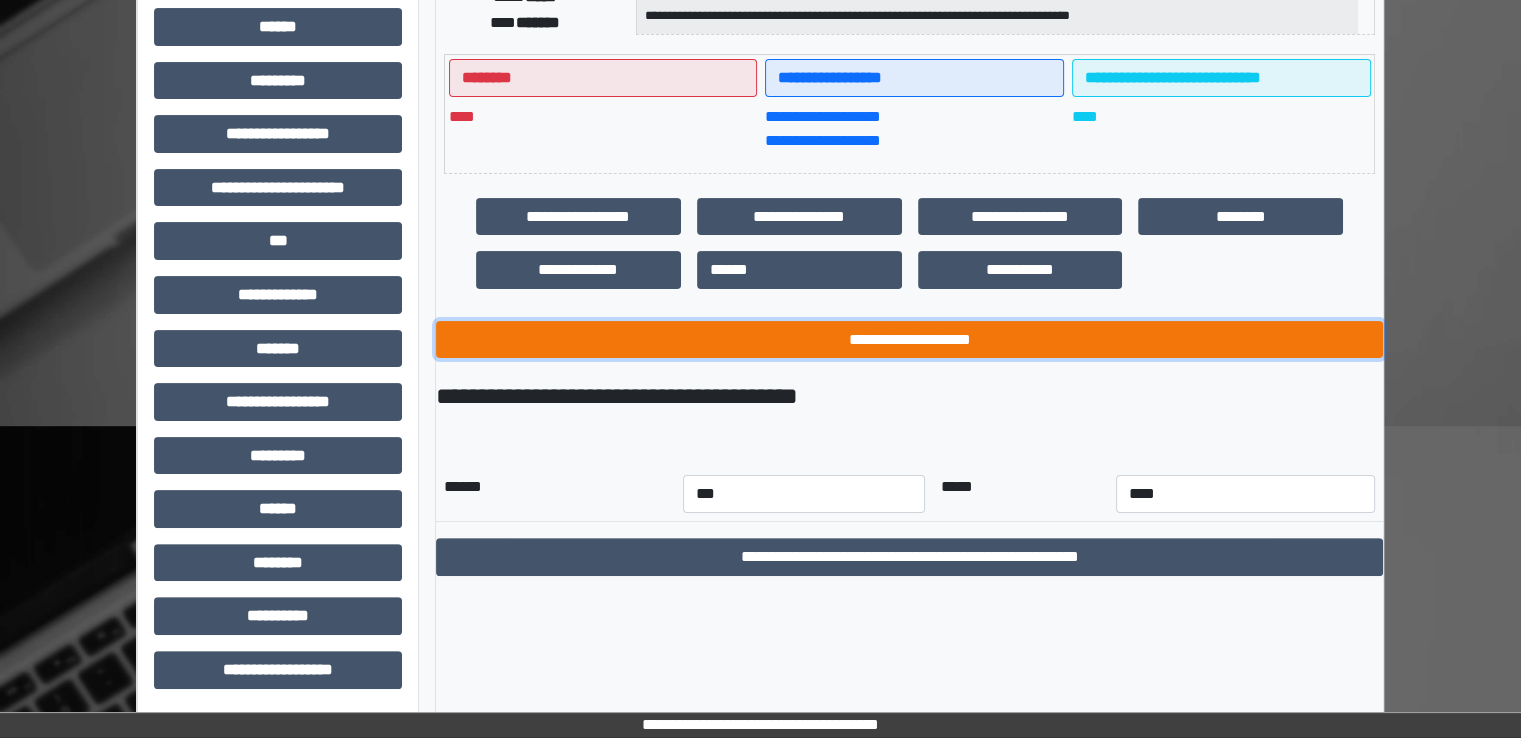 click on "**********" at bounding box center [909, 340] 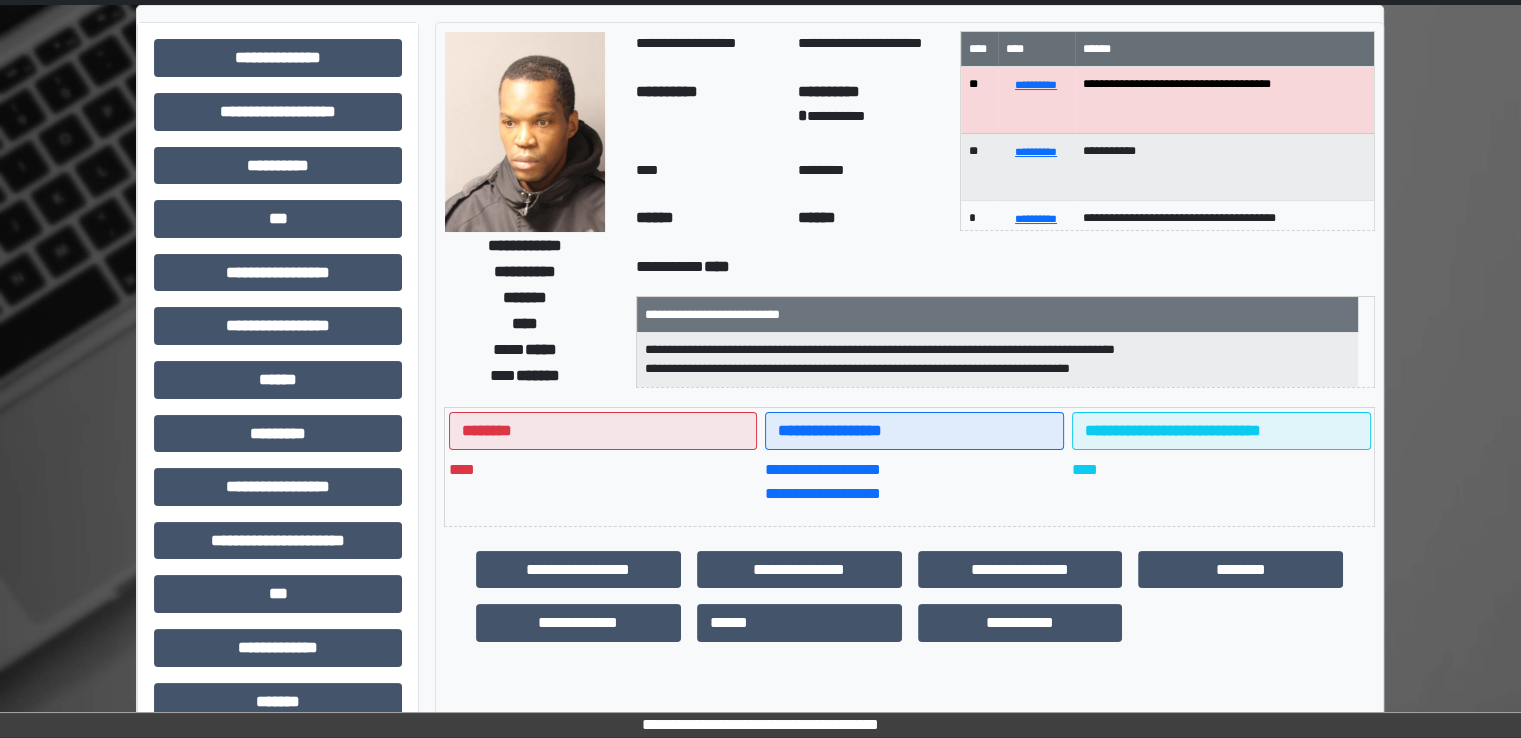 scroll, scrollTop: 0, scrollLeft: 0, axis: both 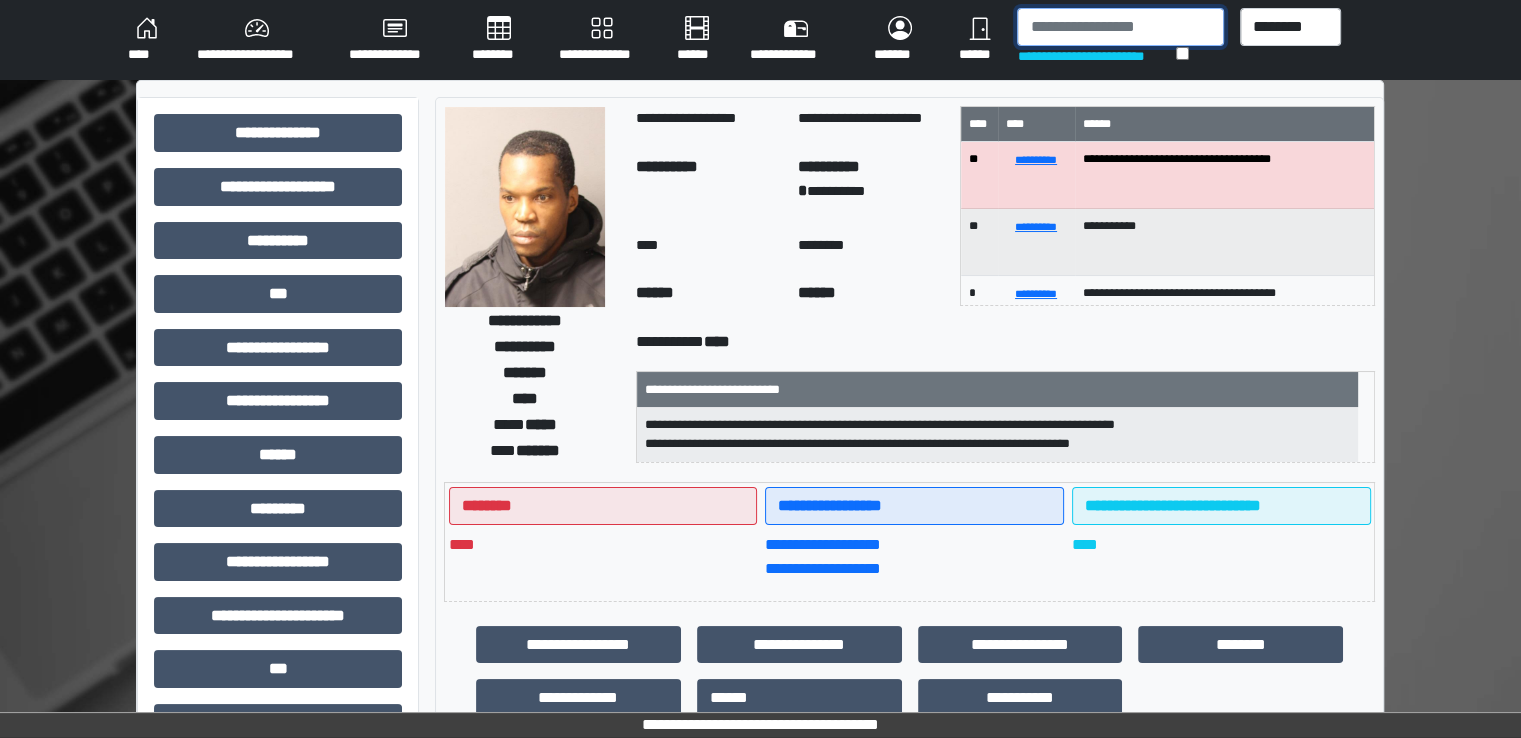 click at bounding box center [1120, 27] 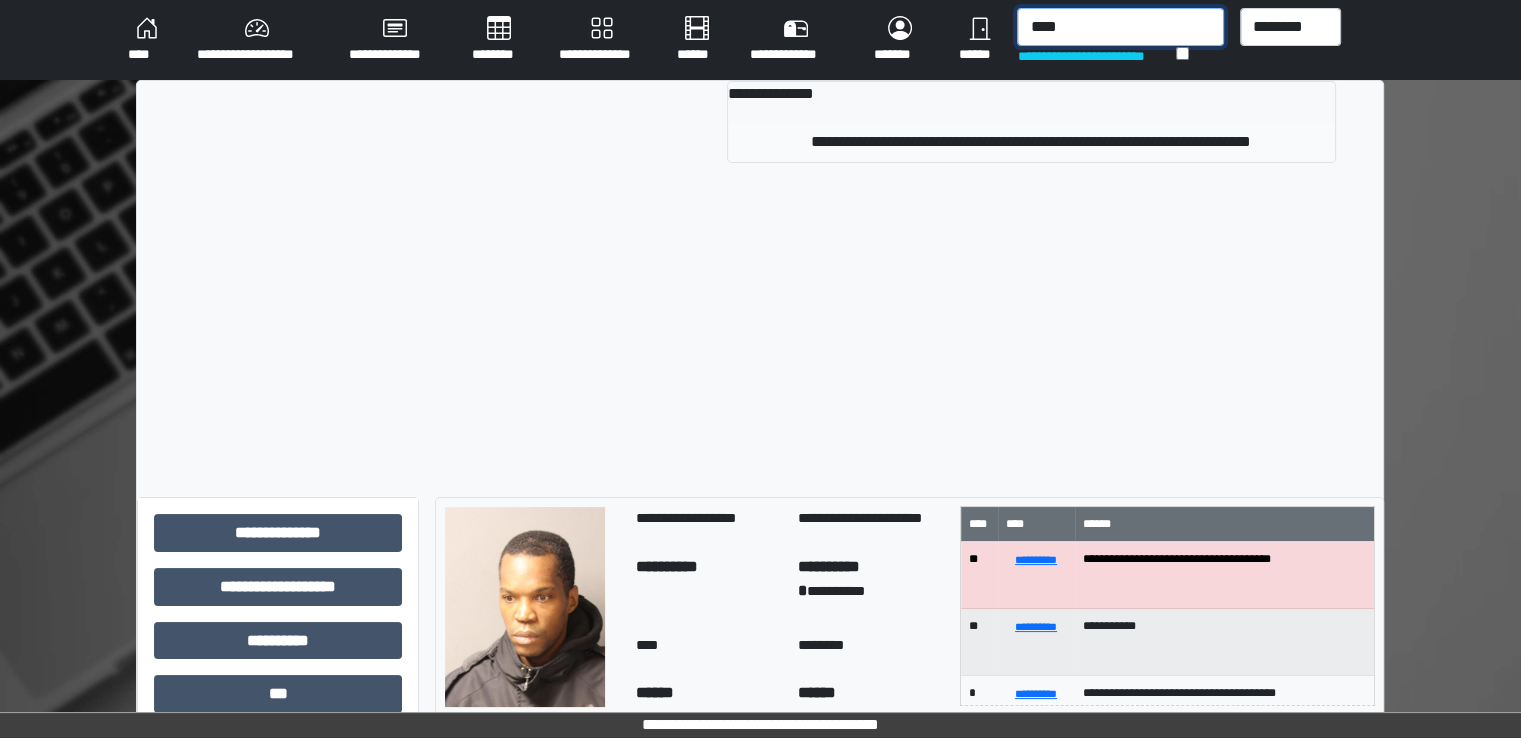 type on "****" 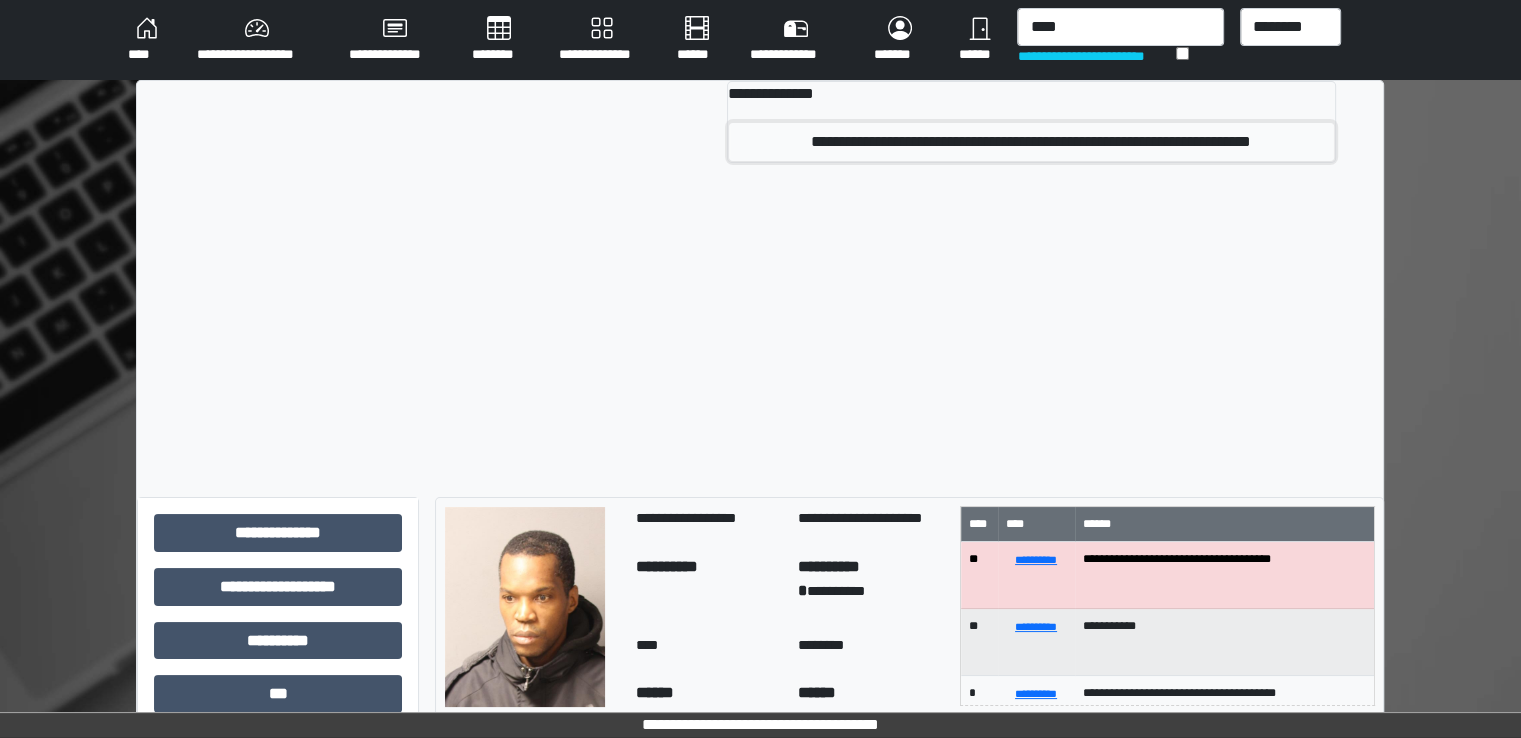click on "**********" at bounding box center [1031, 142] 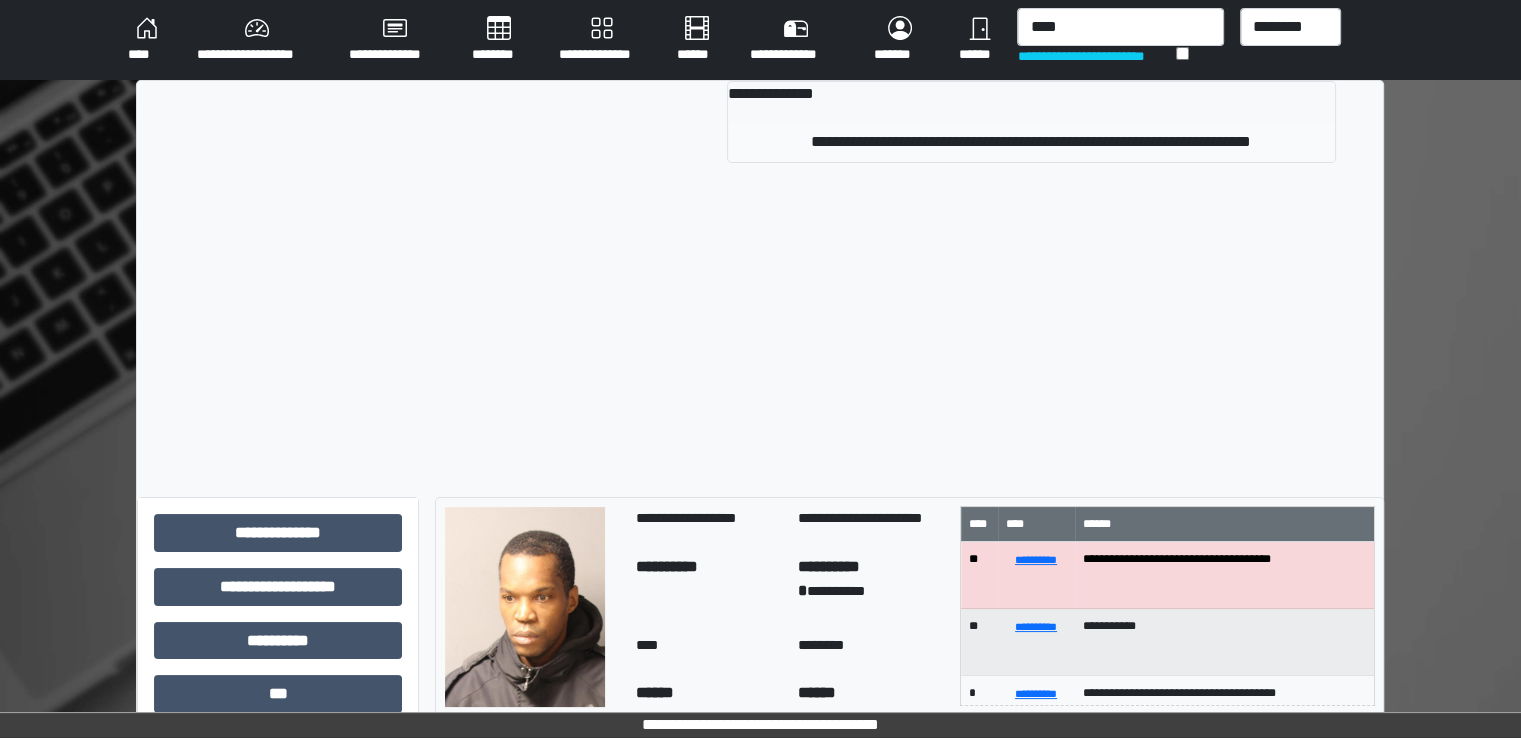 type 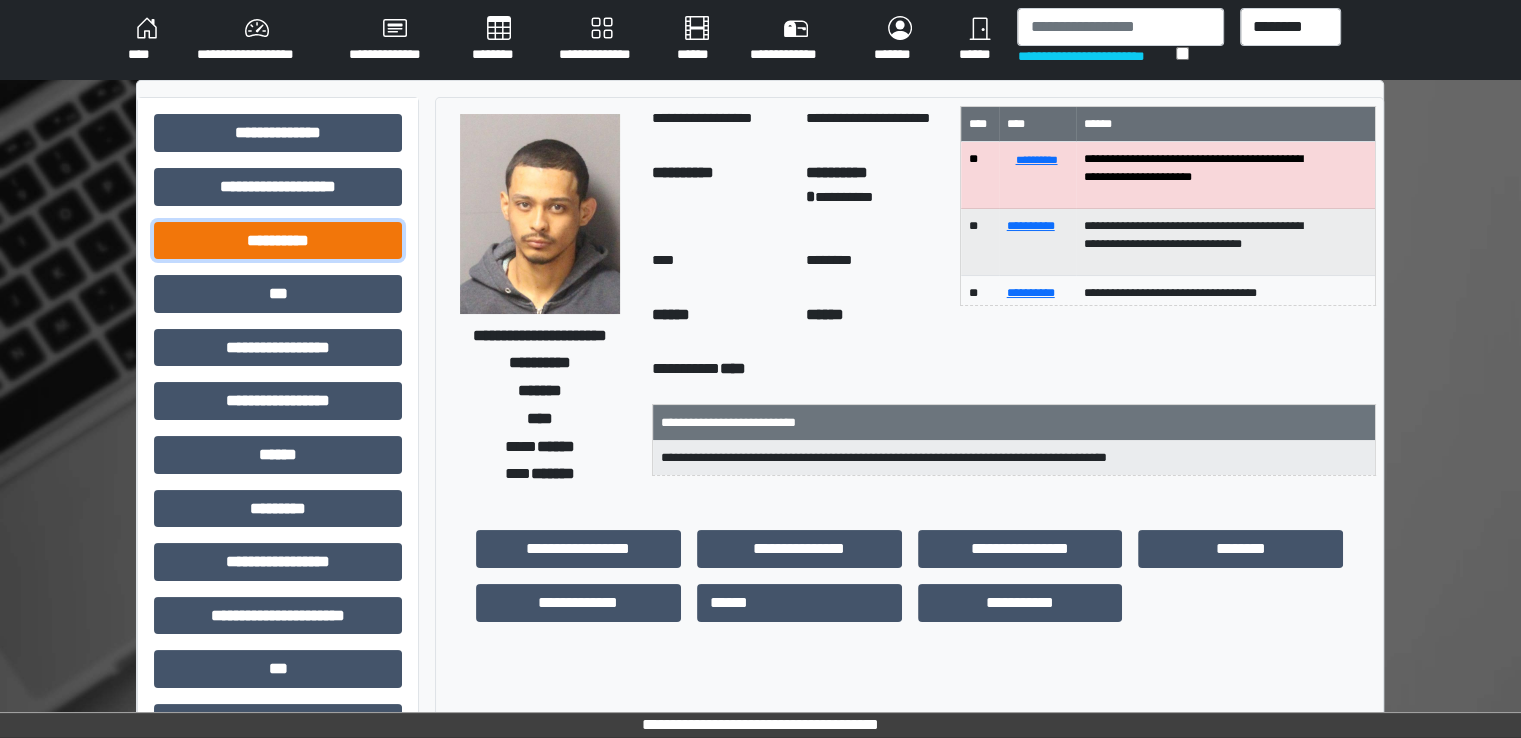 click on "**********" at bounding box center [278, 241] 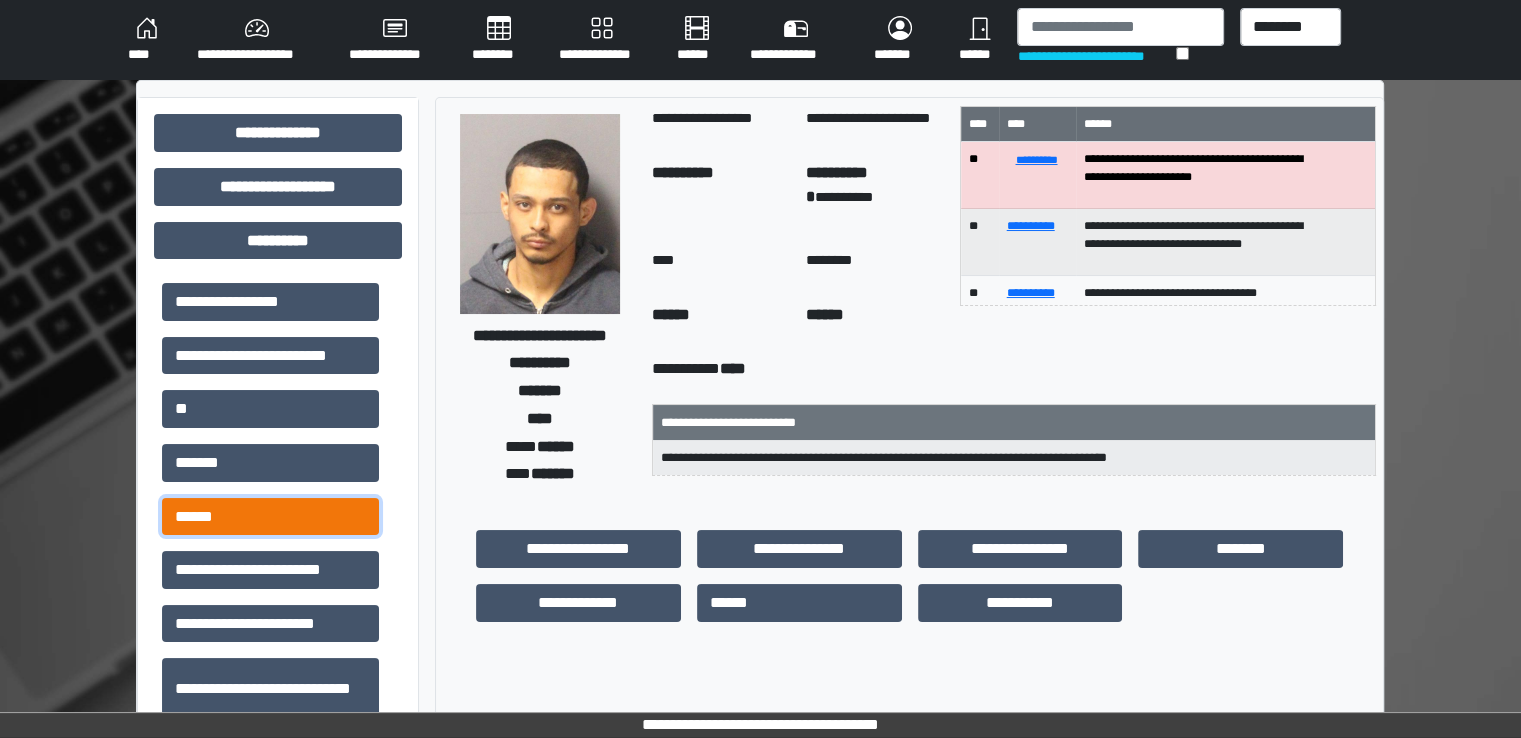 click on "******" at bounding box center [270, 517] 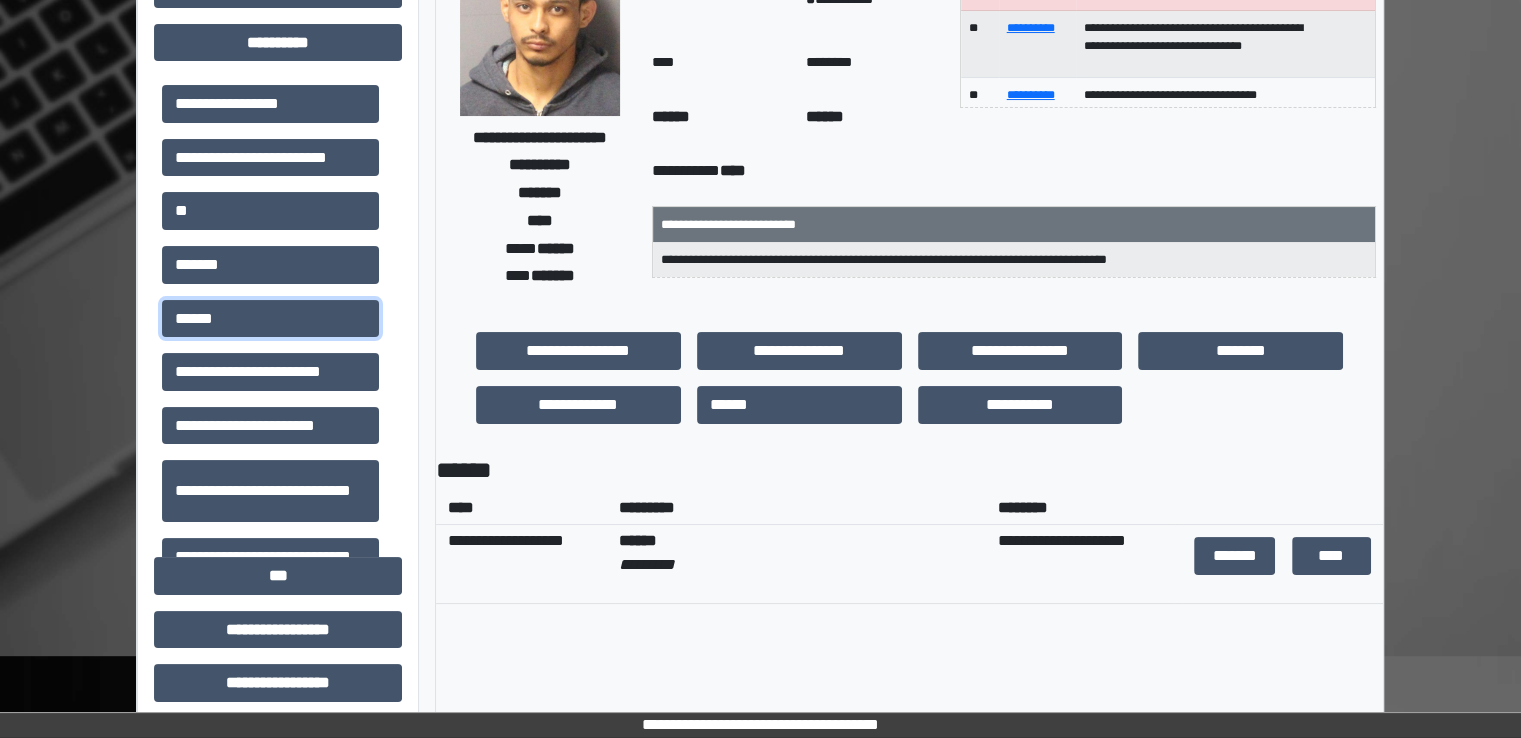scroll, scrollTop: 200, scrollLeft: 0, axis: vertical 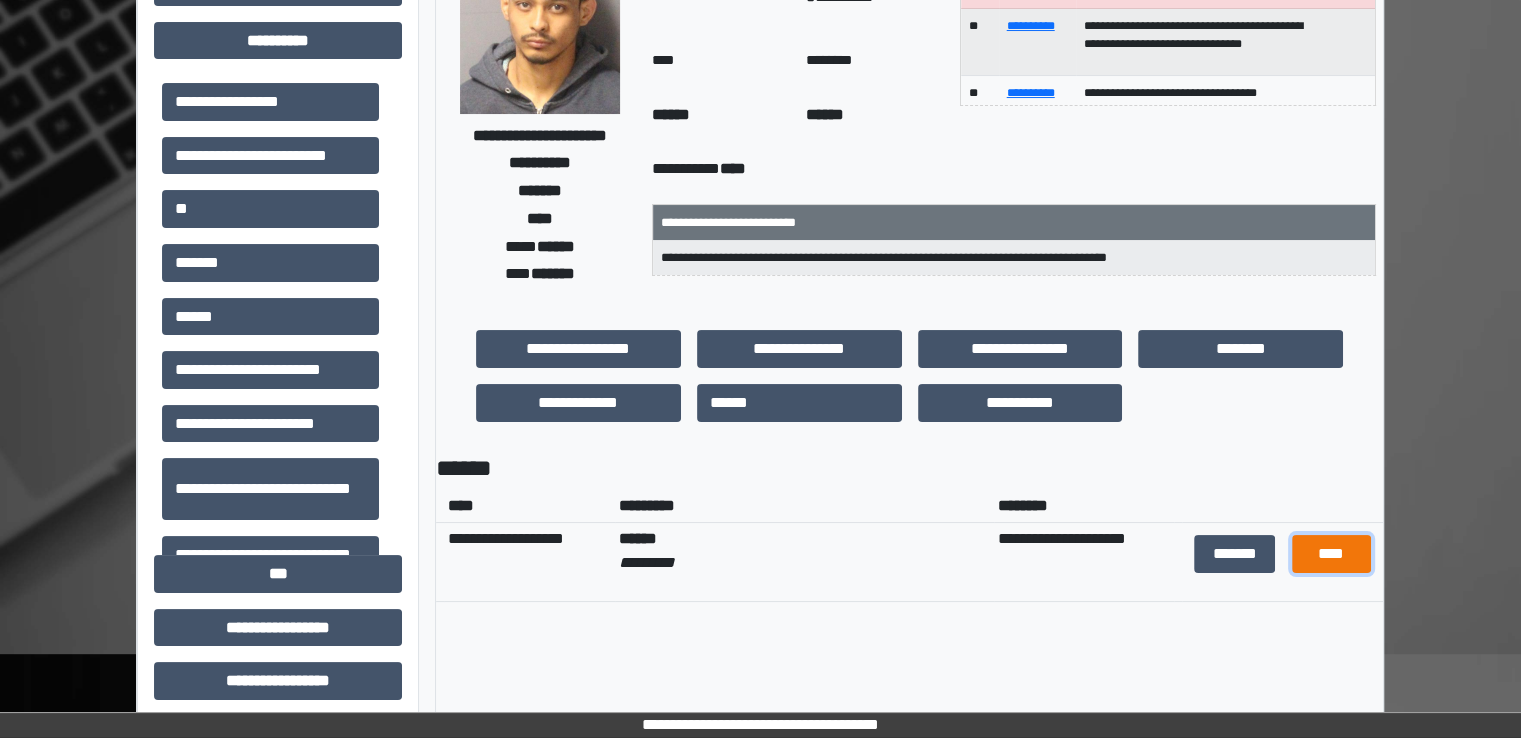 click on "****" at bounding box center (1331, 554) 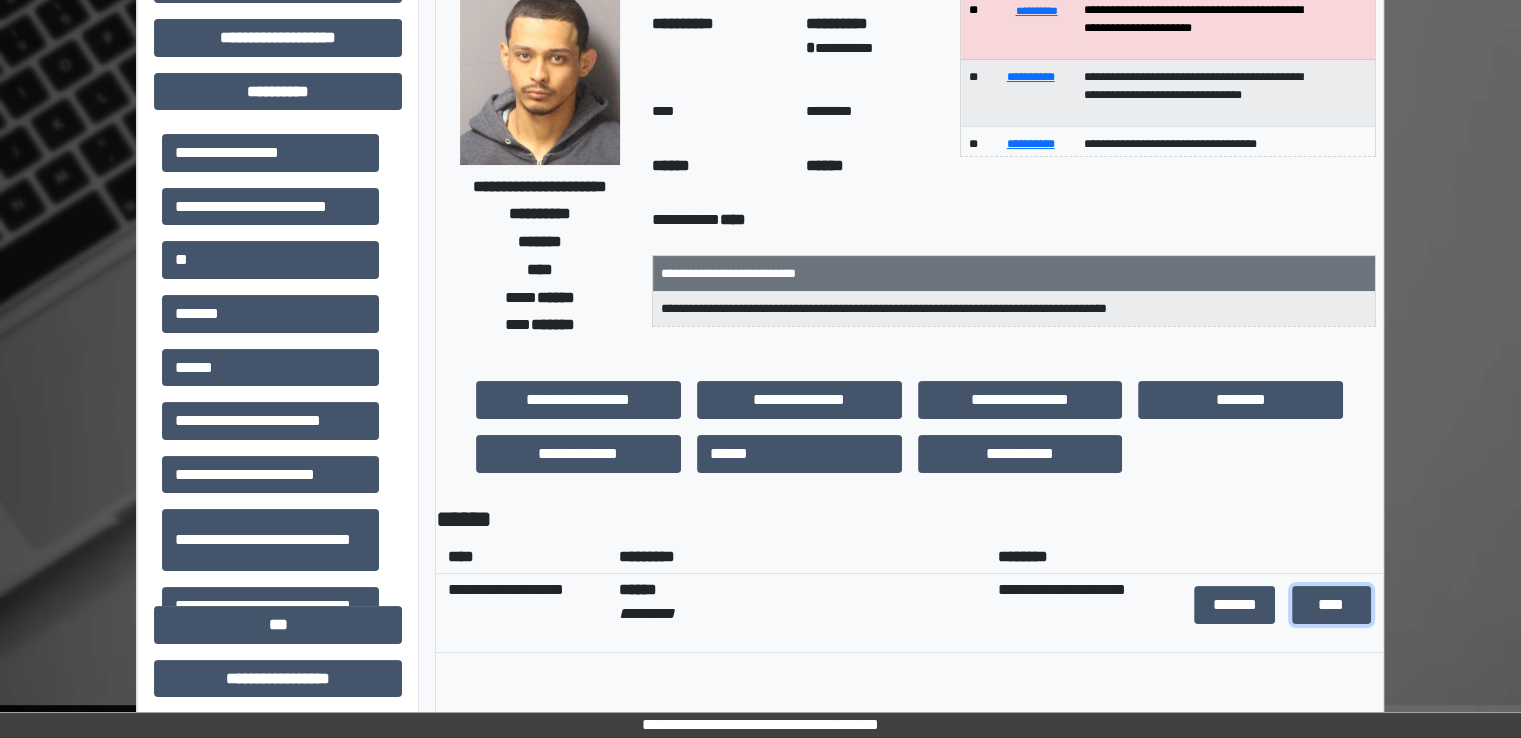 scroll, scrollTop: 200, scrollLeft: 0, axis: vertical 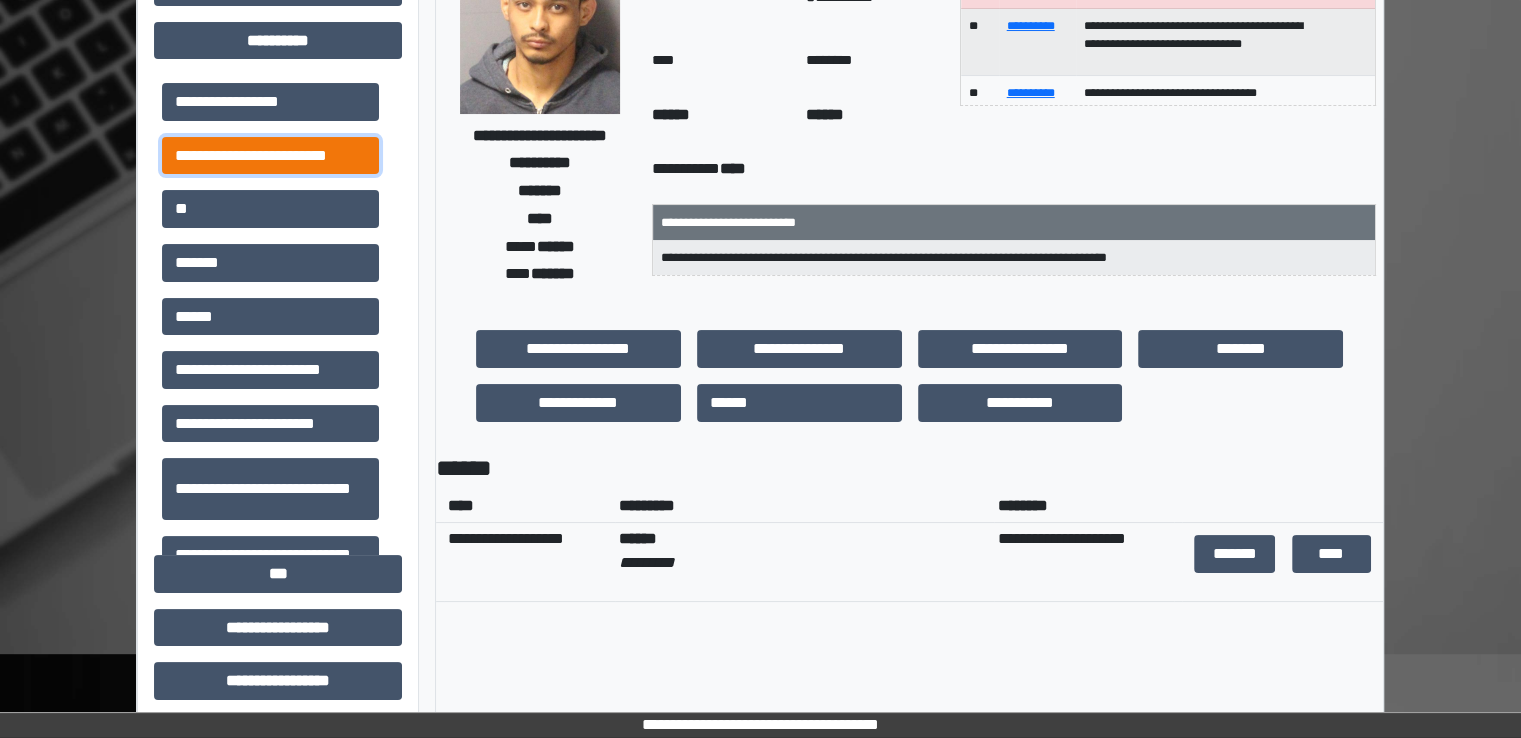click on "**********" at bounding box center (270, 156) 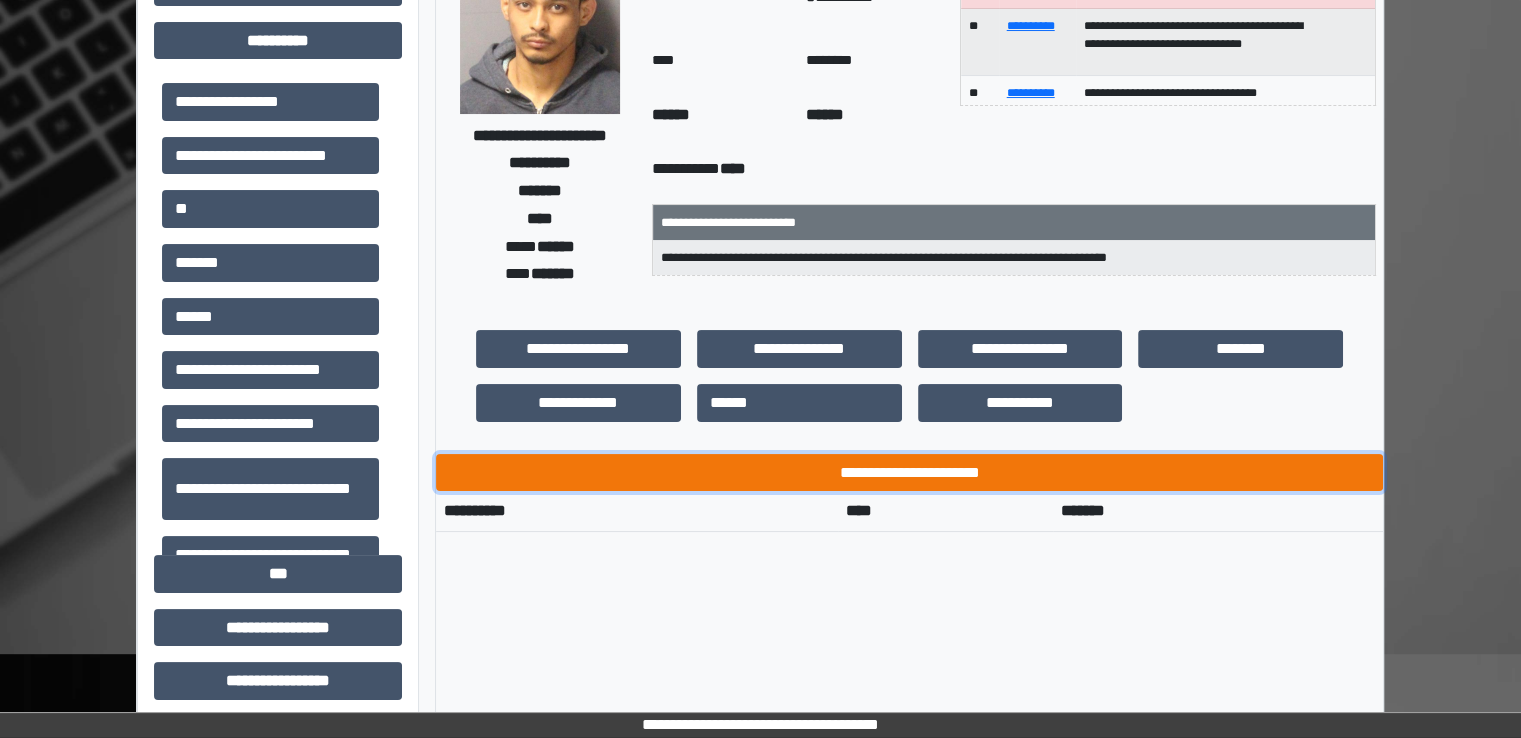 click on "**********" at bounding box center (909, 473) 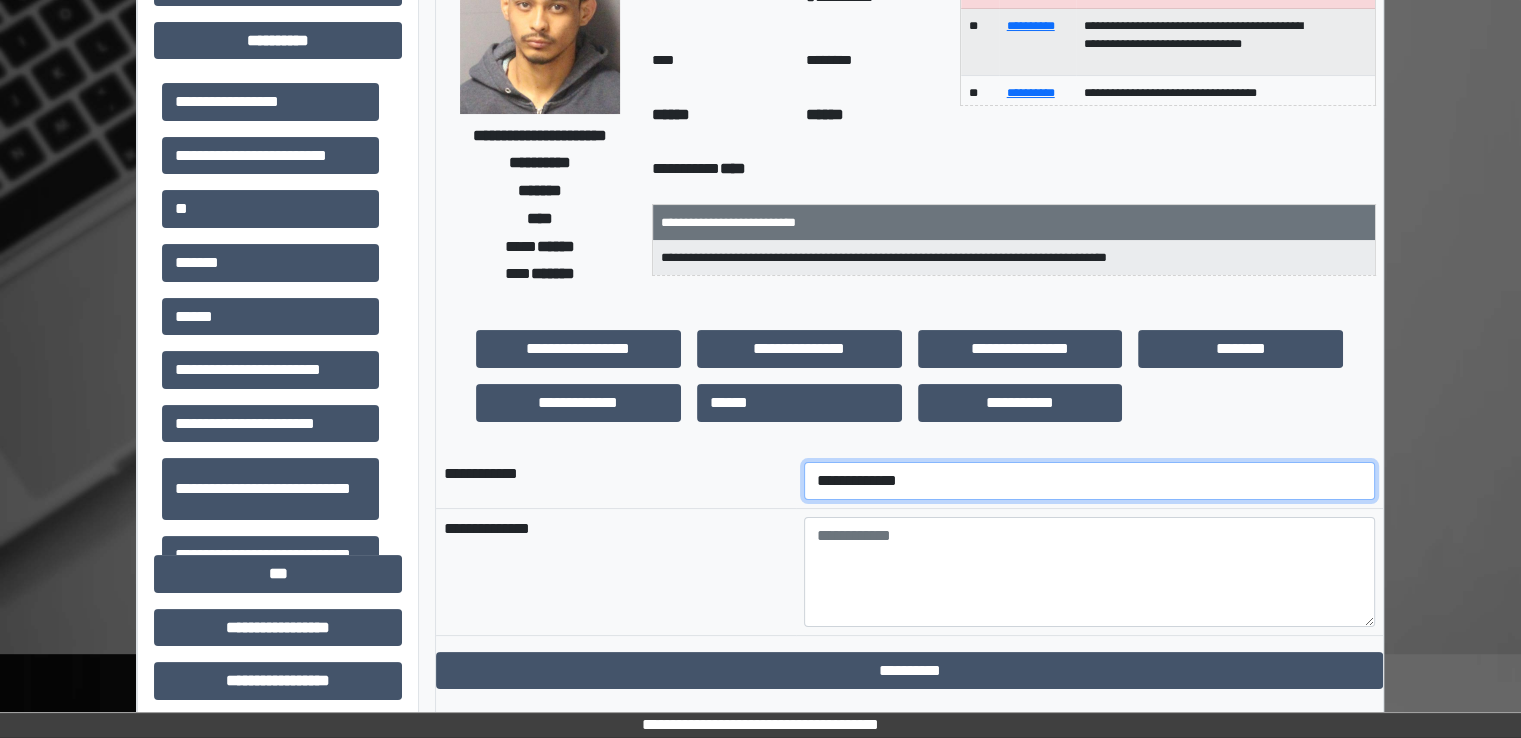click on "**********" at bounding box center (1089, 481) 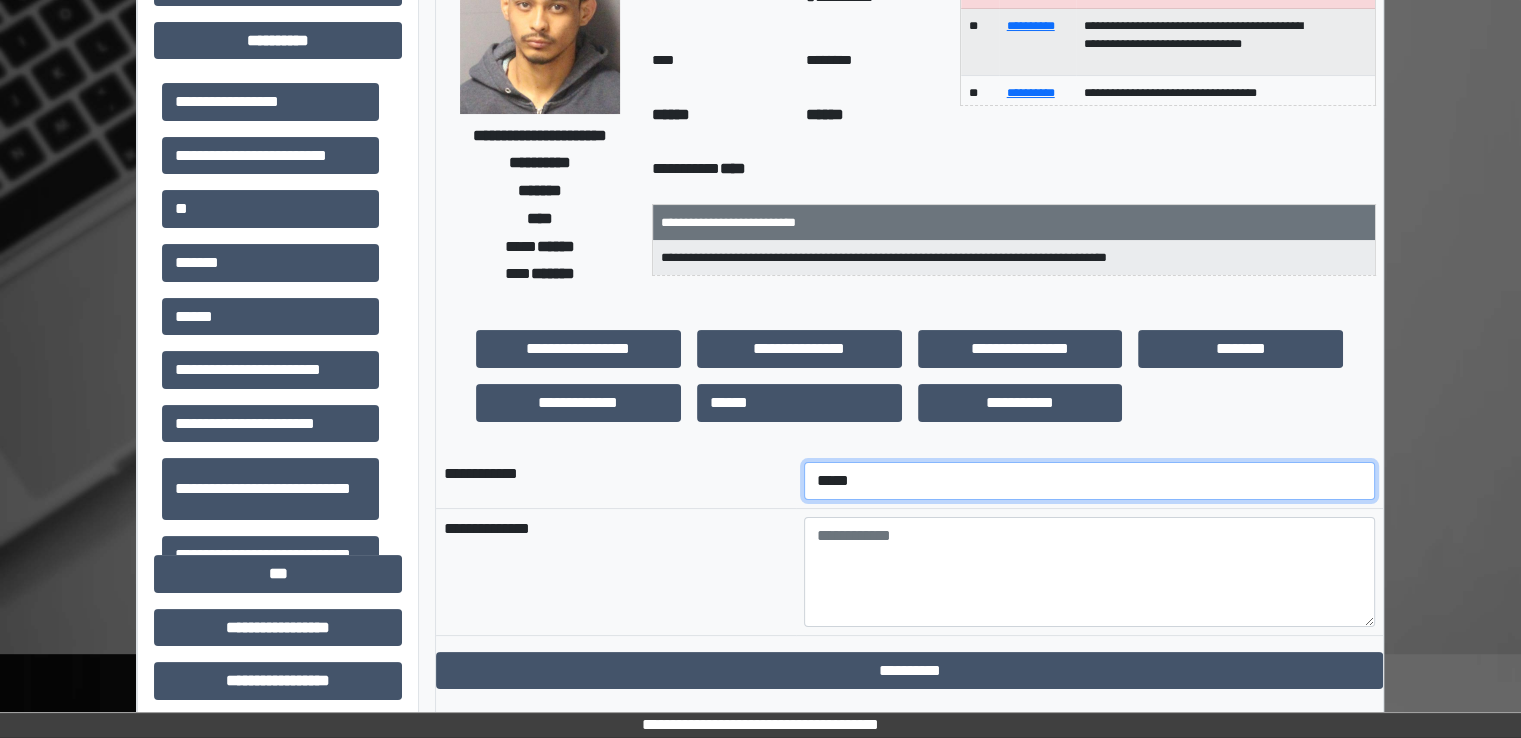 click on "**********" at bounding box center (1089, 481) 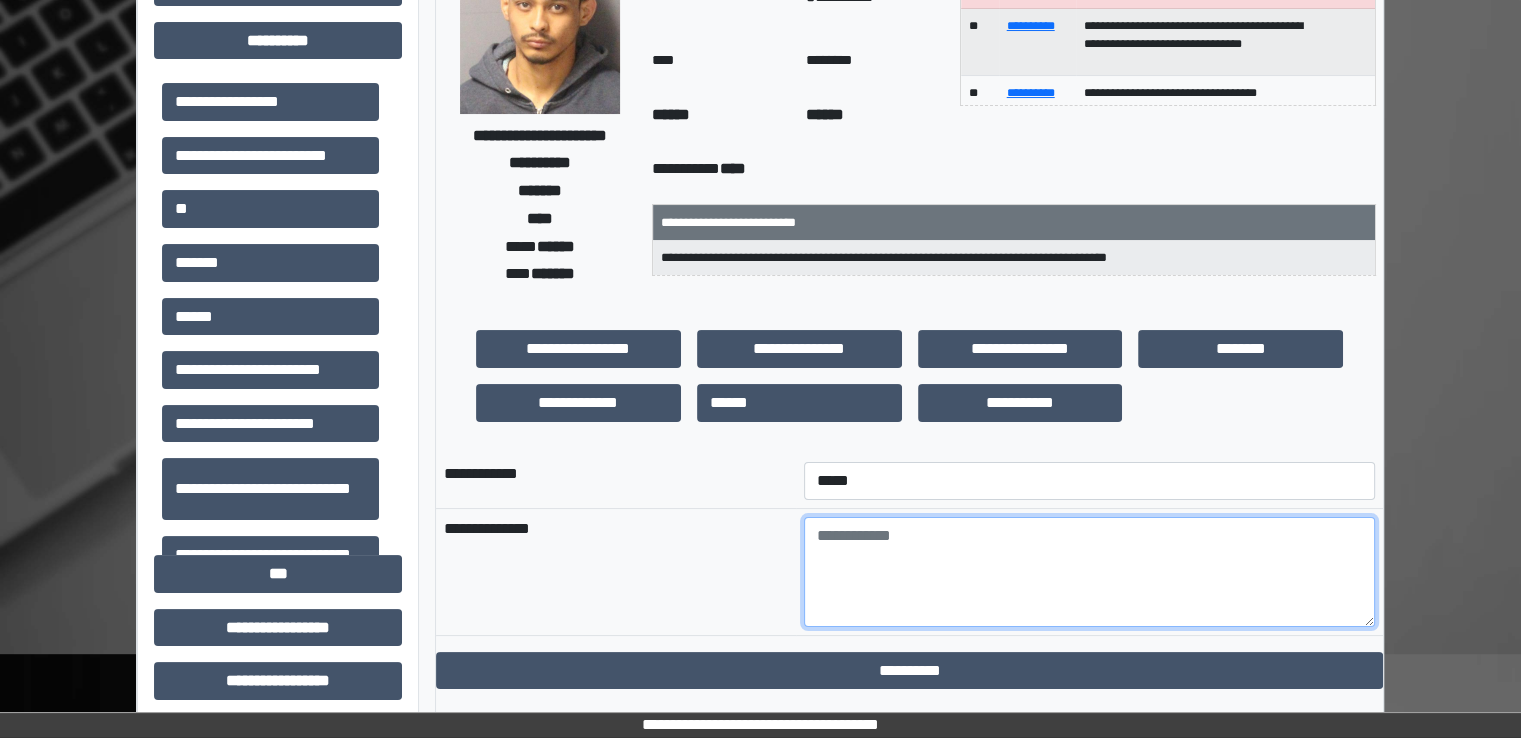 click at bounding box center (1089, 572) 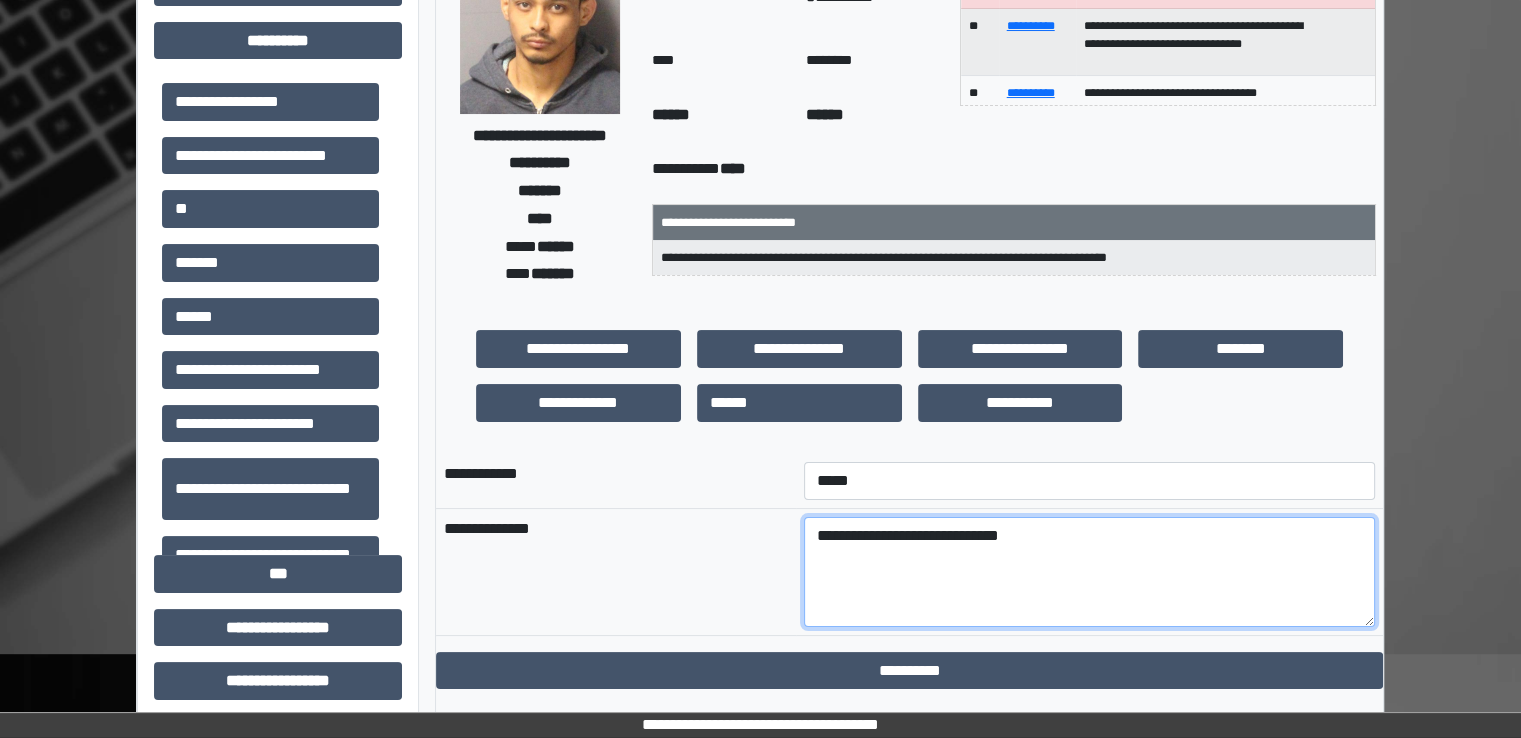 click on "**********" at bounding box center [1089, 572] 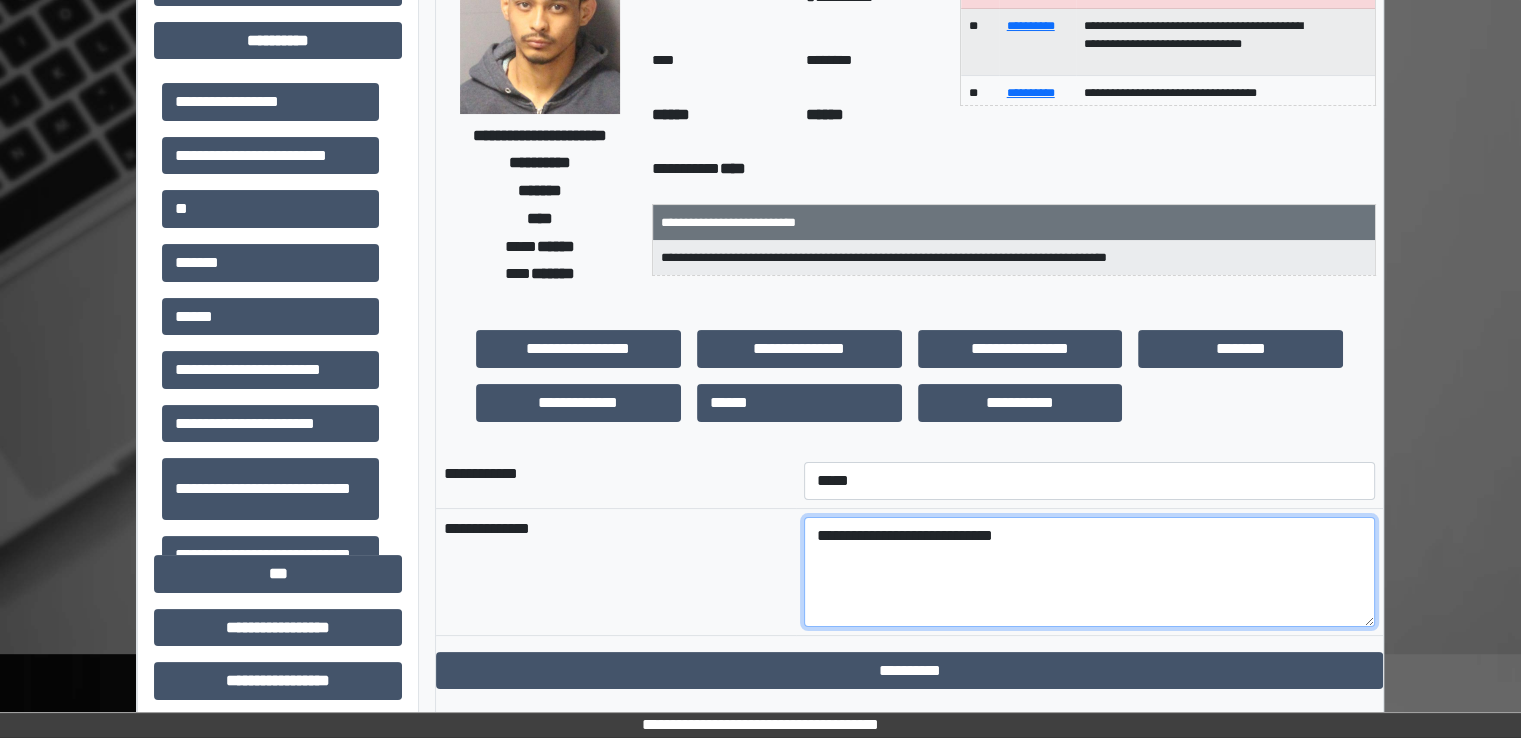 type on "**********" 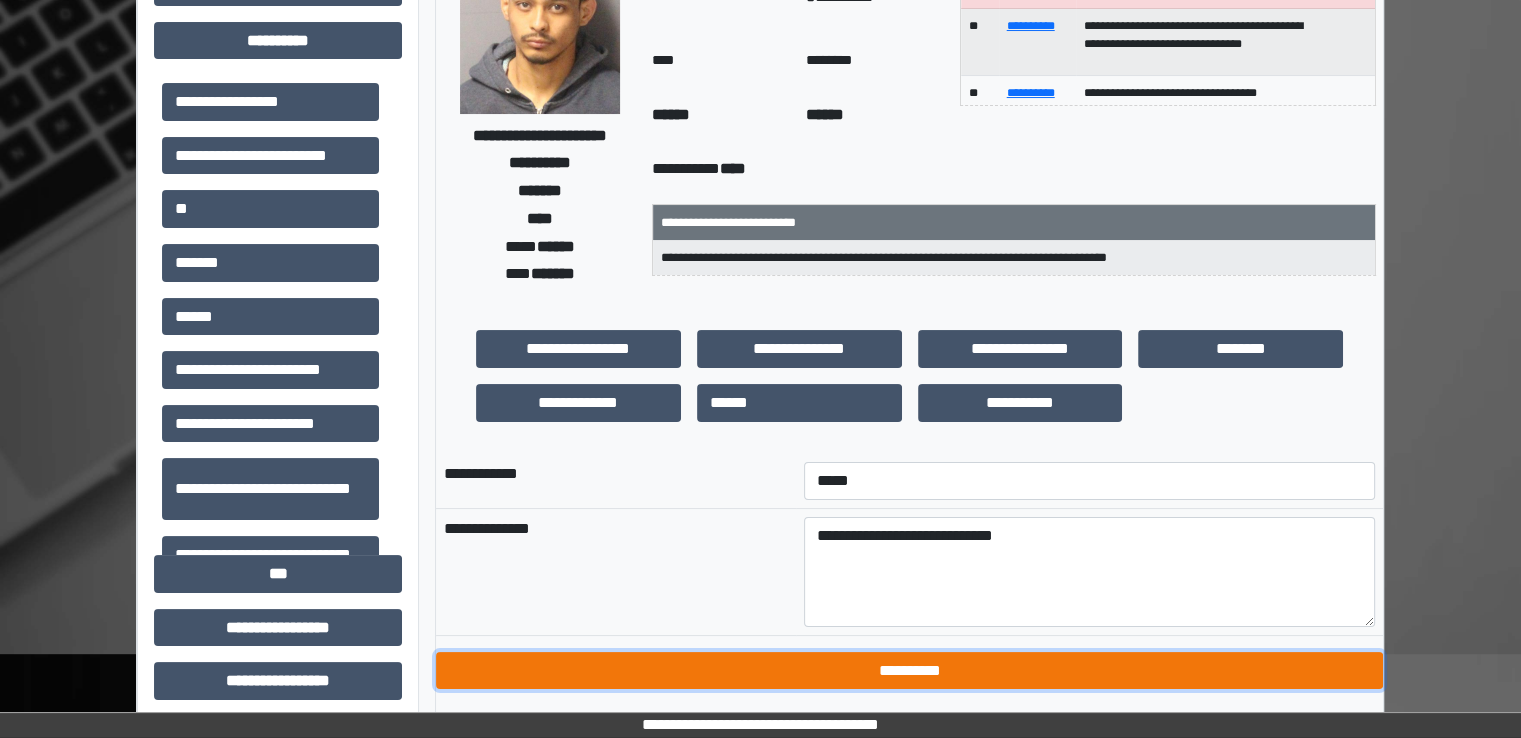 click on "**********" at bounding box center (909, 671) 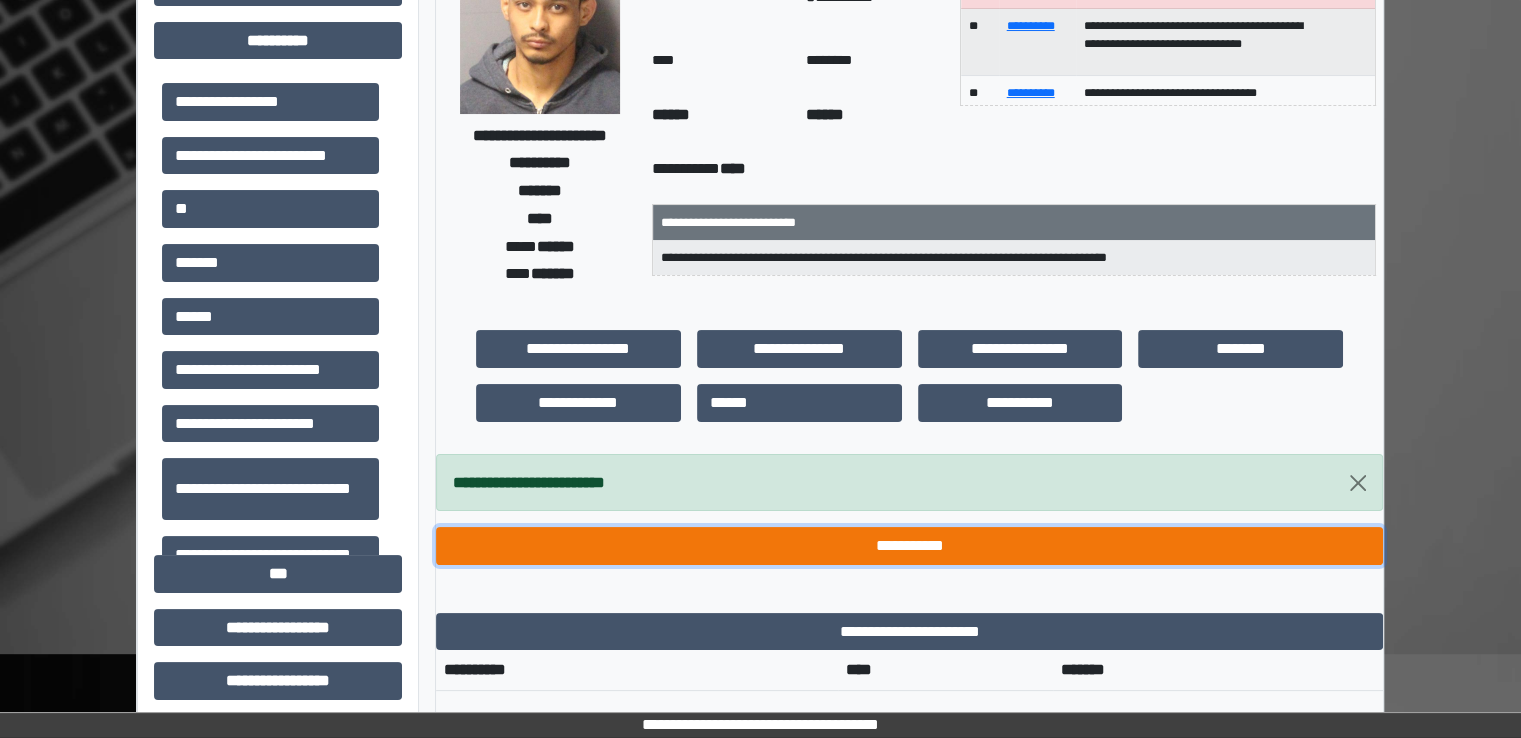 click on "**********" at bounding box center [909, 546] 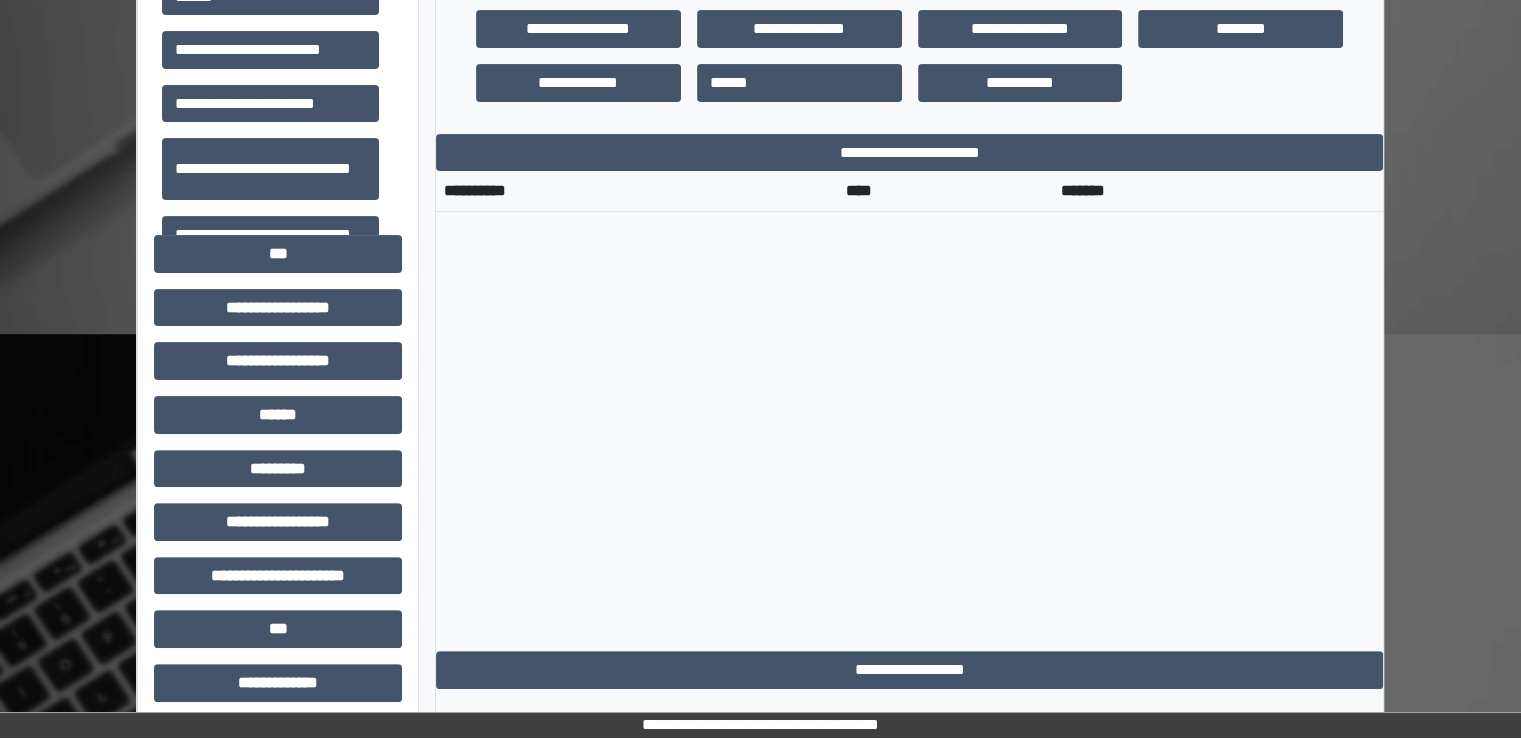 scroll, scrollTop: 800, scrollLeft: 0, axis: vertical 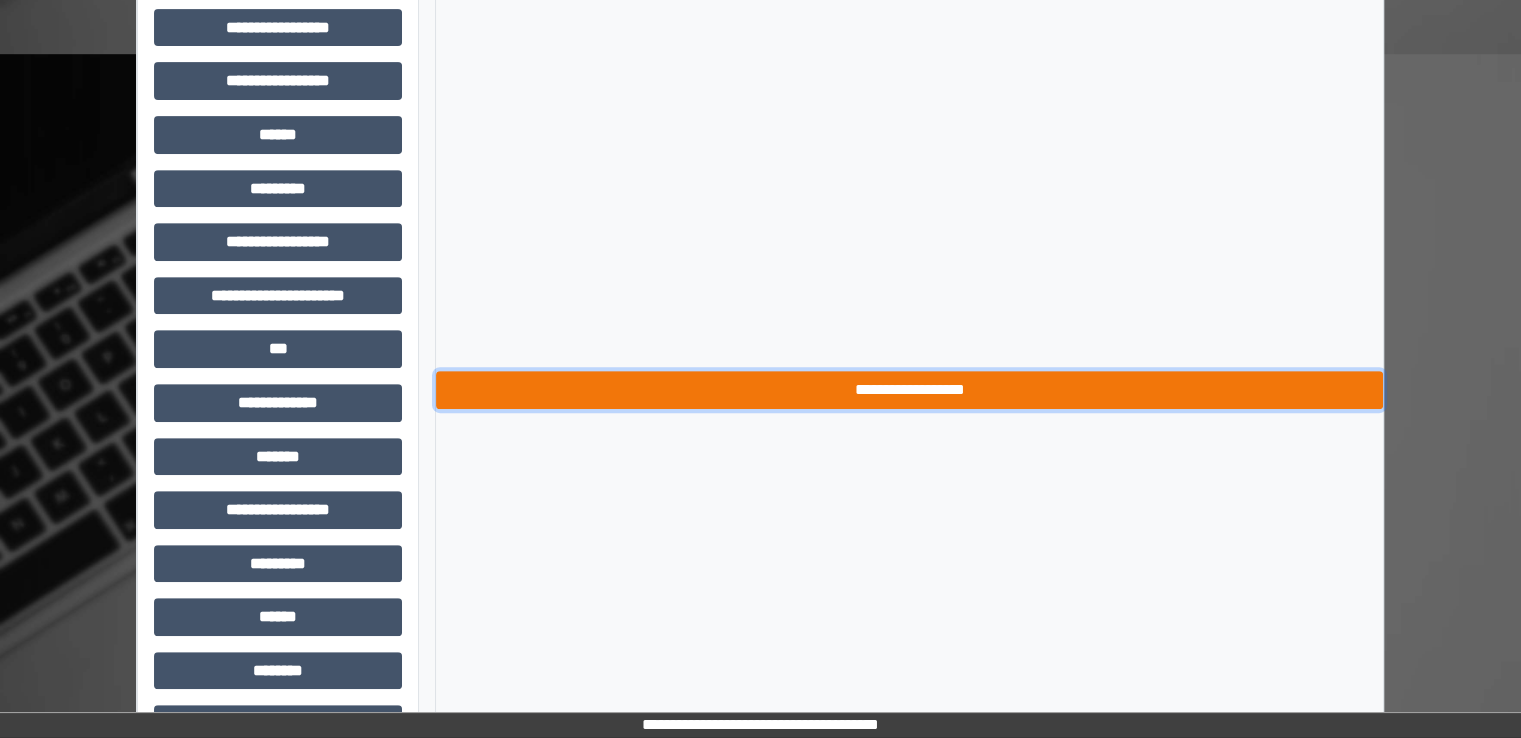 click on "**********" at bounding box center (909, 390) 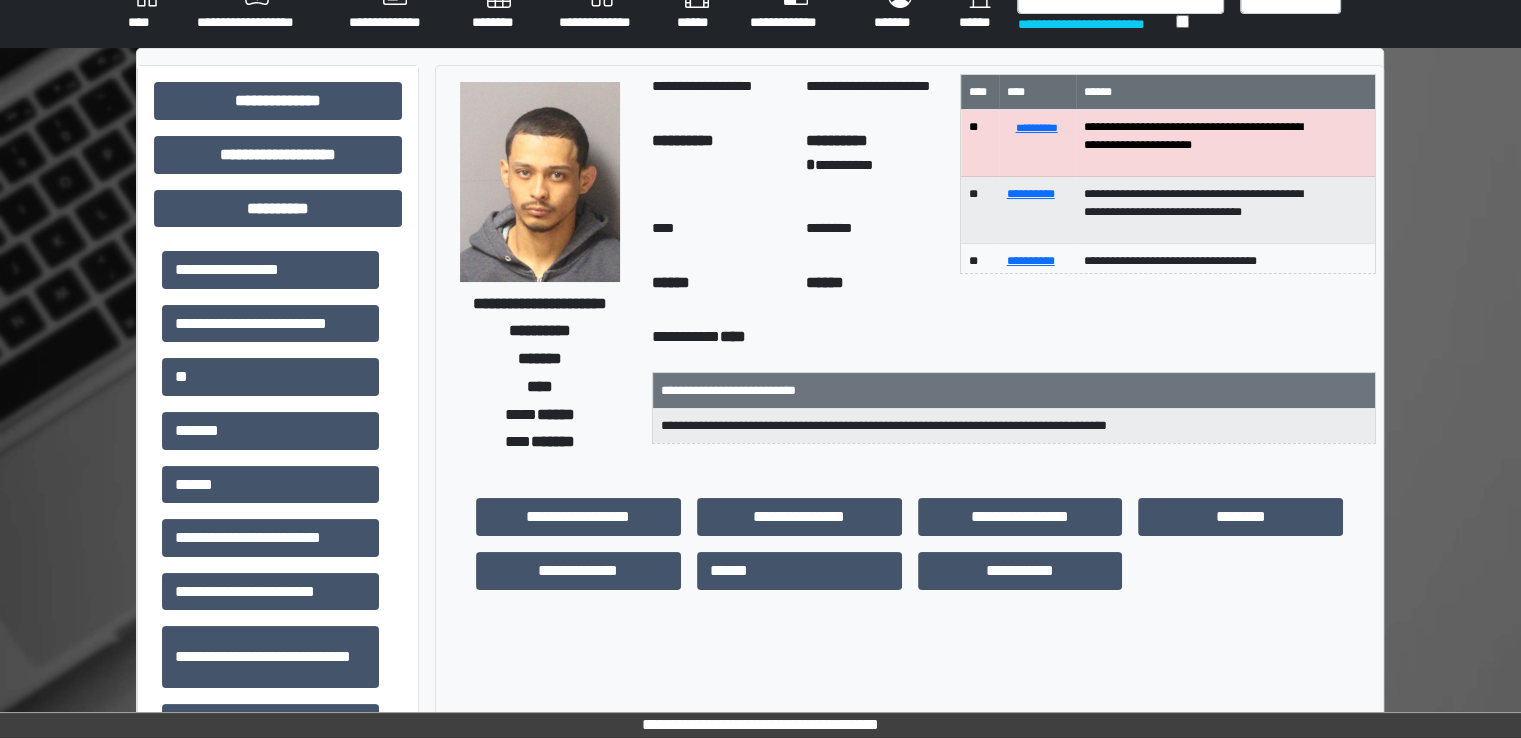 scroll, scrollTop: 0, scrollLeft: 0, axis: both 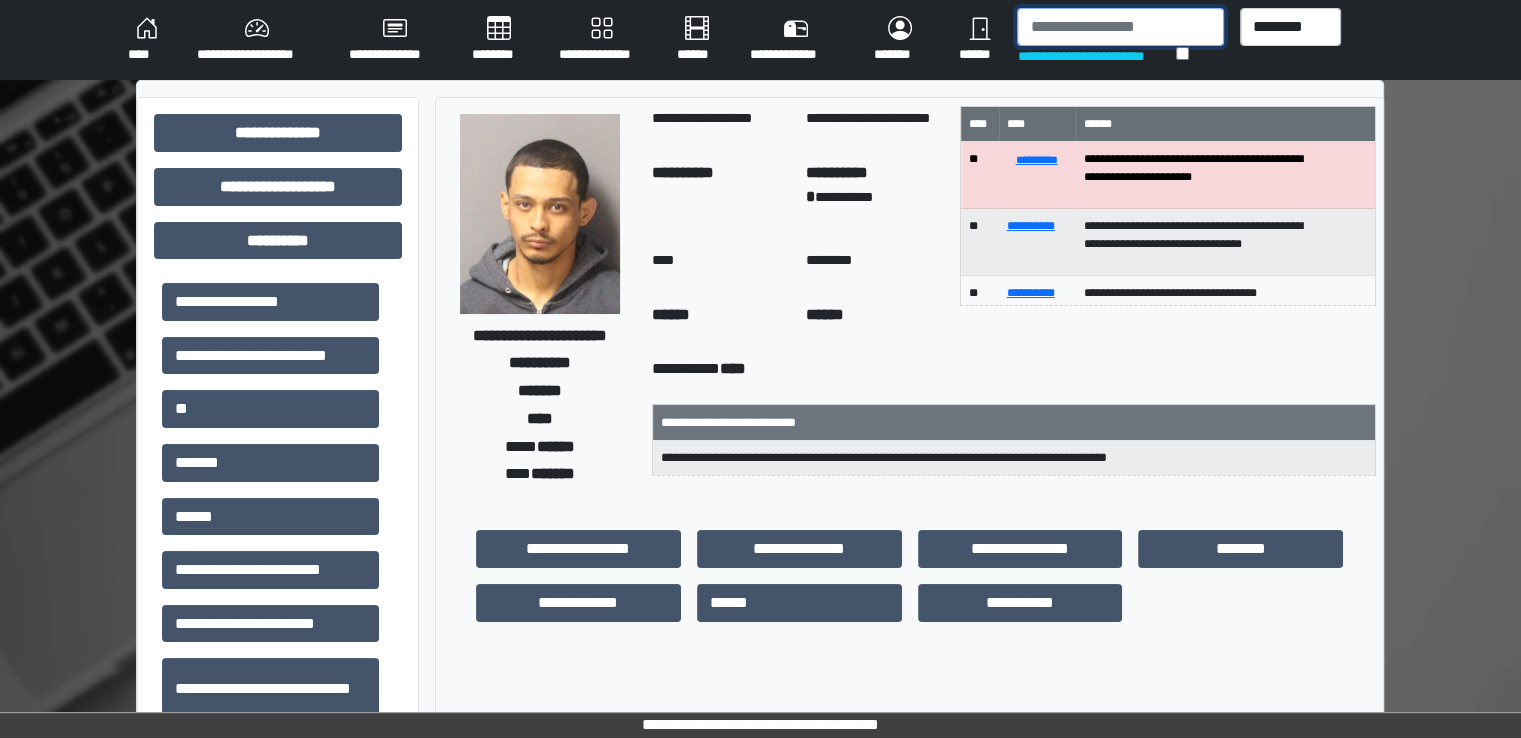 click at bounding box center (1120, 27) 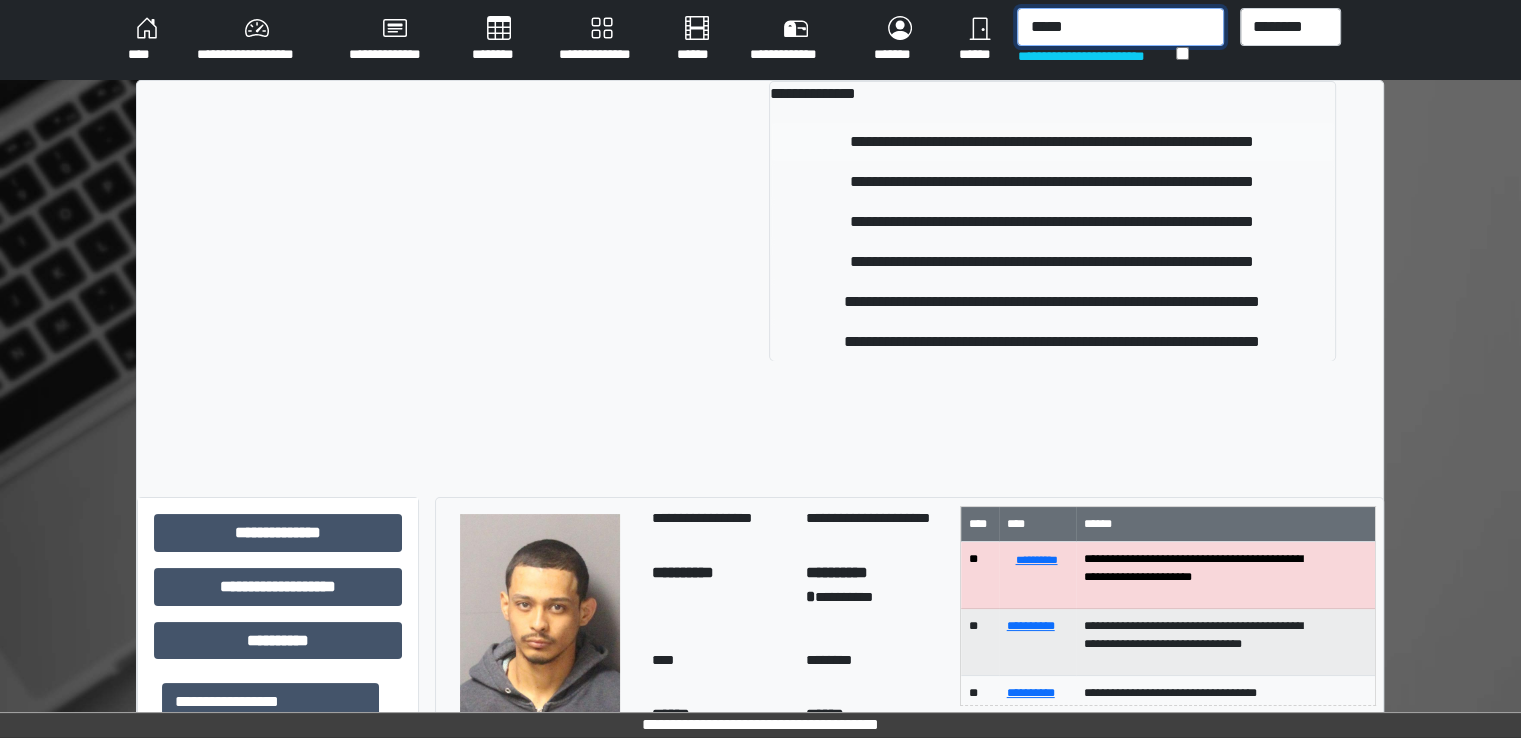 type on "*****" 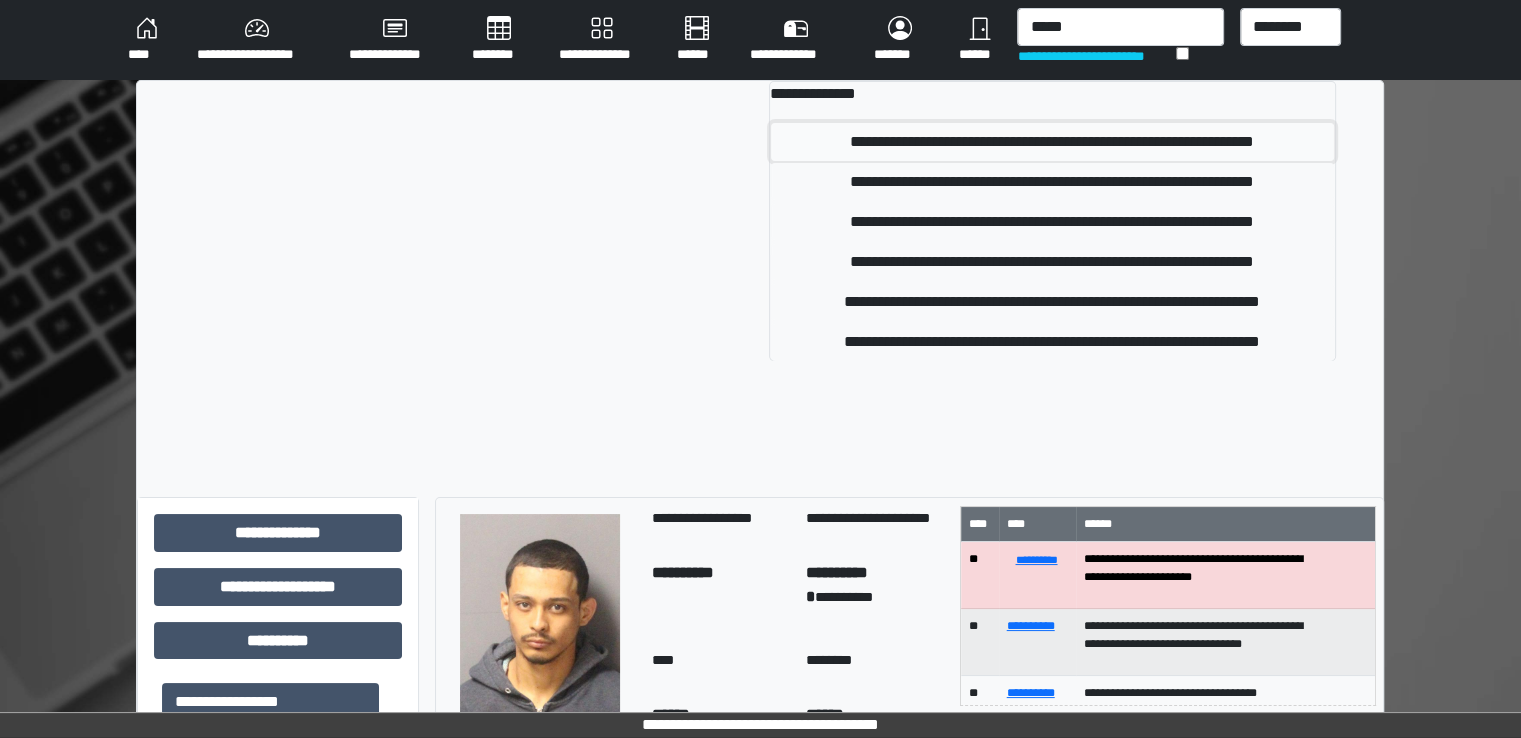 click on "**********" at bounding box center (1052, 142) 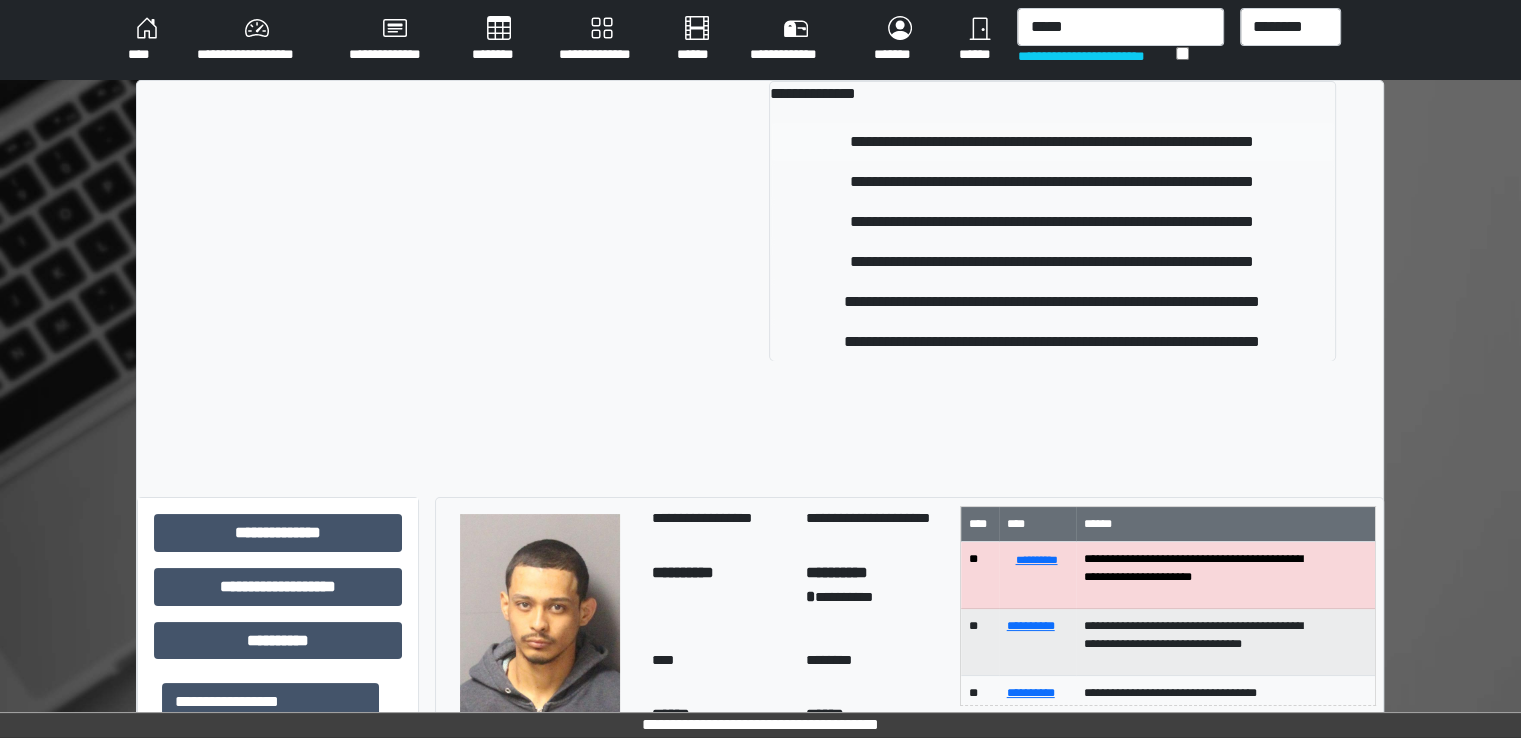 type 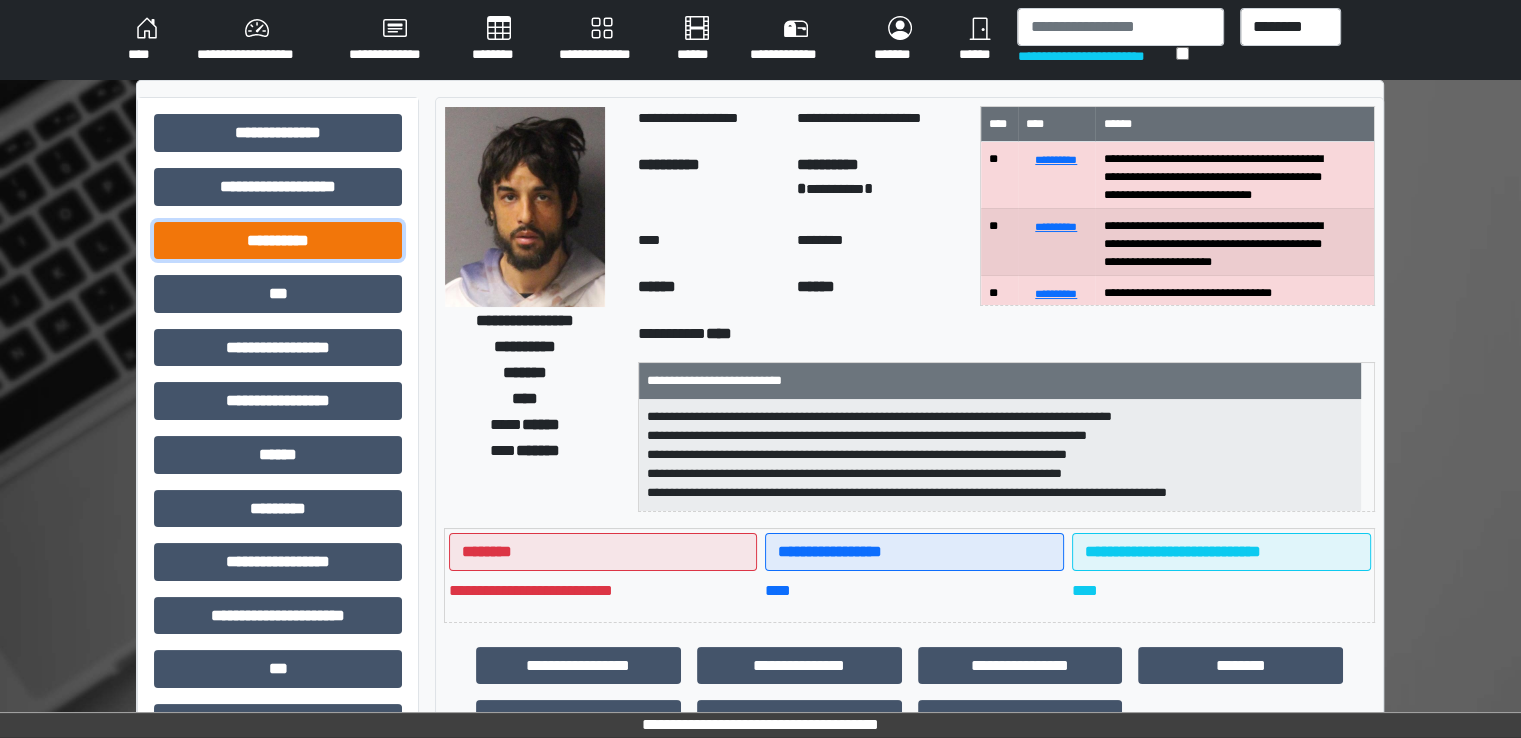 click on "**********" at bounding box center (278, 241) 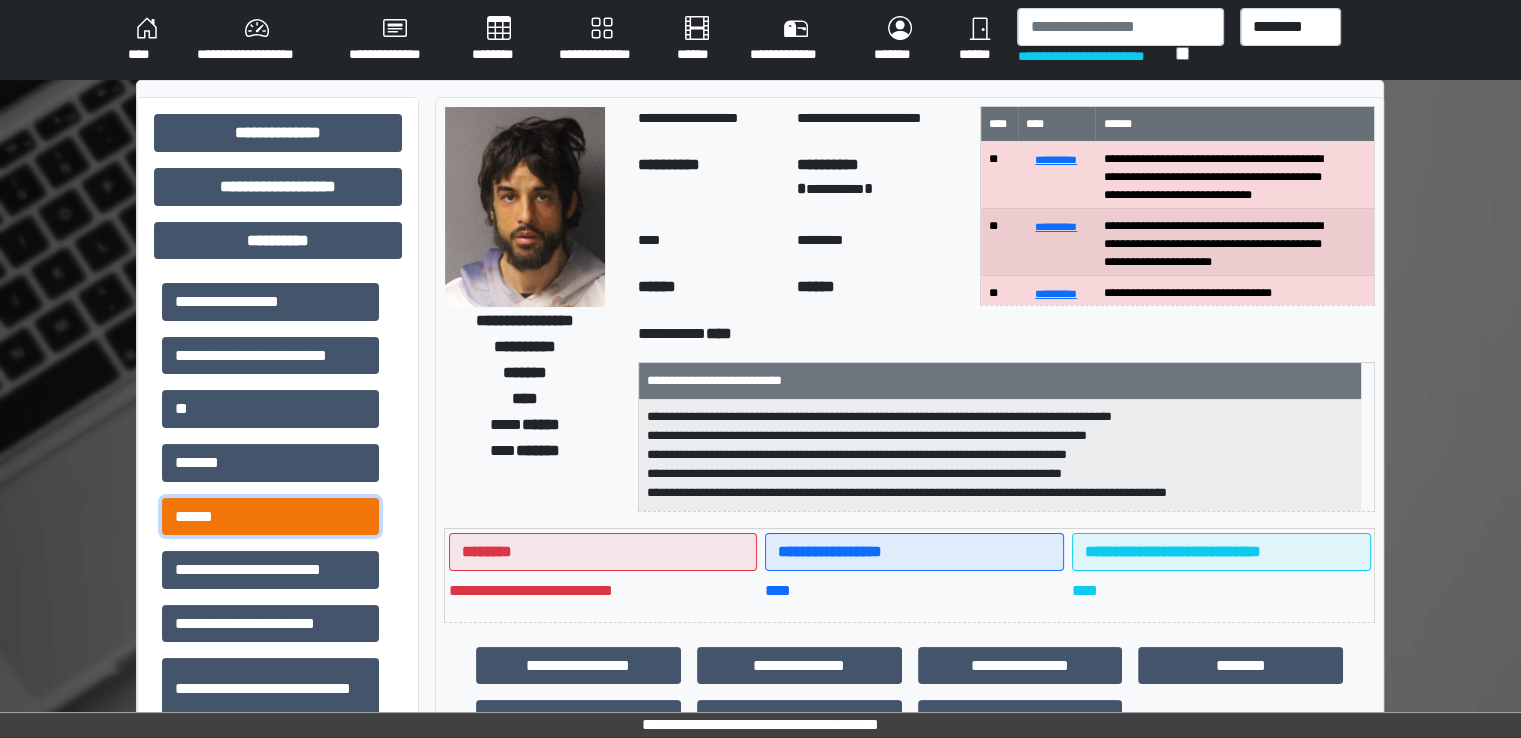click on "******" at bounding box center [270, 517] 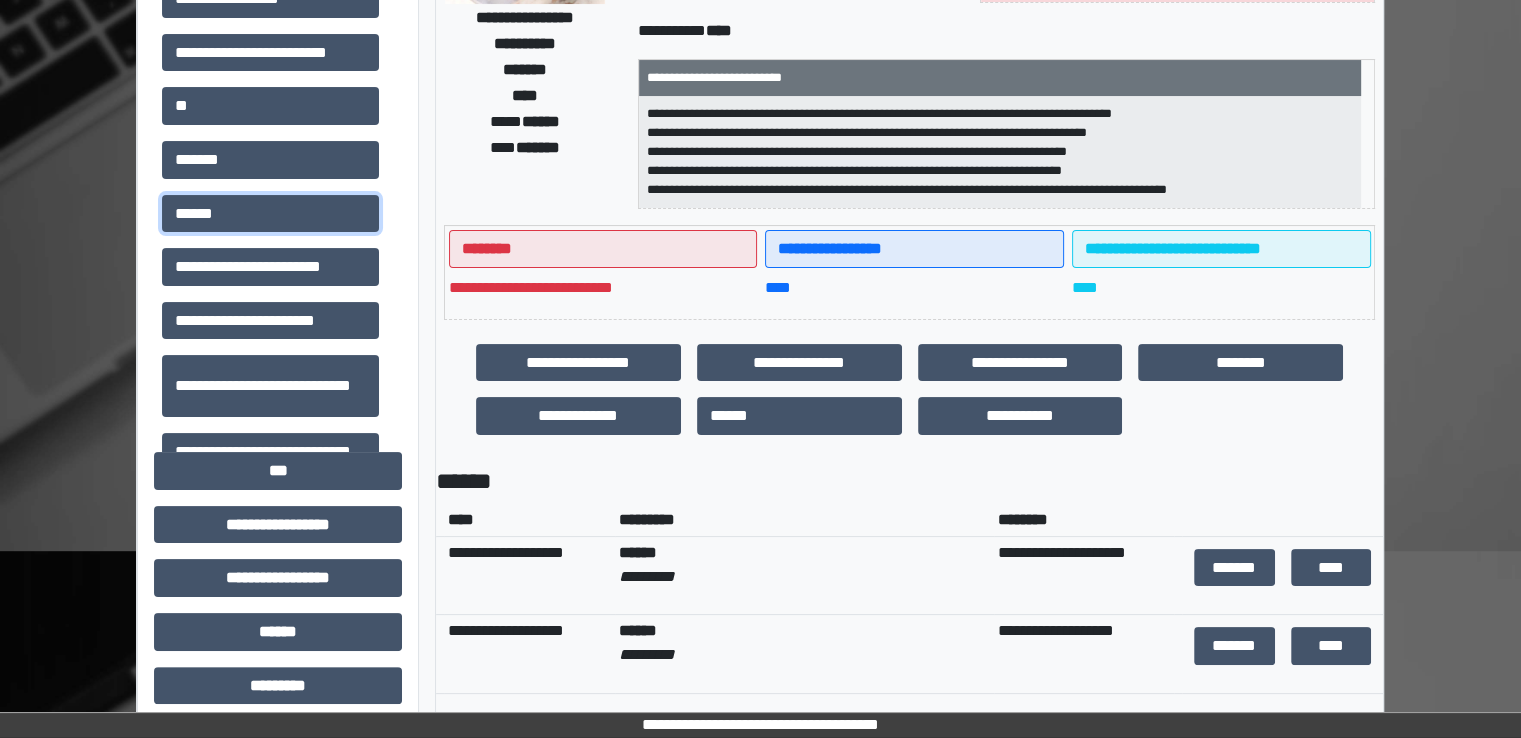 scroll, scrollTop: 400, scrollLeft: 0, axis: vertical 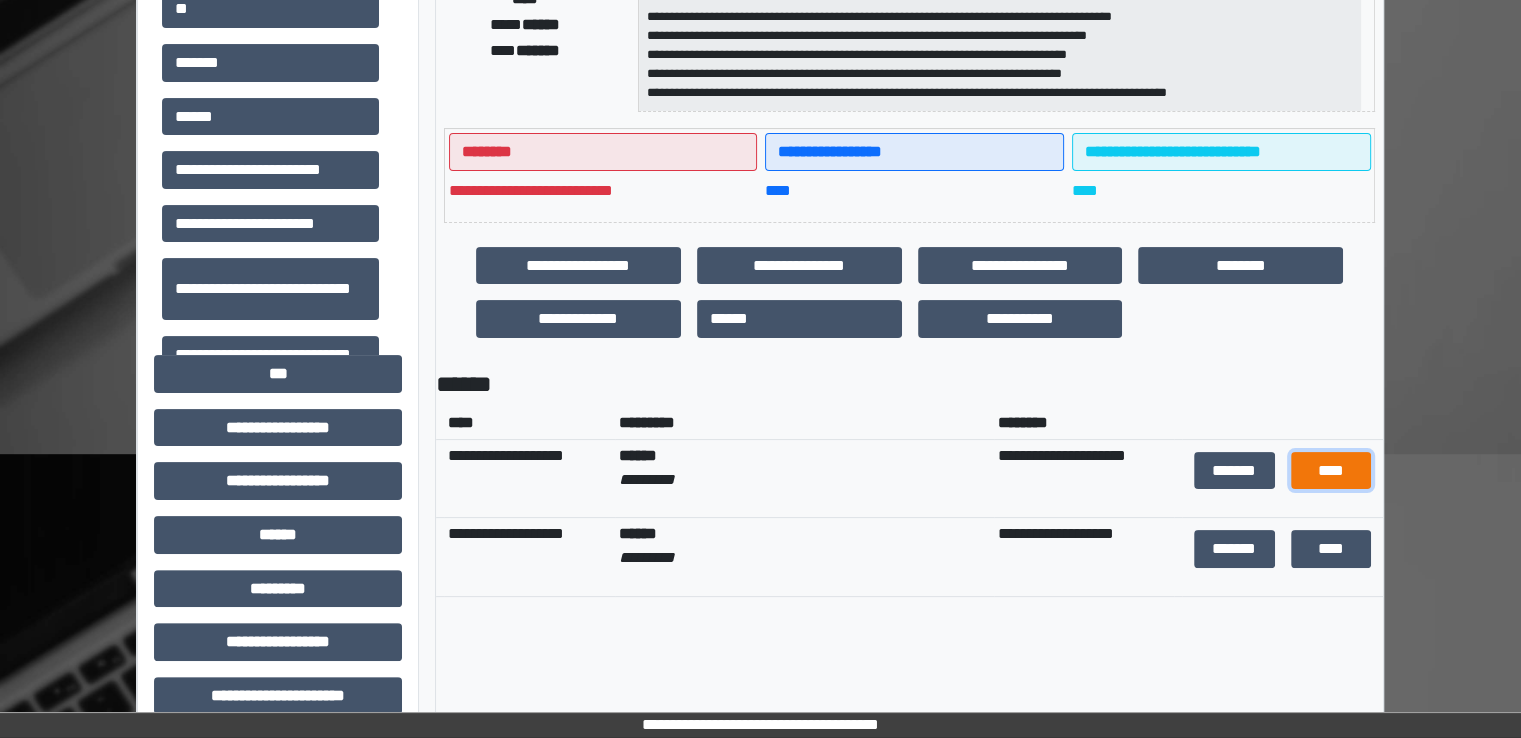 click on "****" at bounding box center (1331, 471) 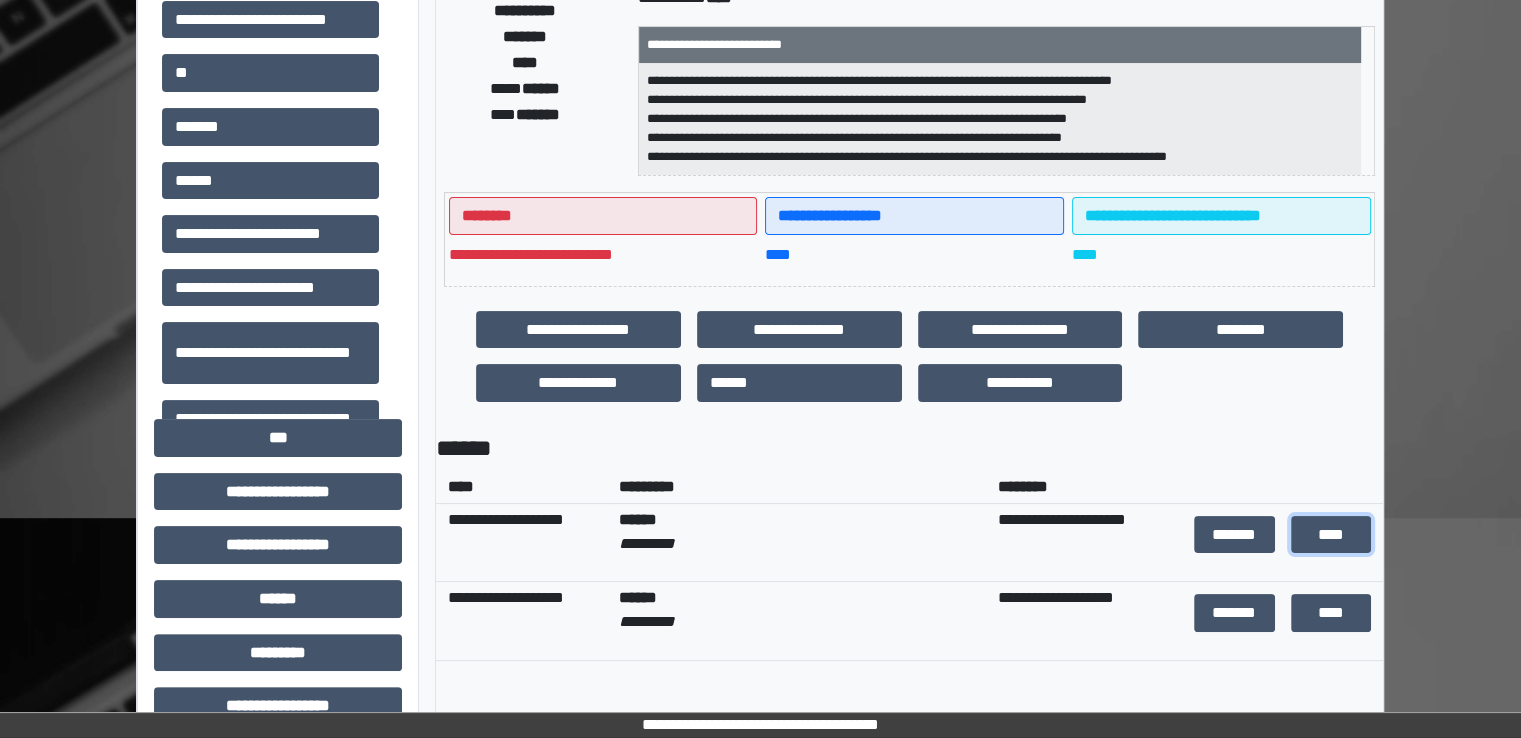 scroll, scrollTop: 0, scrollLeft: 0, axis: both 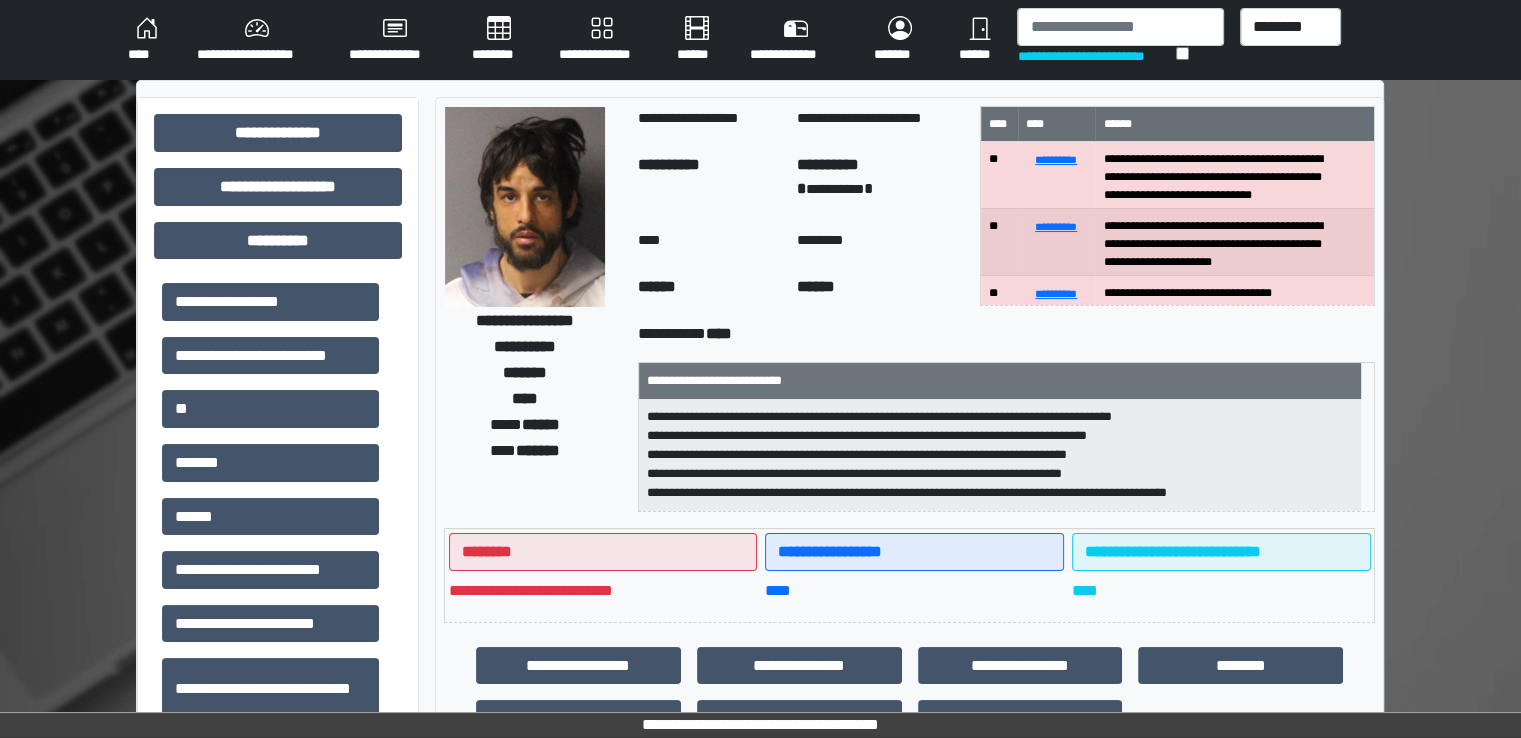 click on "****" at bounding box center [146, 40] 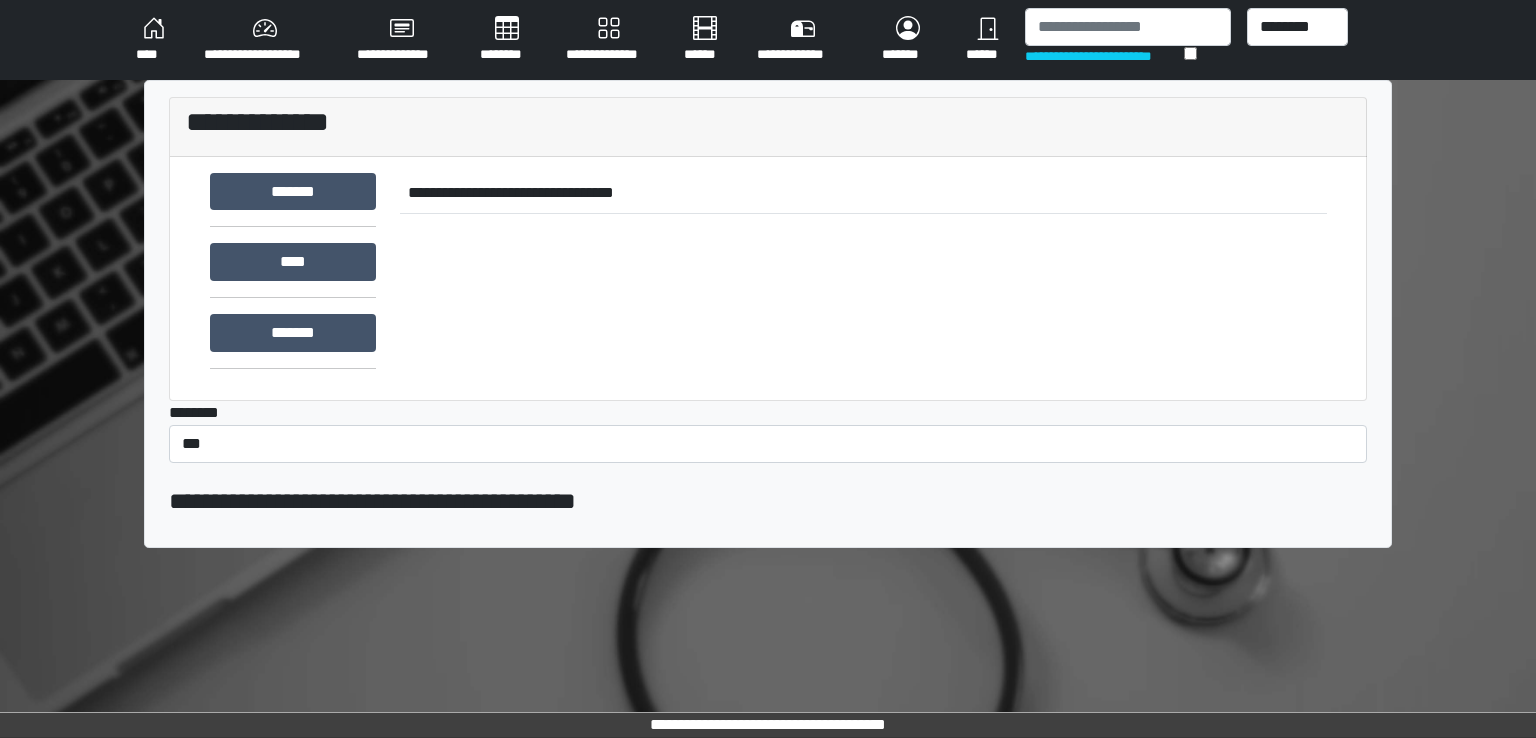scroll, scrollTop: 0, scrollLeft: 0, axis: both 